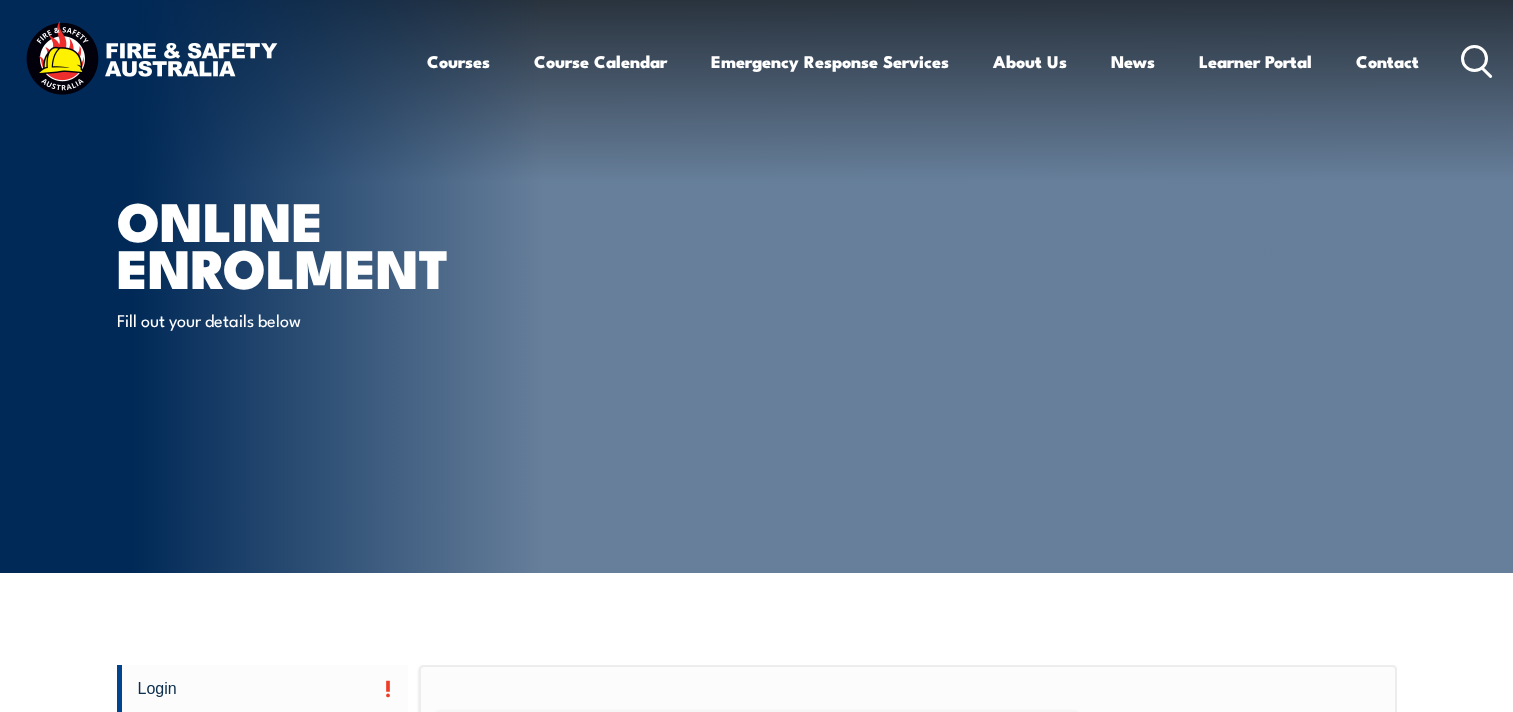 scroll, scrollTop: 1, scrollLeft: 0, axis: vertical 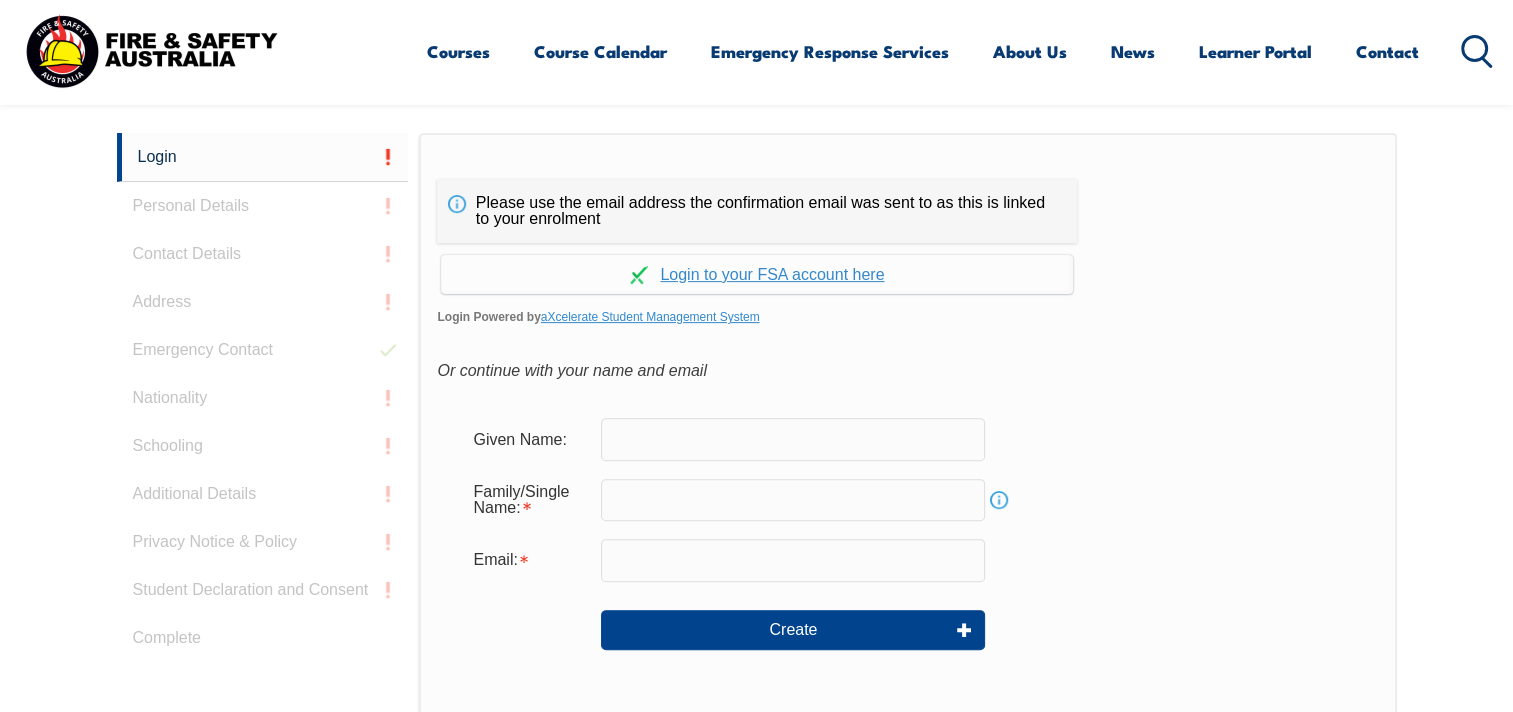click at bounding box center [793, 439] 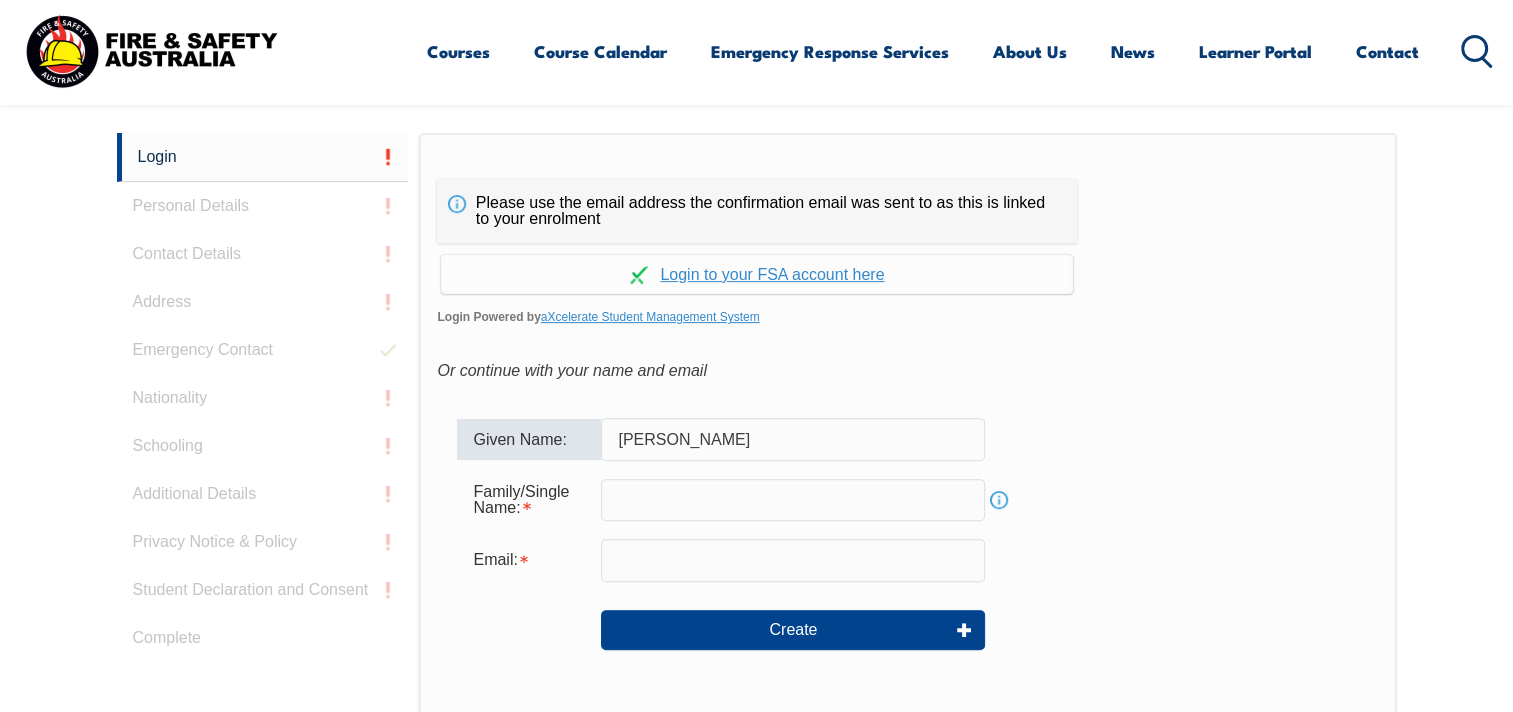 type on "[PERSON_NAME]" 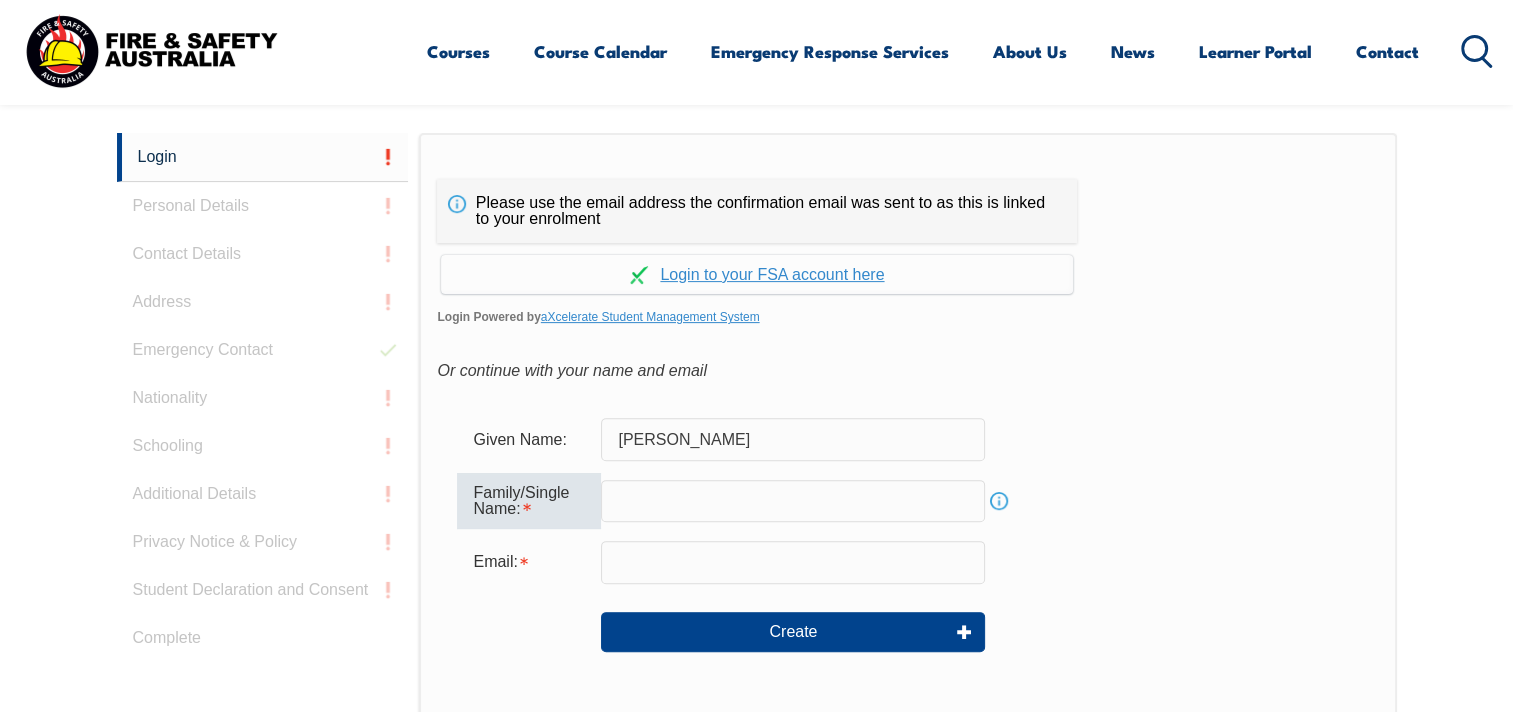click at bounding box center (793, 501) 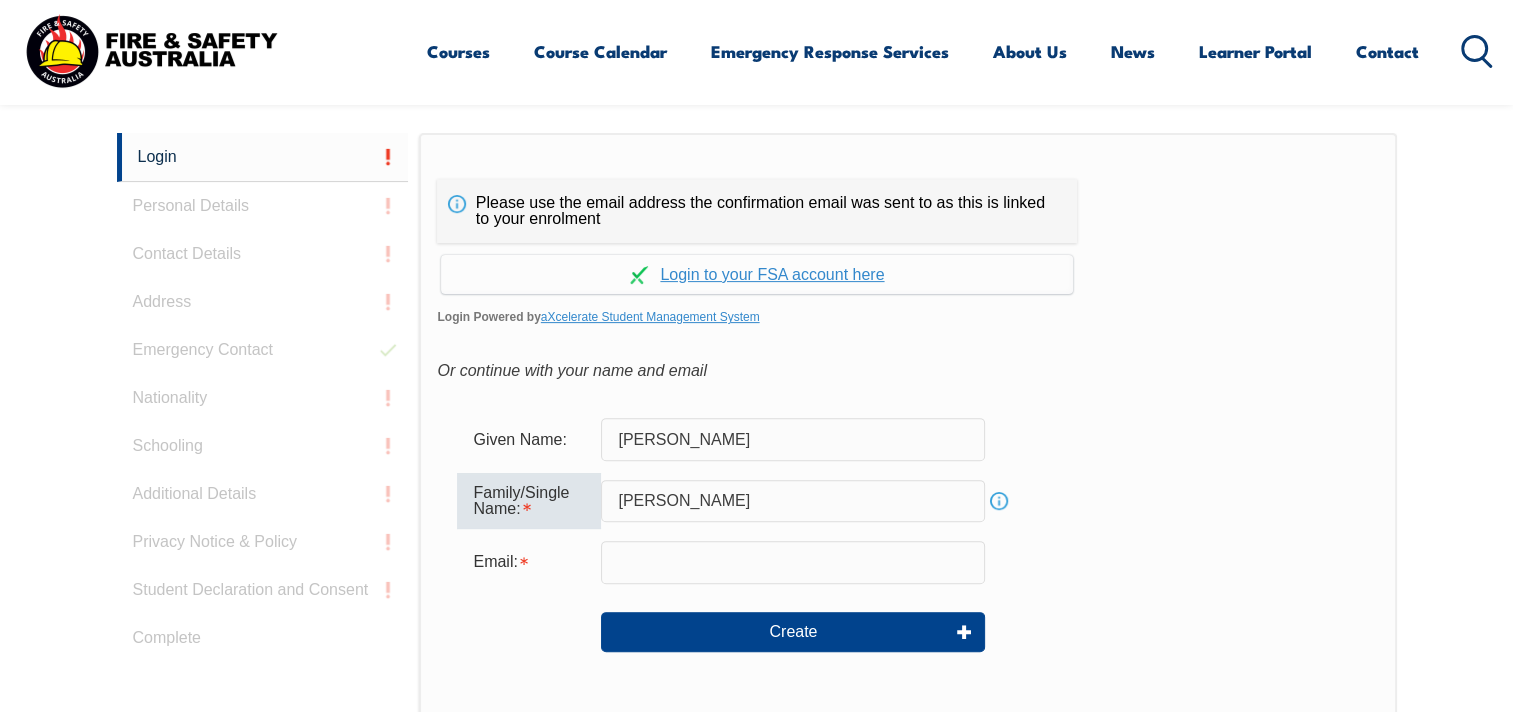 type on "[PERSON_NAME]" 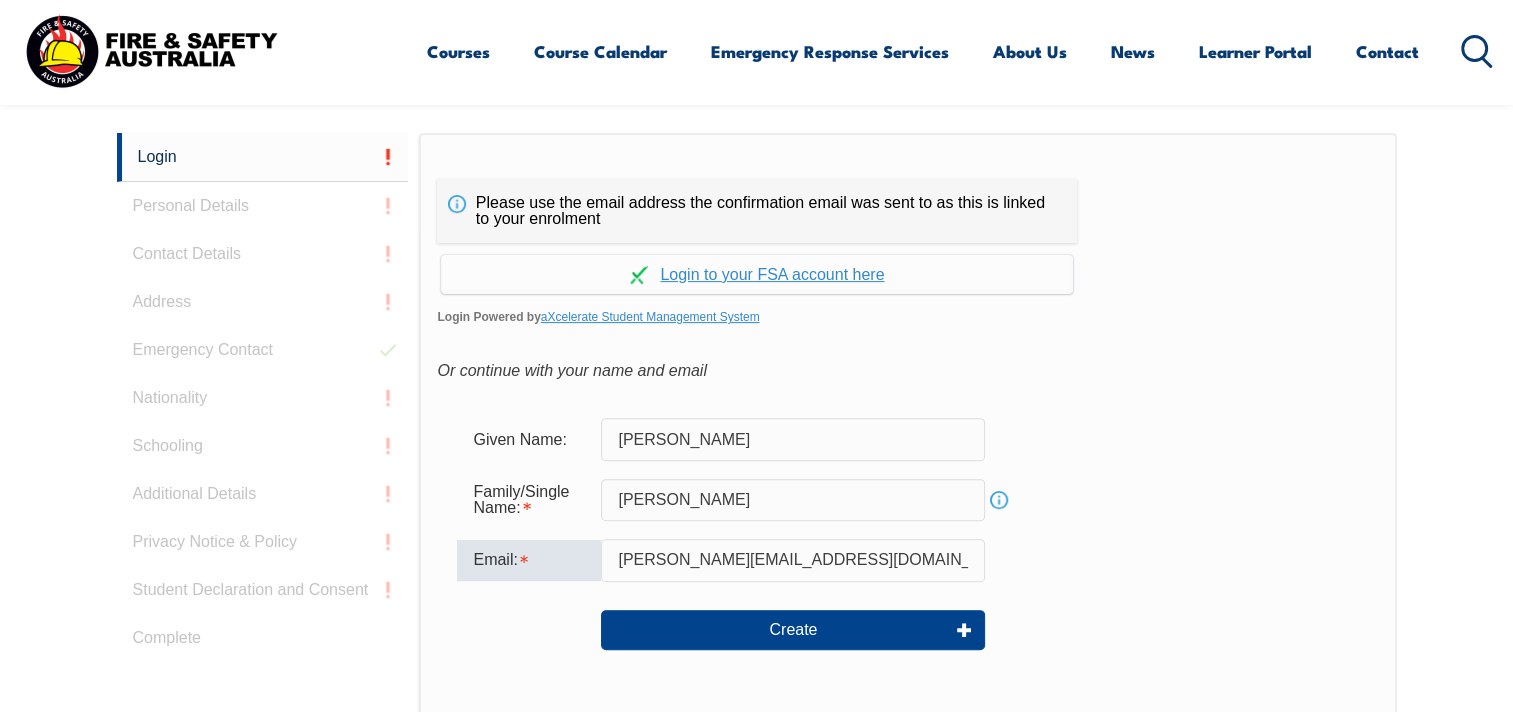type on "[PERSON_NAME][EMAIL_ADDRESS][DOMAIN_NAME]" 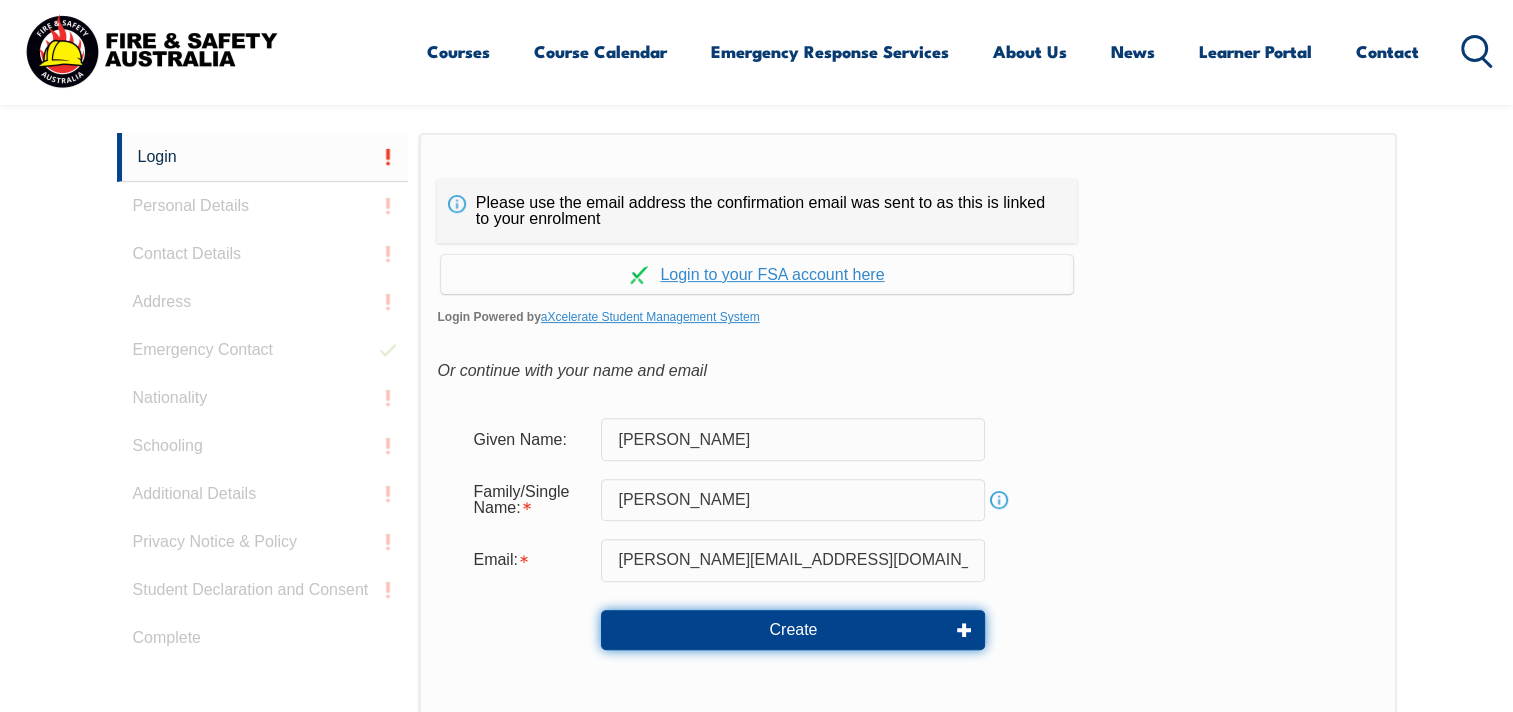 click on "Create" at bounding box center [793, 630] 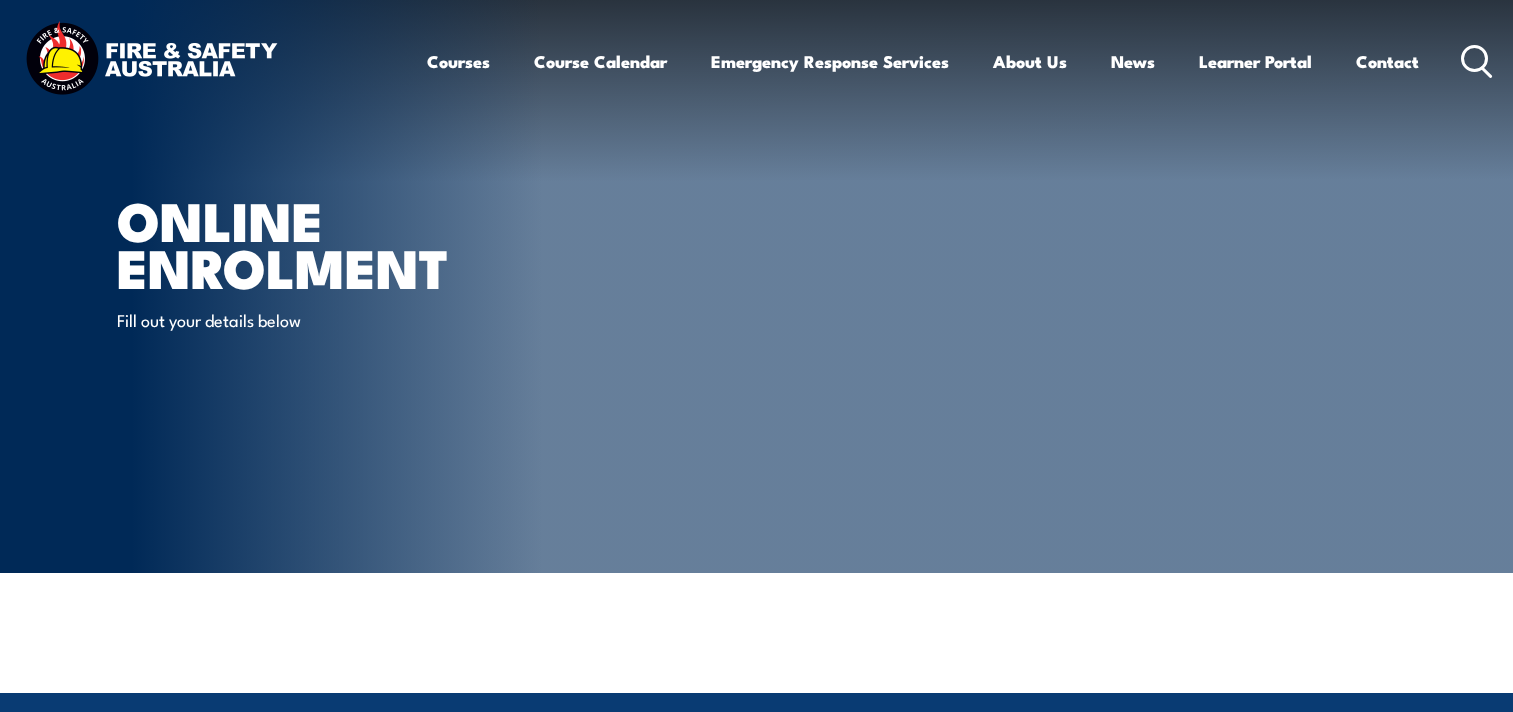 scroll, scrollTop: 0, scrollLeft: 0, axis: both 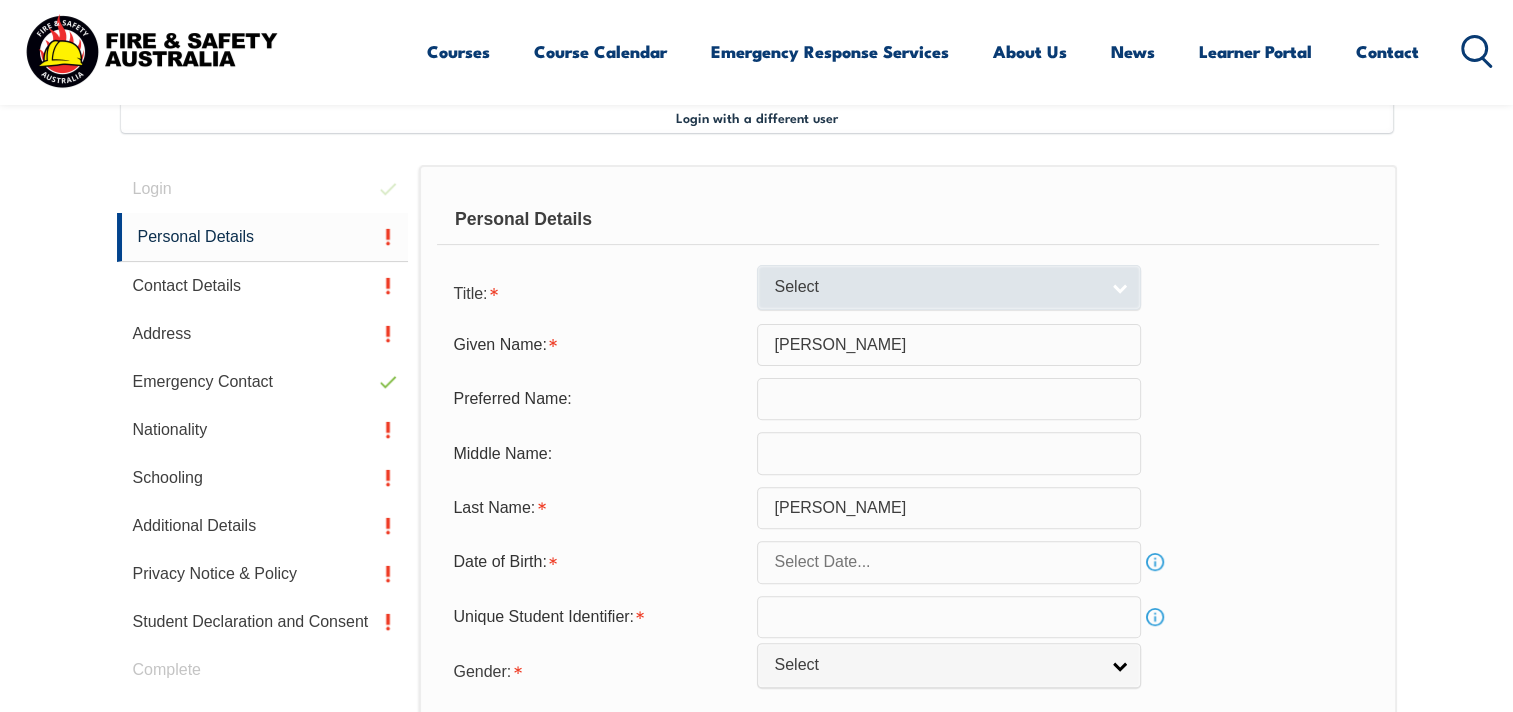 click on "Select" at bounding box center [936, 287] 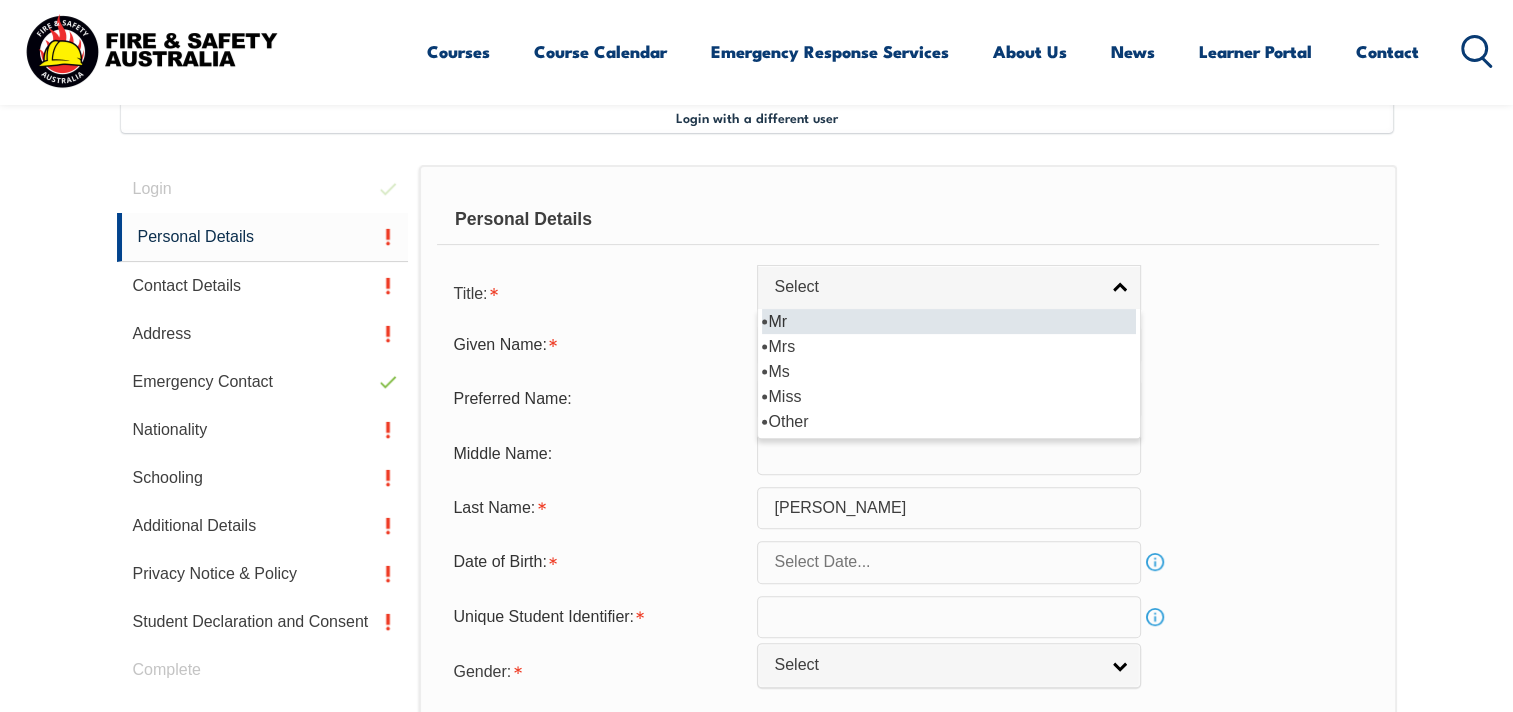 click on "Mr" at bounding box center [949, 321] 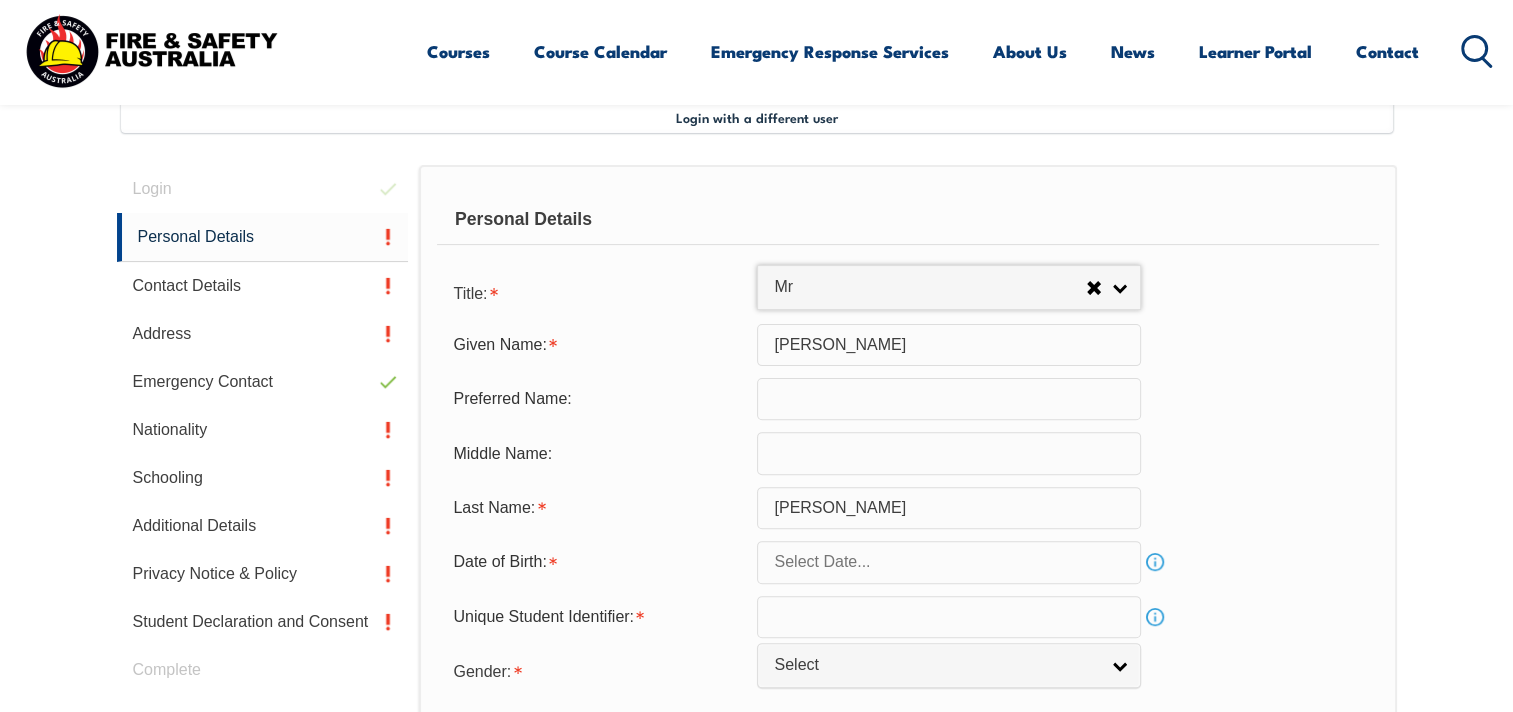 click at bounding box center [949, 399] 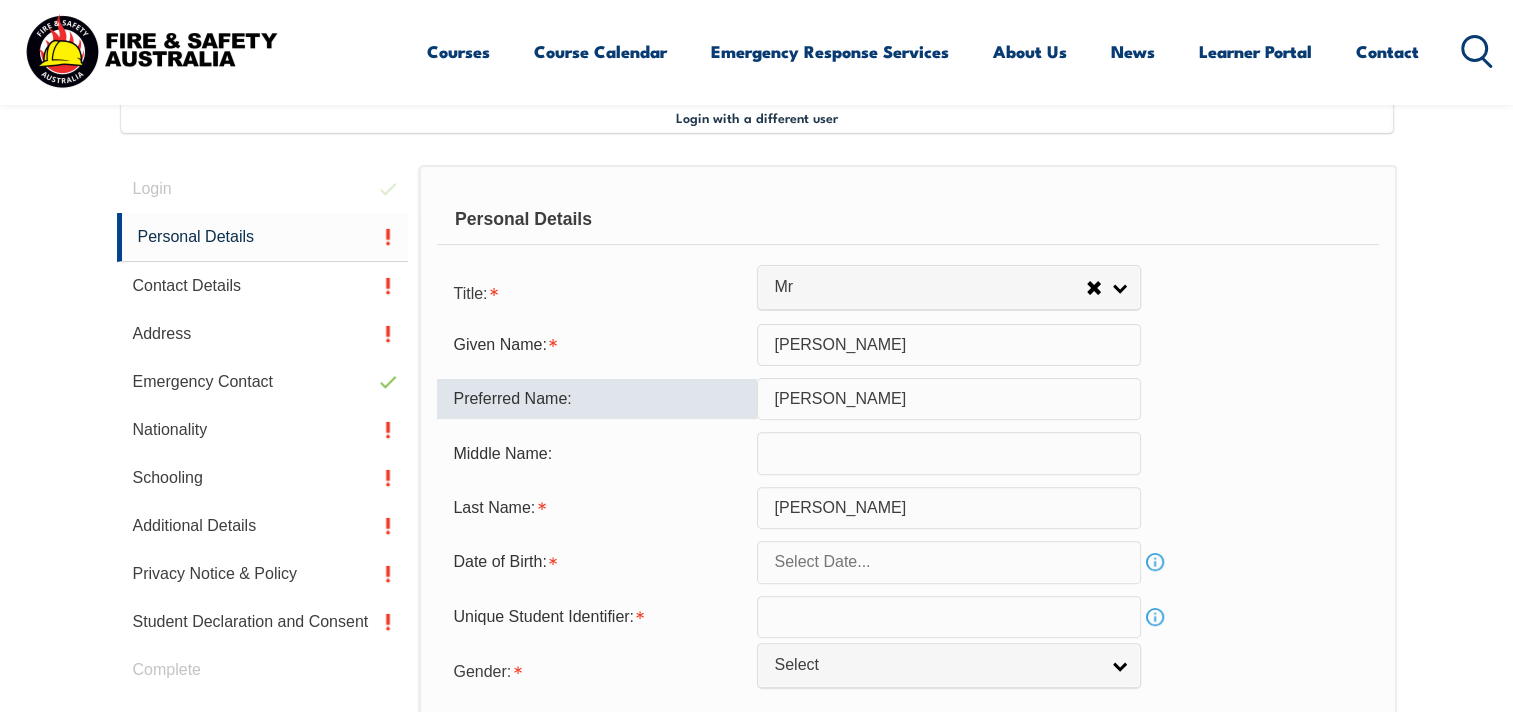 type on "[PERSON_NAME]" 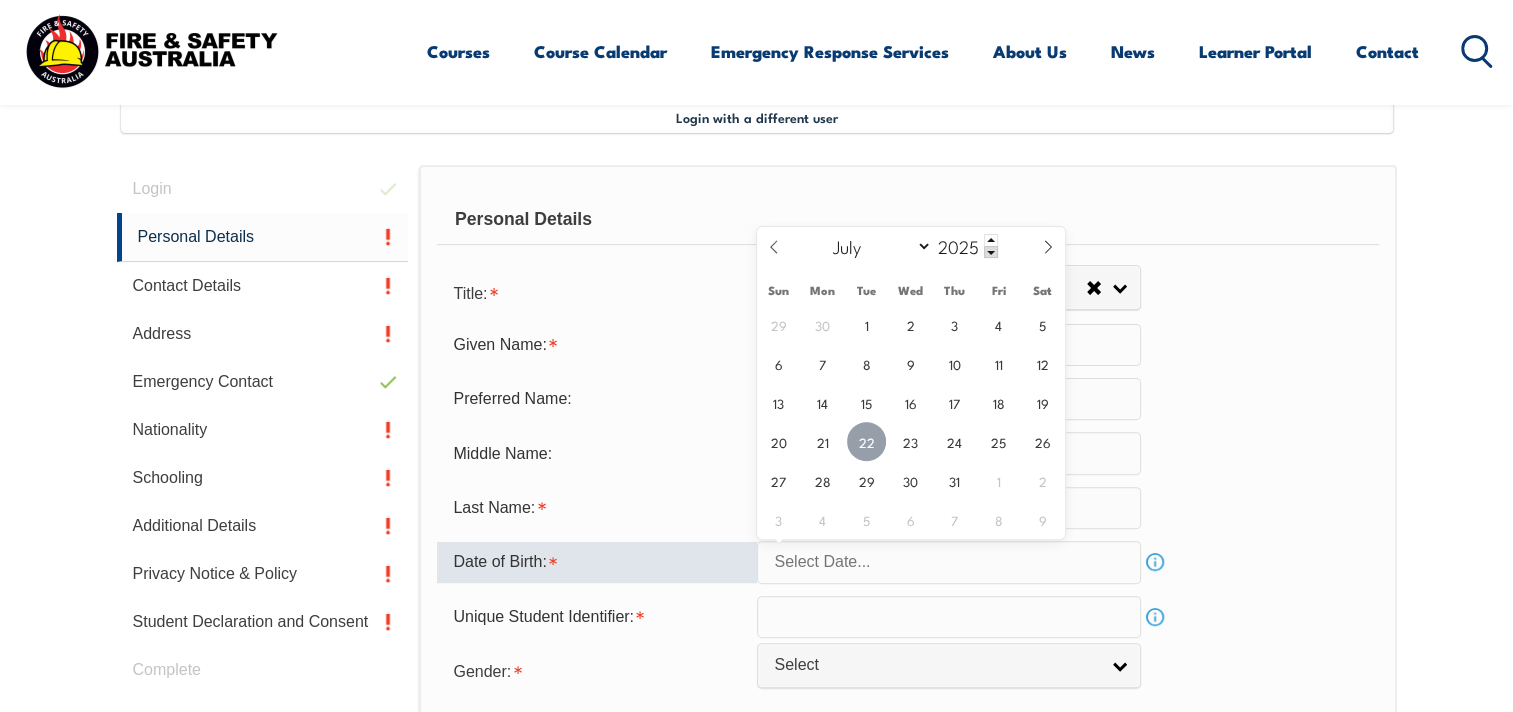 click on "22" at bounding box center [866, 441] 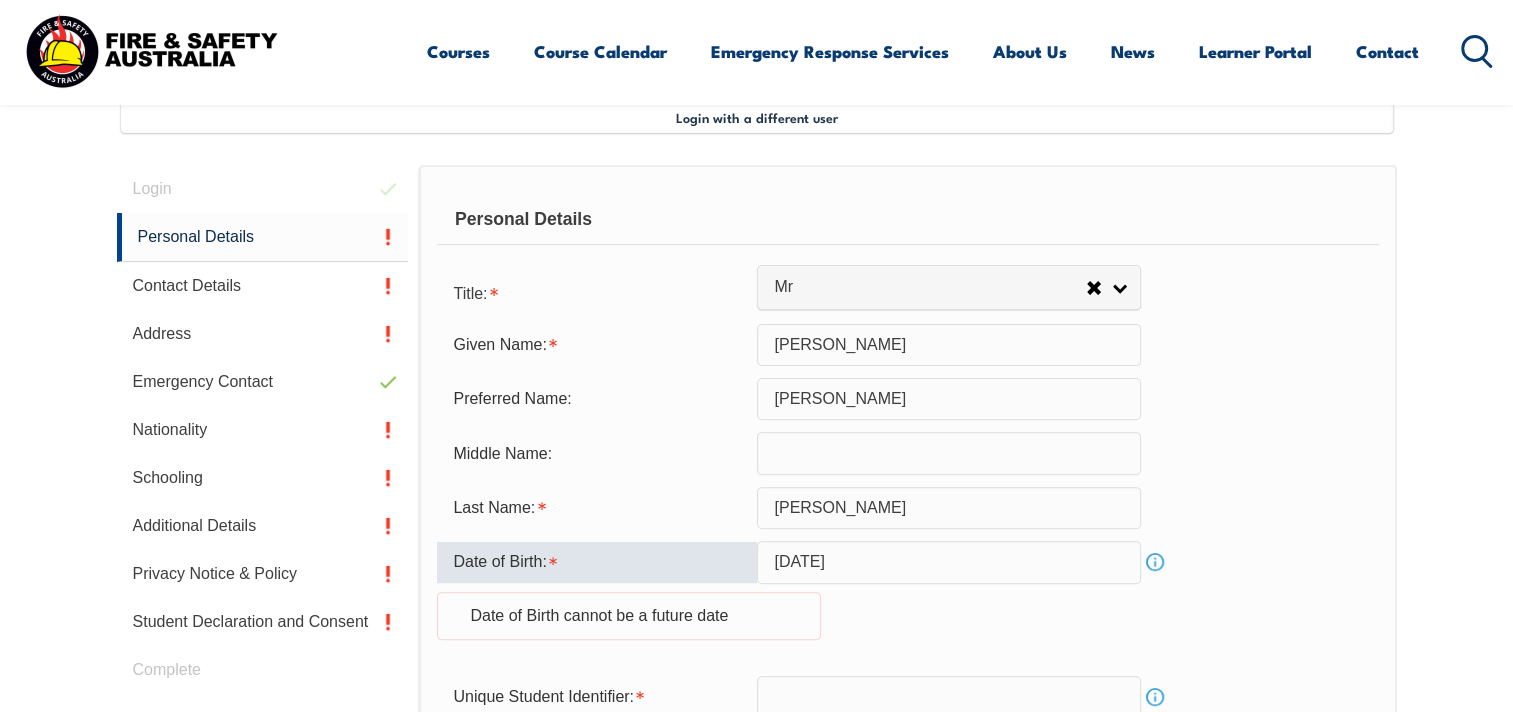 click on "[DATE]" at bounding box center [949, 562] 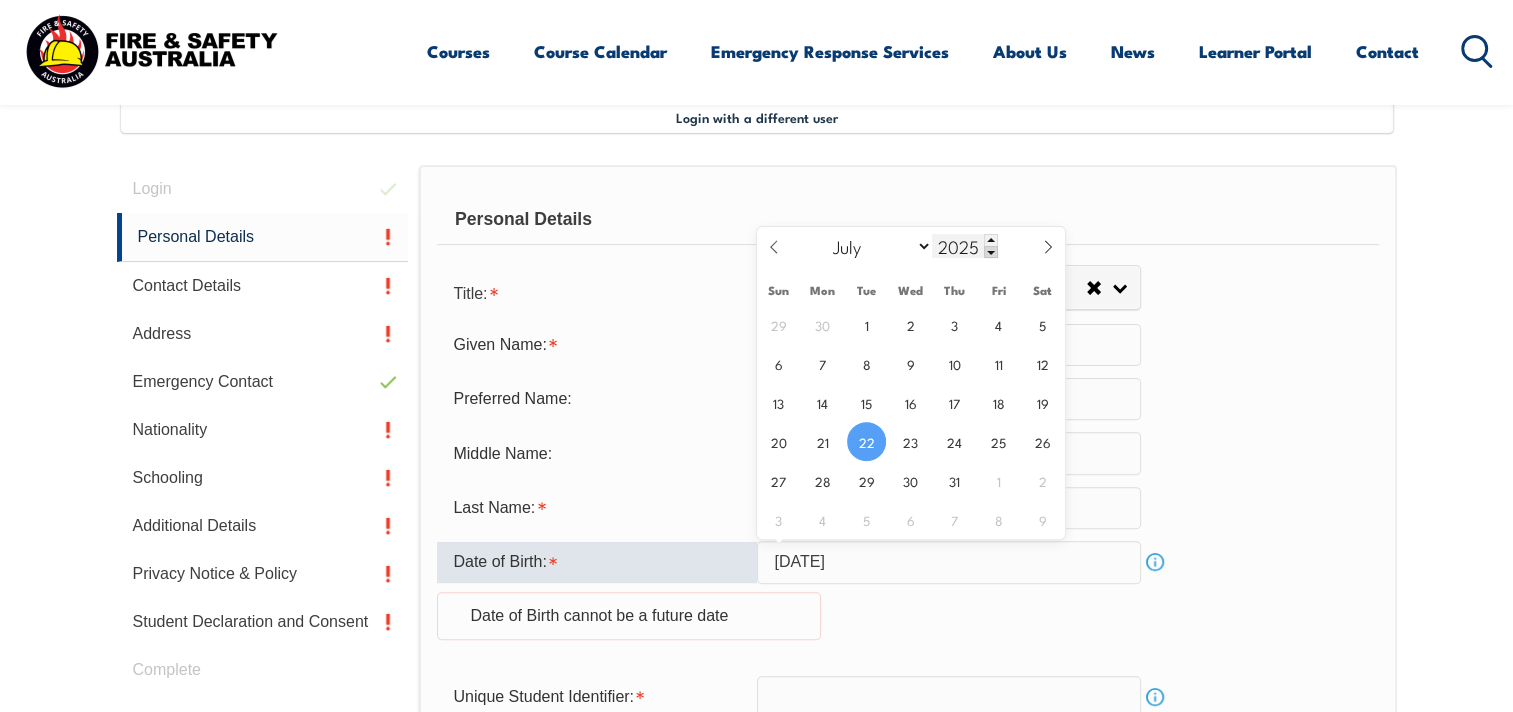 click at bounding box center [991, 252] 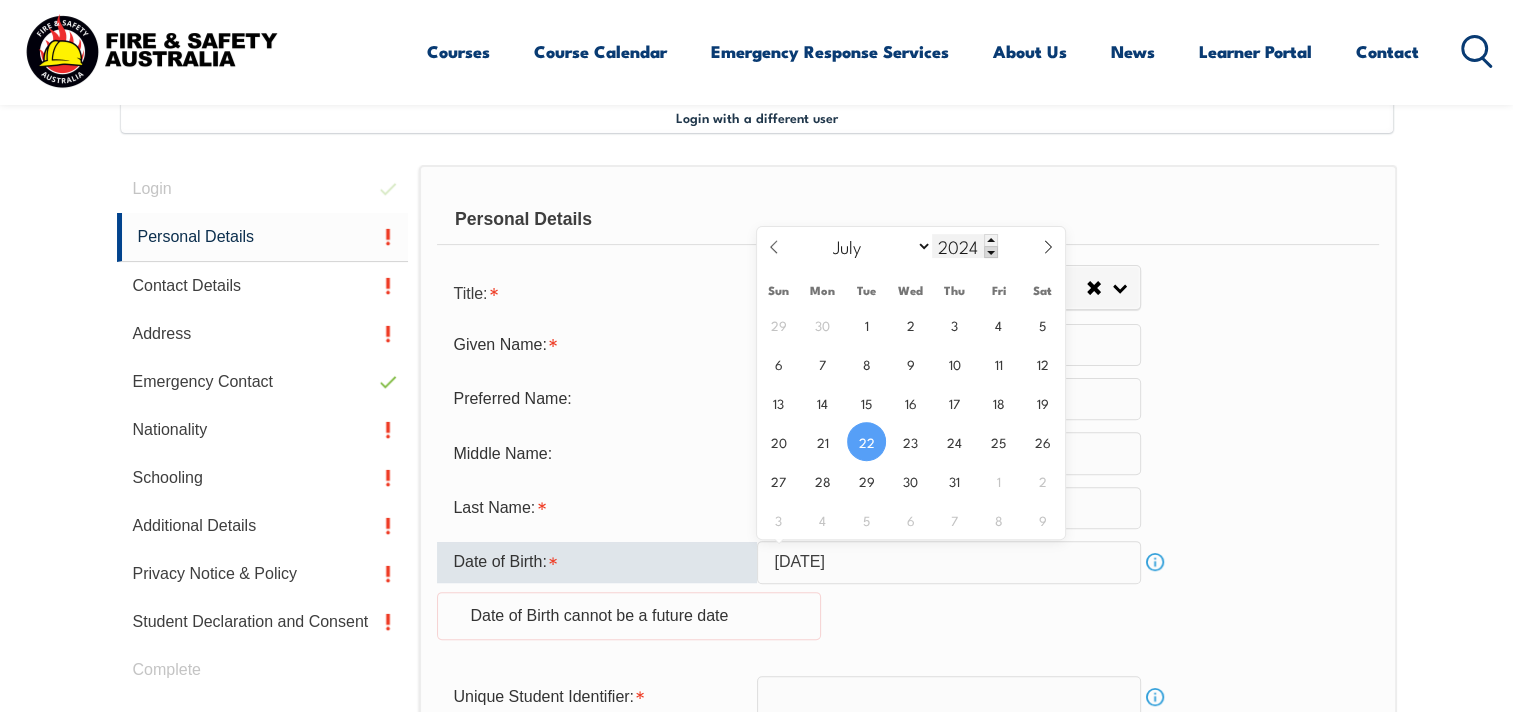 click at bounding box center [991, 252] 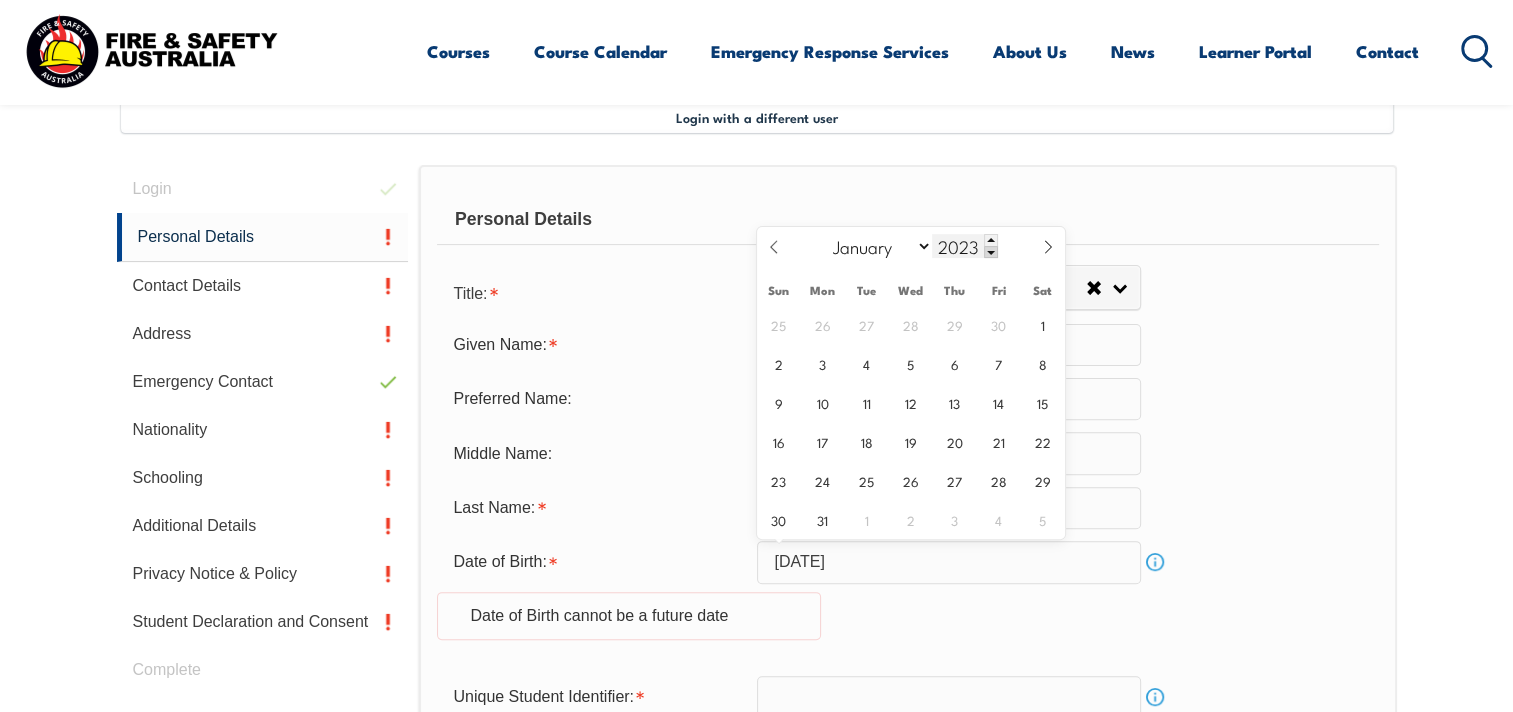 click at bounding box center [991, 252] 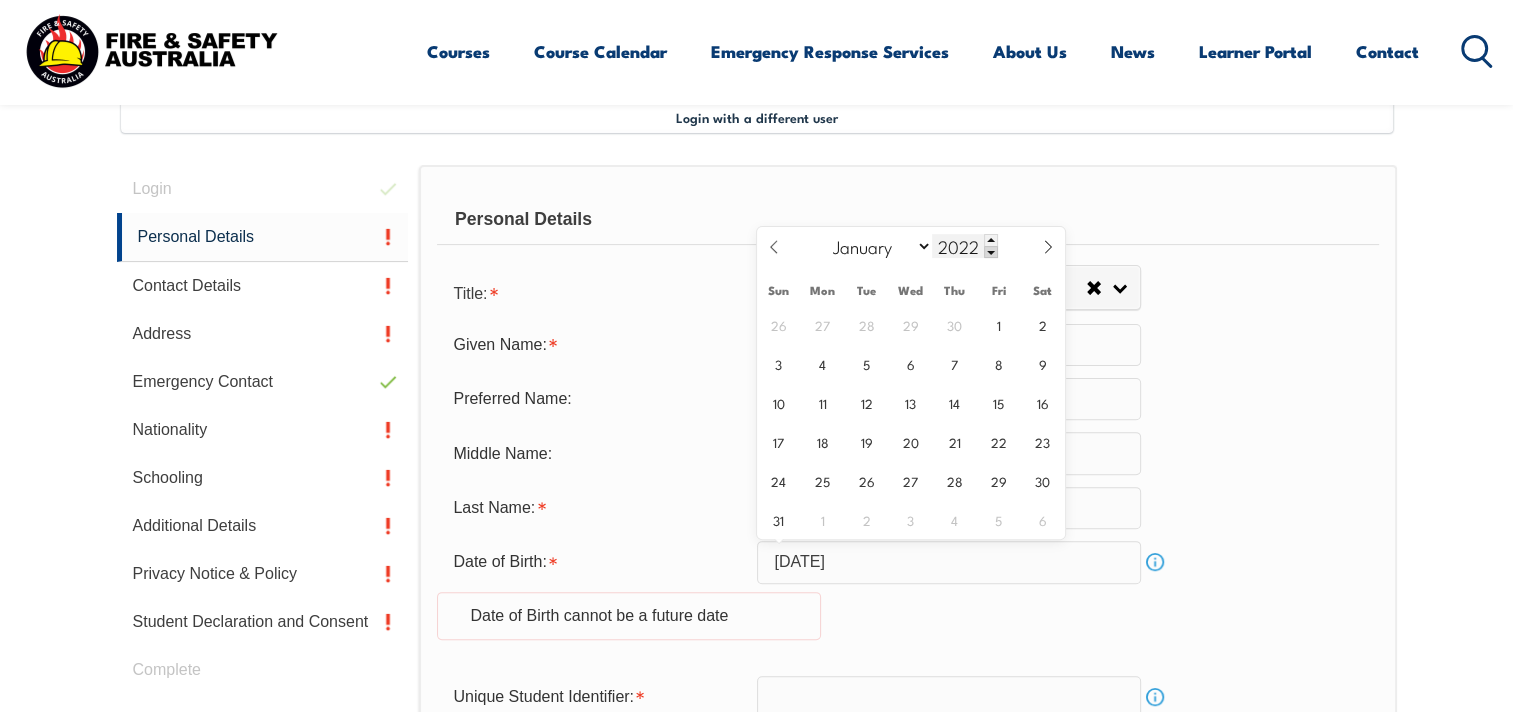 click at bounding box center [991, 252] 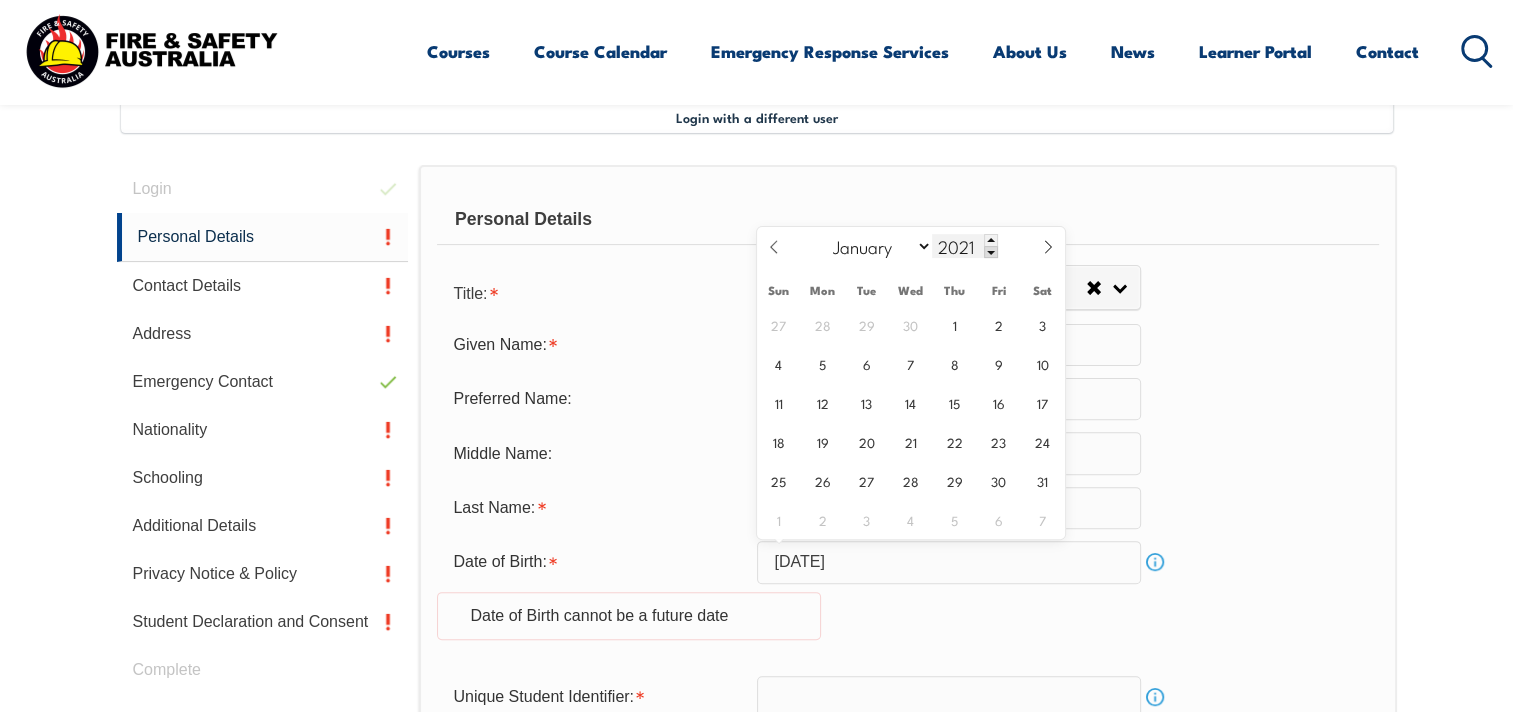drag, startPoint x: 995, startPoint y: 252, endPoint x: 971, endPoint y: 245, distance: 25 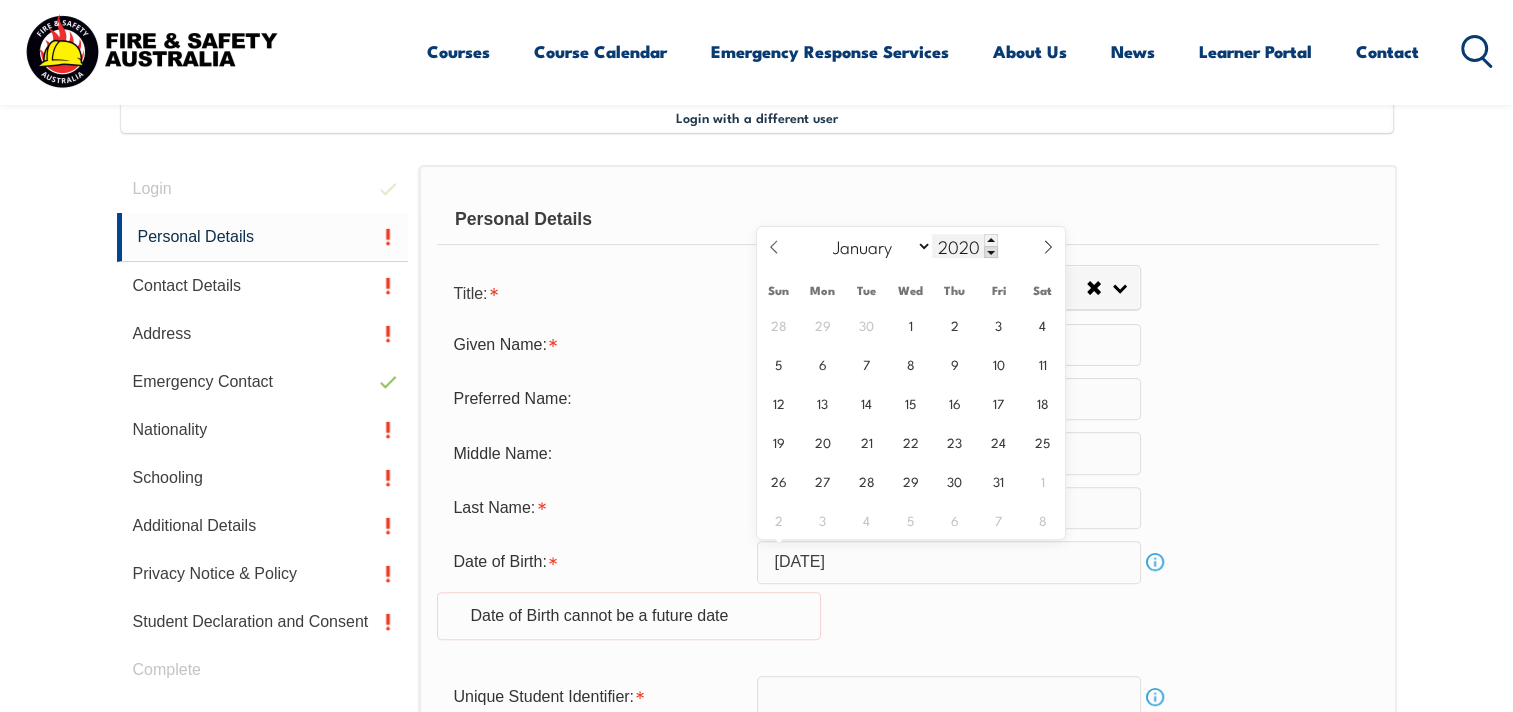 click on "2020" at bounding box center (965, 246) 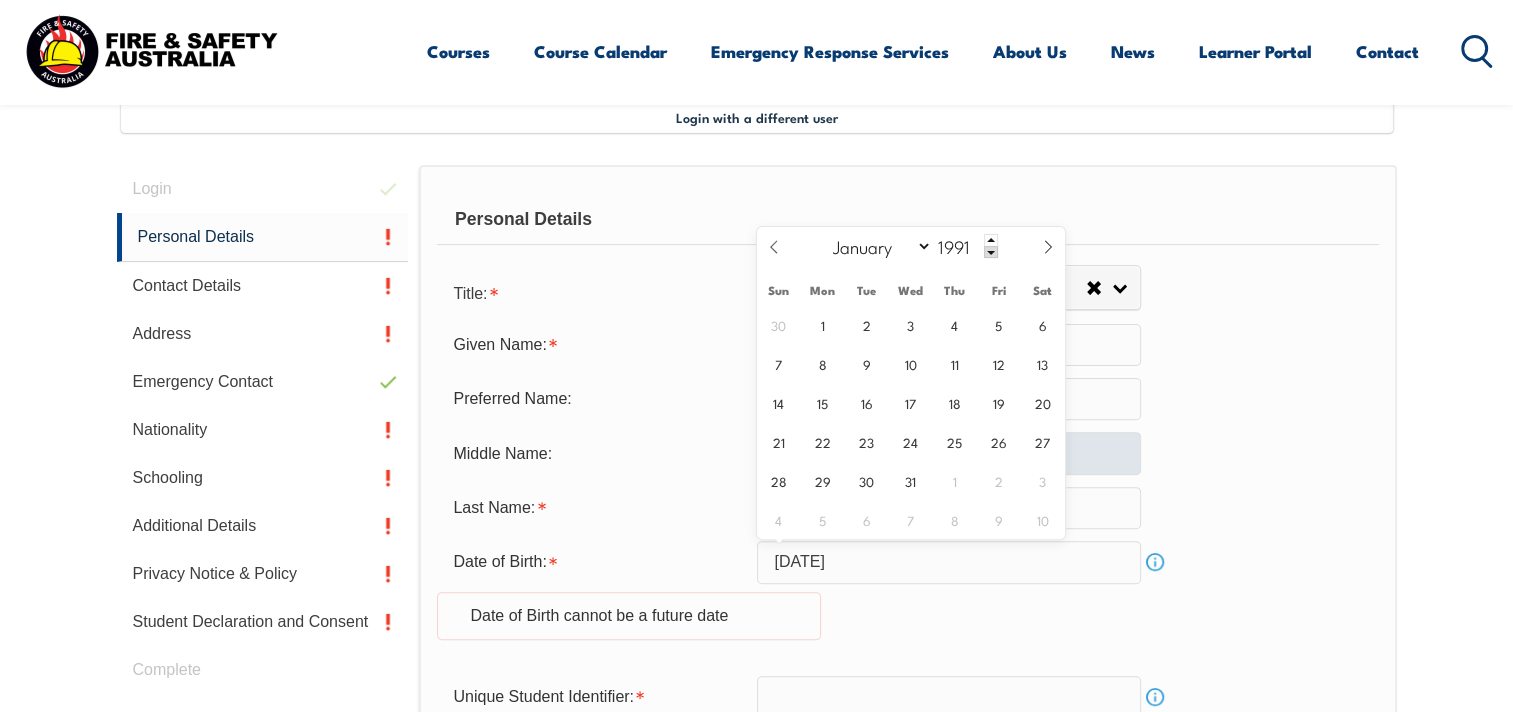 type on "1991" 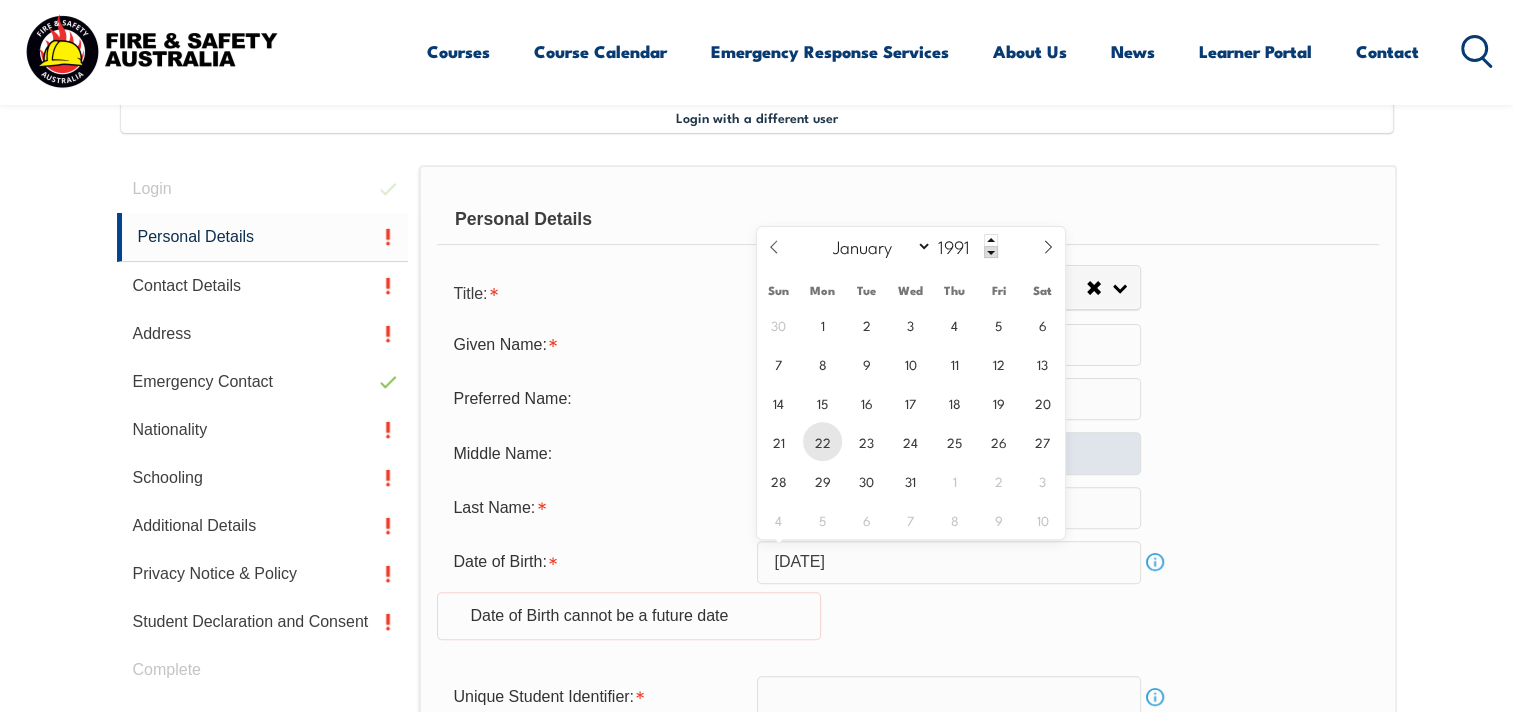 click on "22" at bounding box center (822, 441) 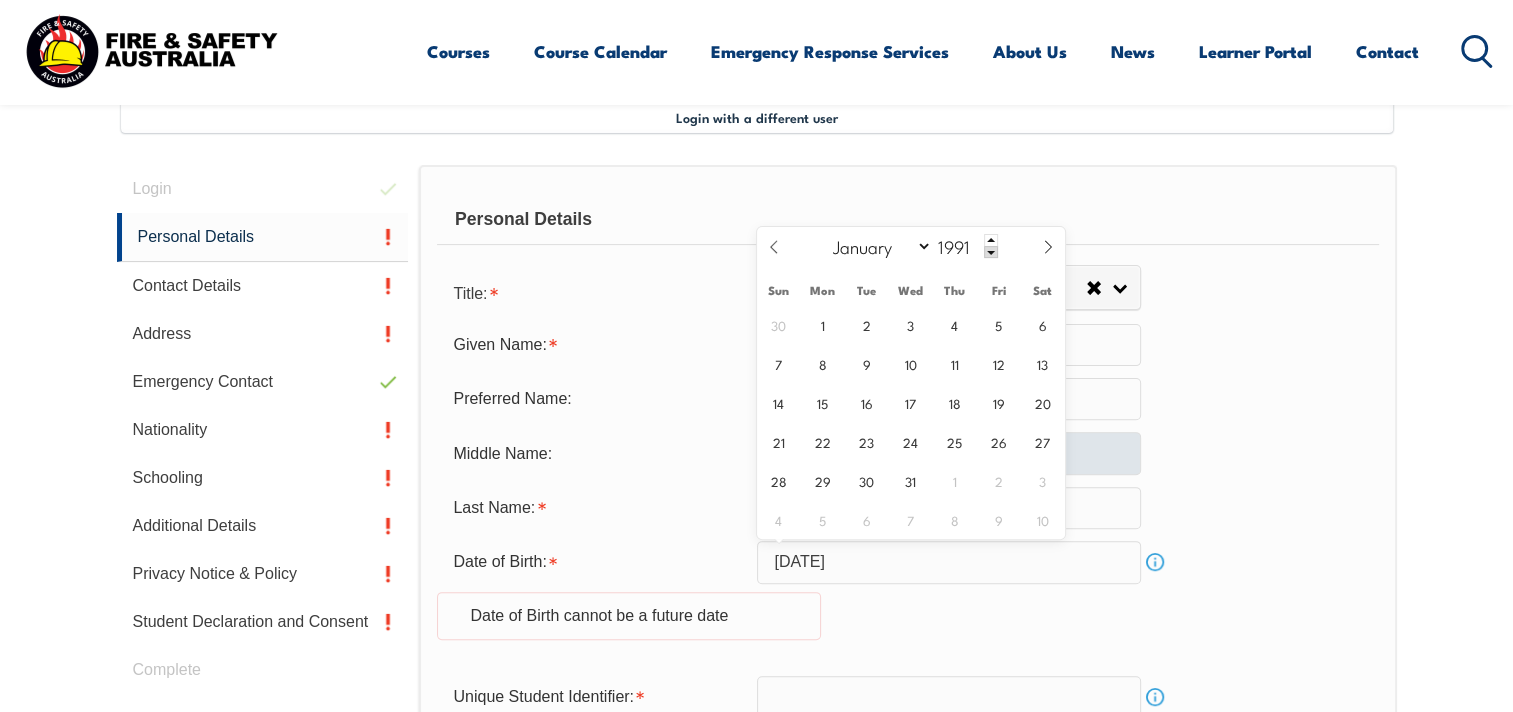 type on "[DATE]" 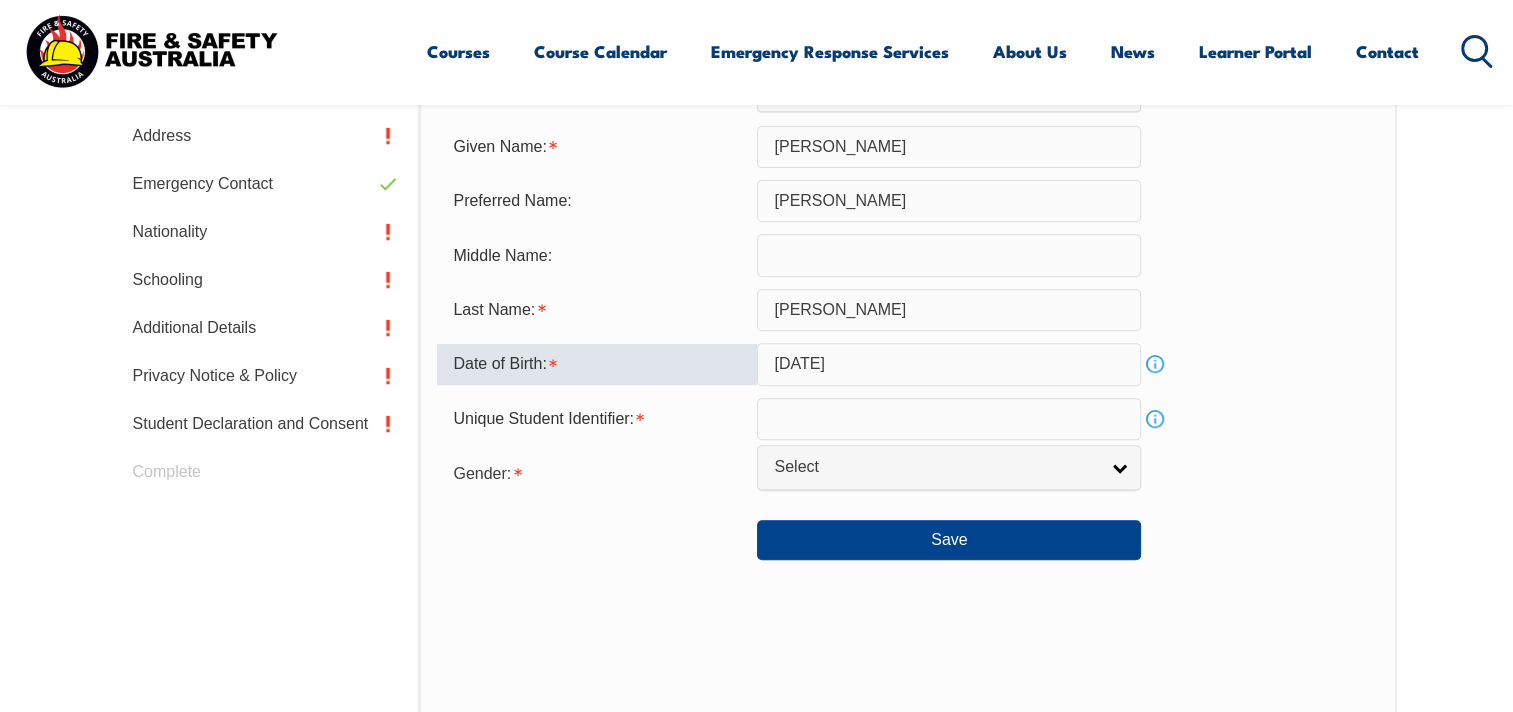 scroll, scrollTop: 744, scrollLeft: 0, axis: vertical 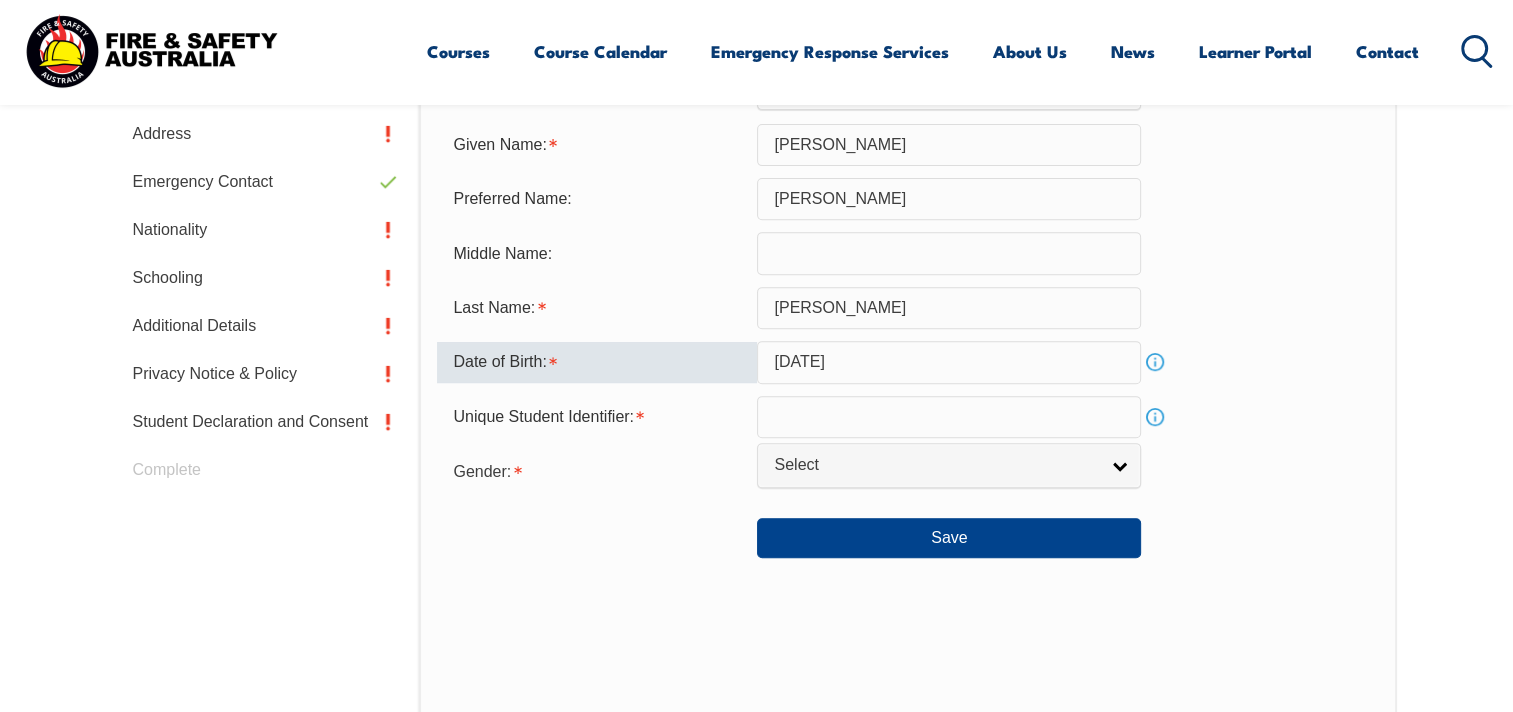 click at bounding box center [949, 417] 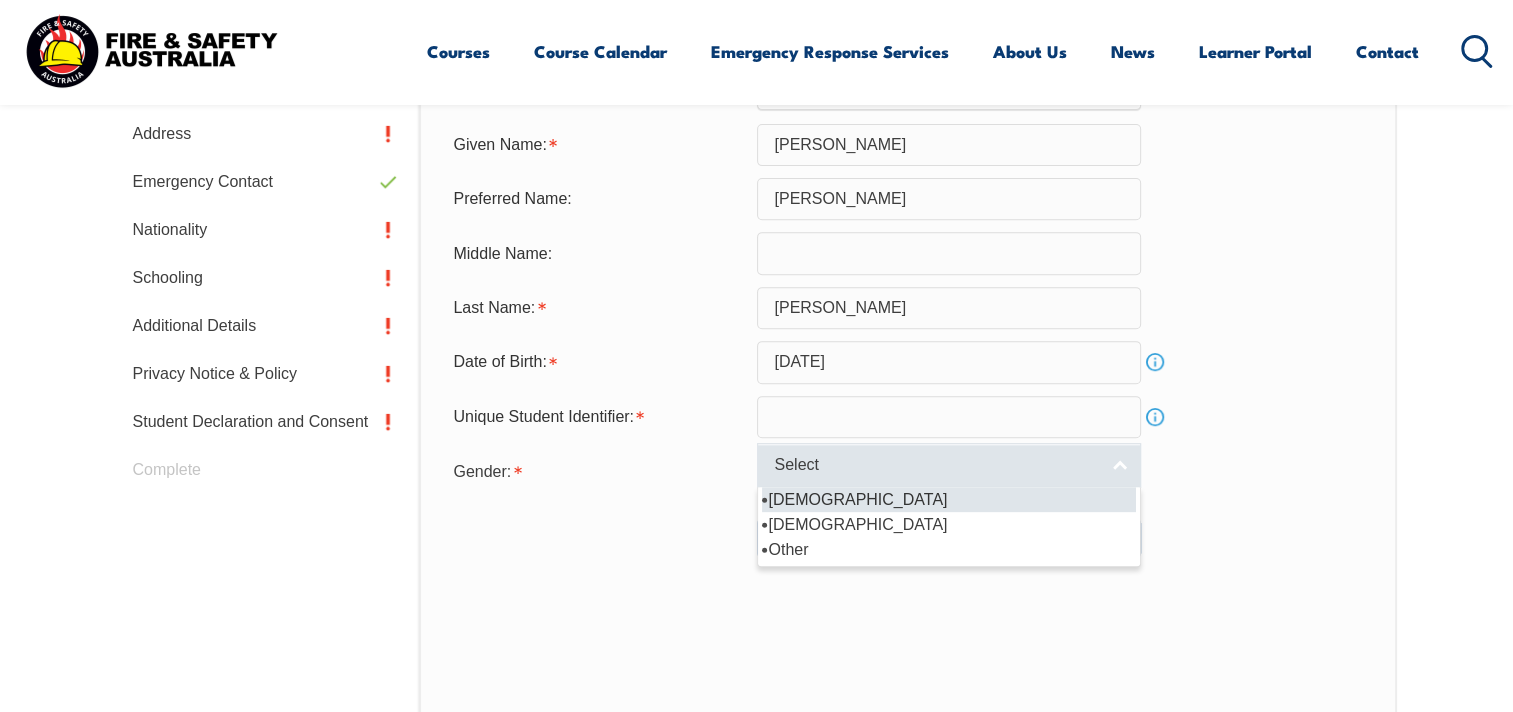 click on "Select" at bounding box center [936, 465] 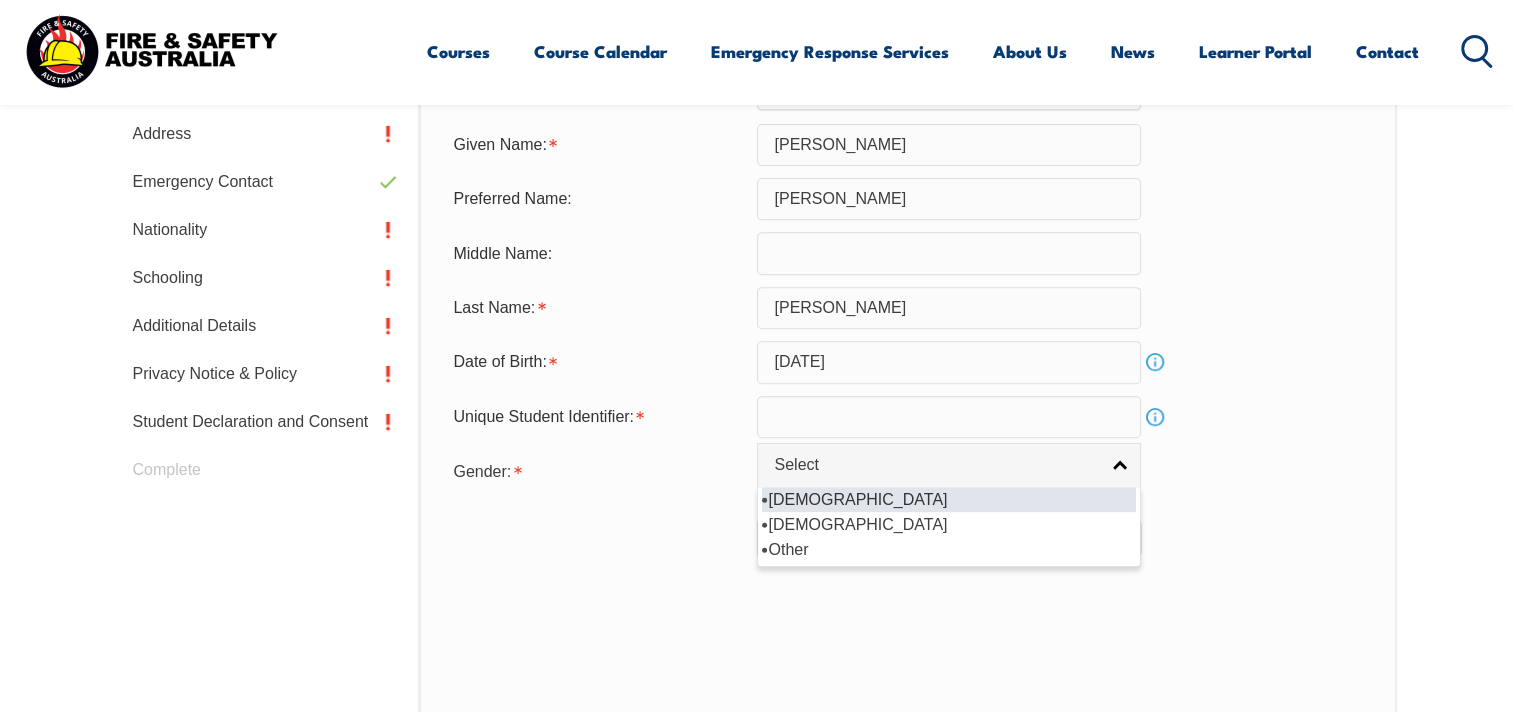 click on "[DEMOGRAPHIC_DATA]" at bounding box center (949, 499) 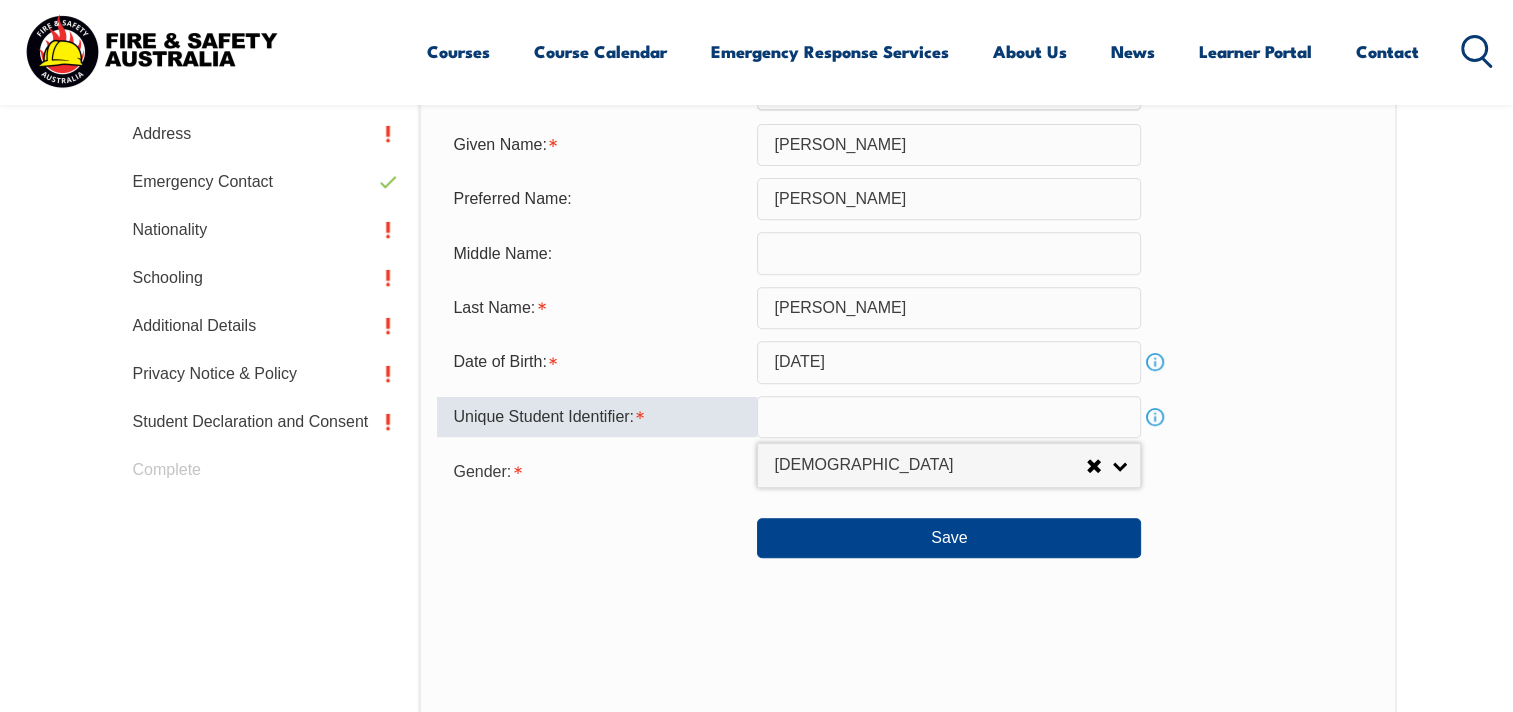 click at bounding box center [949, 417] 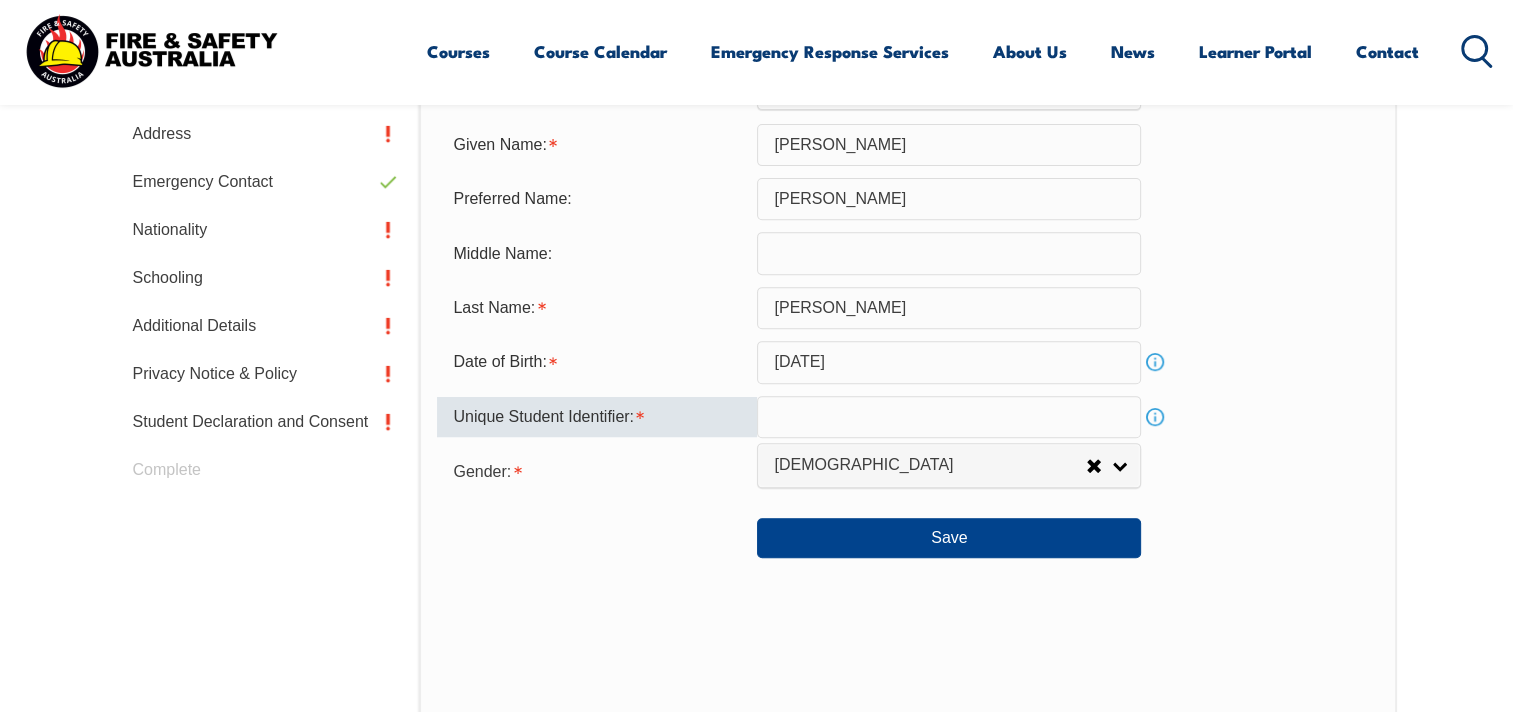 click on "Info" at bounding box center (1155, 417) 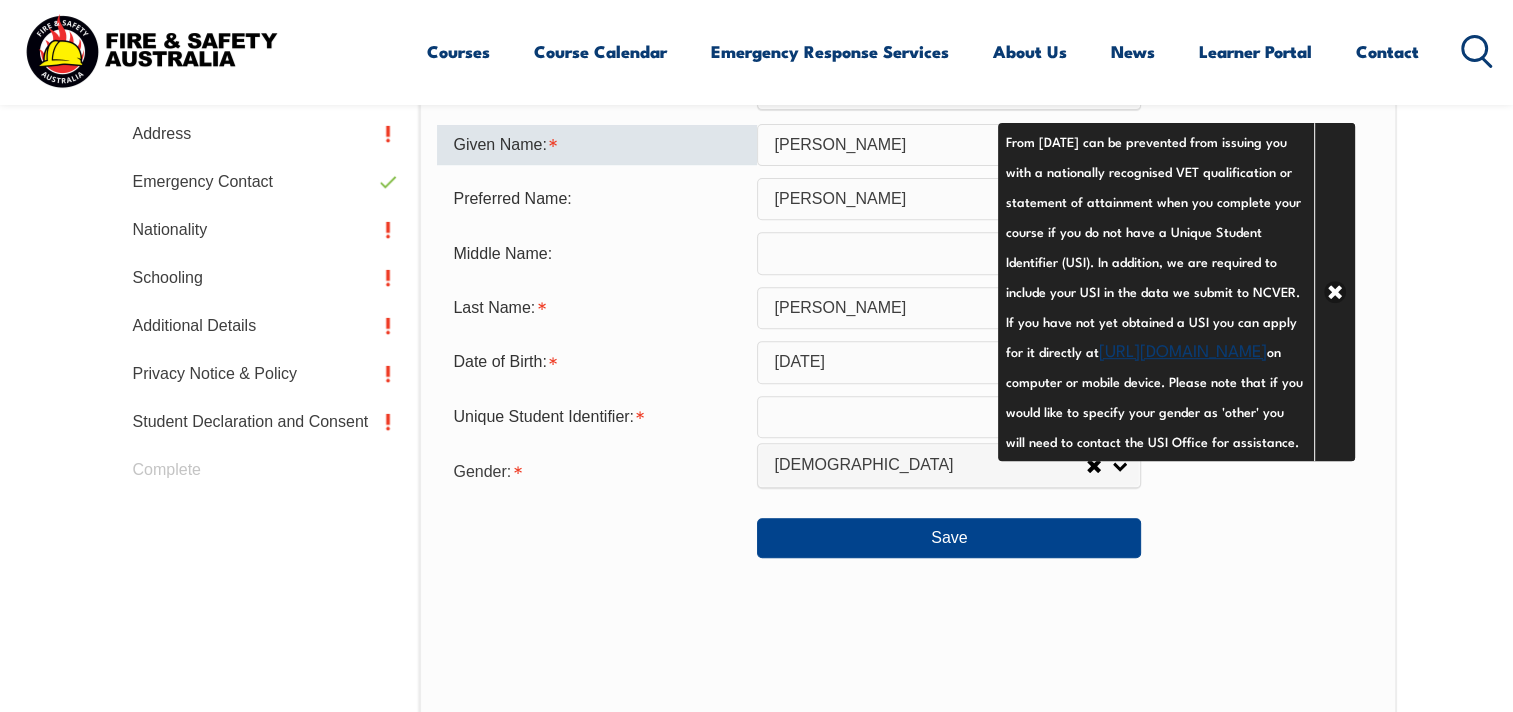 drag, startPoint x: 1080, startPoint y: 154, endPoint x: 1256, endPoint y: 226, distance: 190.15782 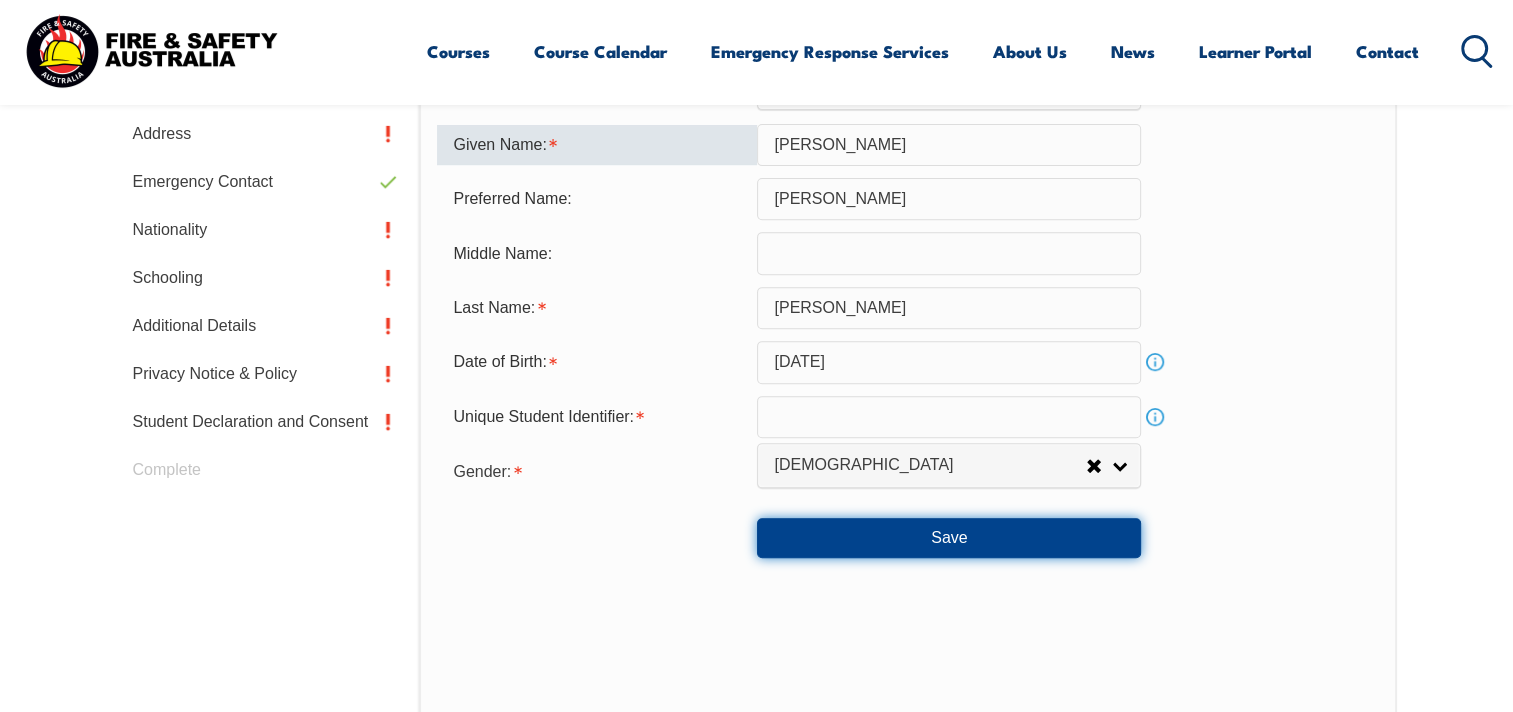 click on "Save" at bounding box center (949, 538) 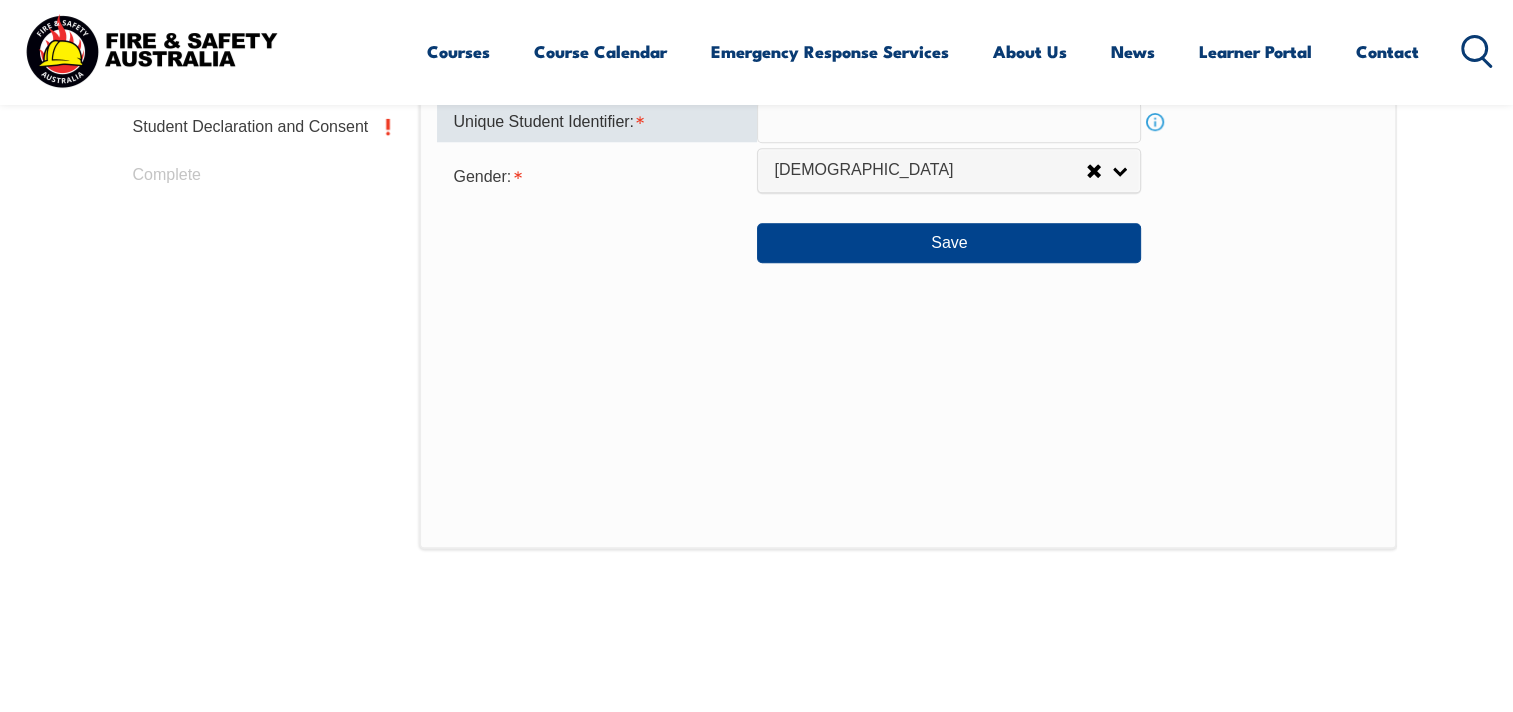 scroll, scrollTop: 839, scrollLeft: 0, axis: vertical 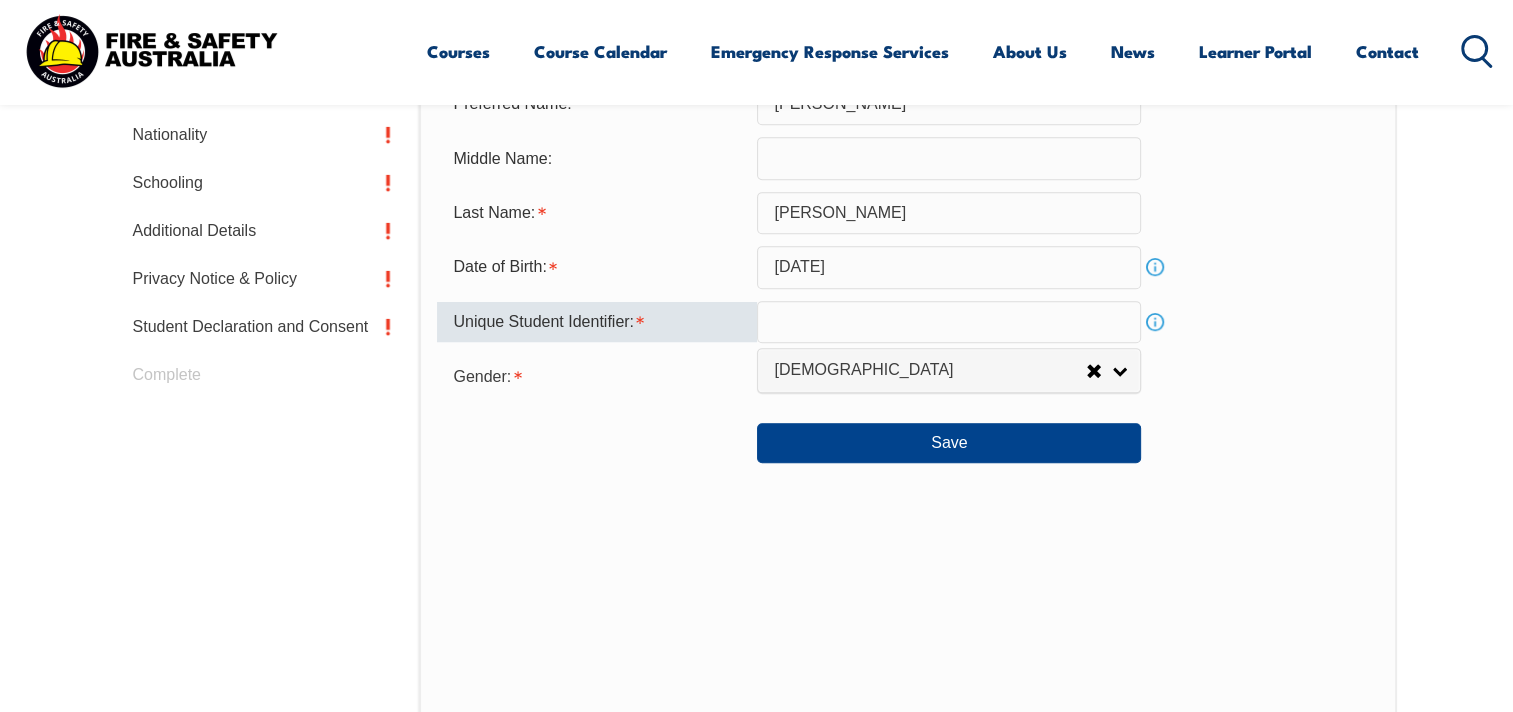 click at bounding box center [949, 322] 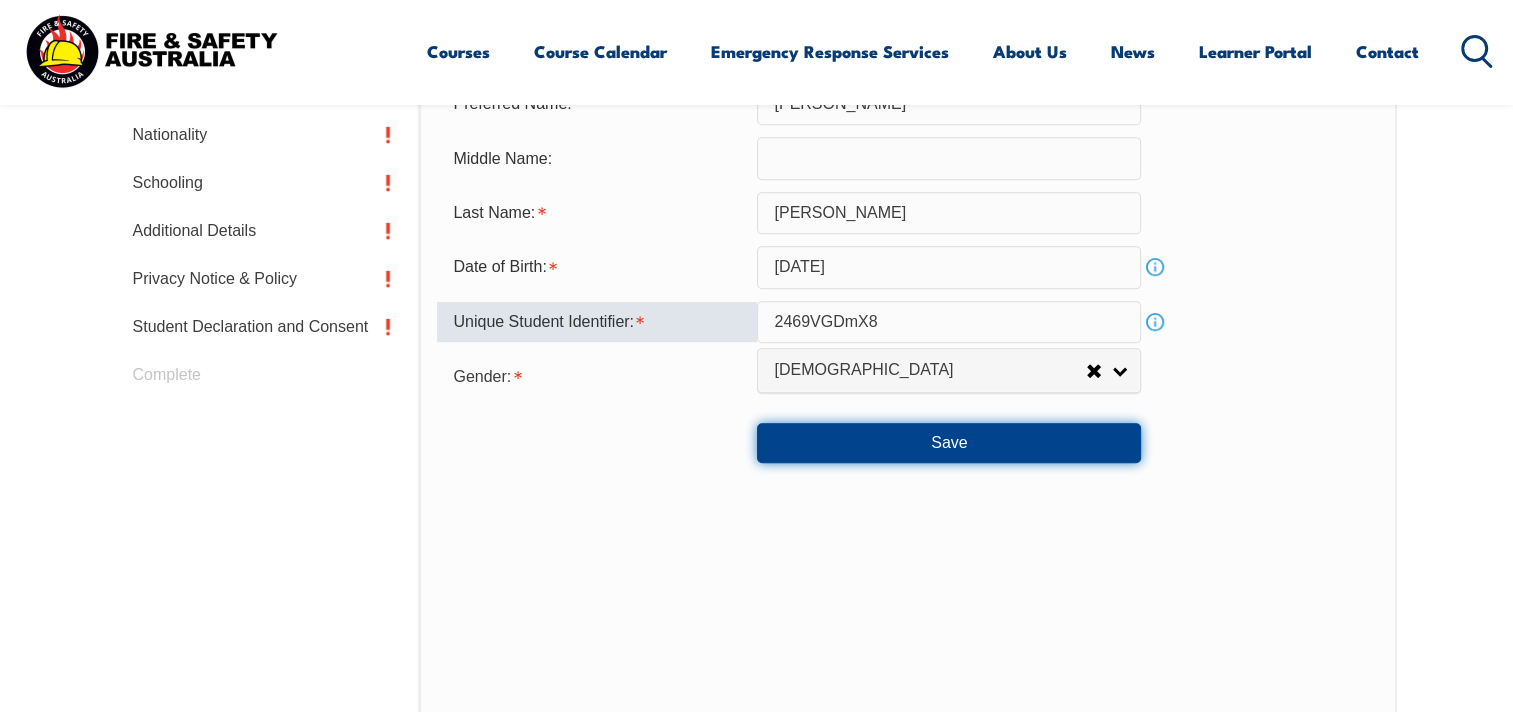 click on "Save" at bounding box center [949, 443] 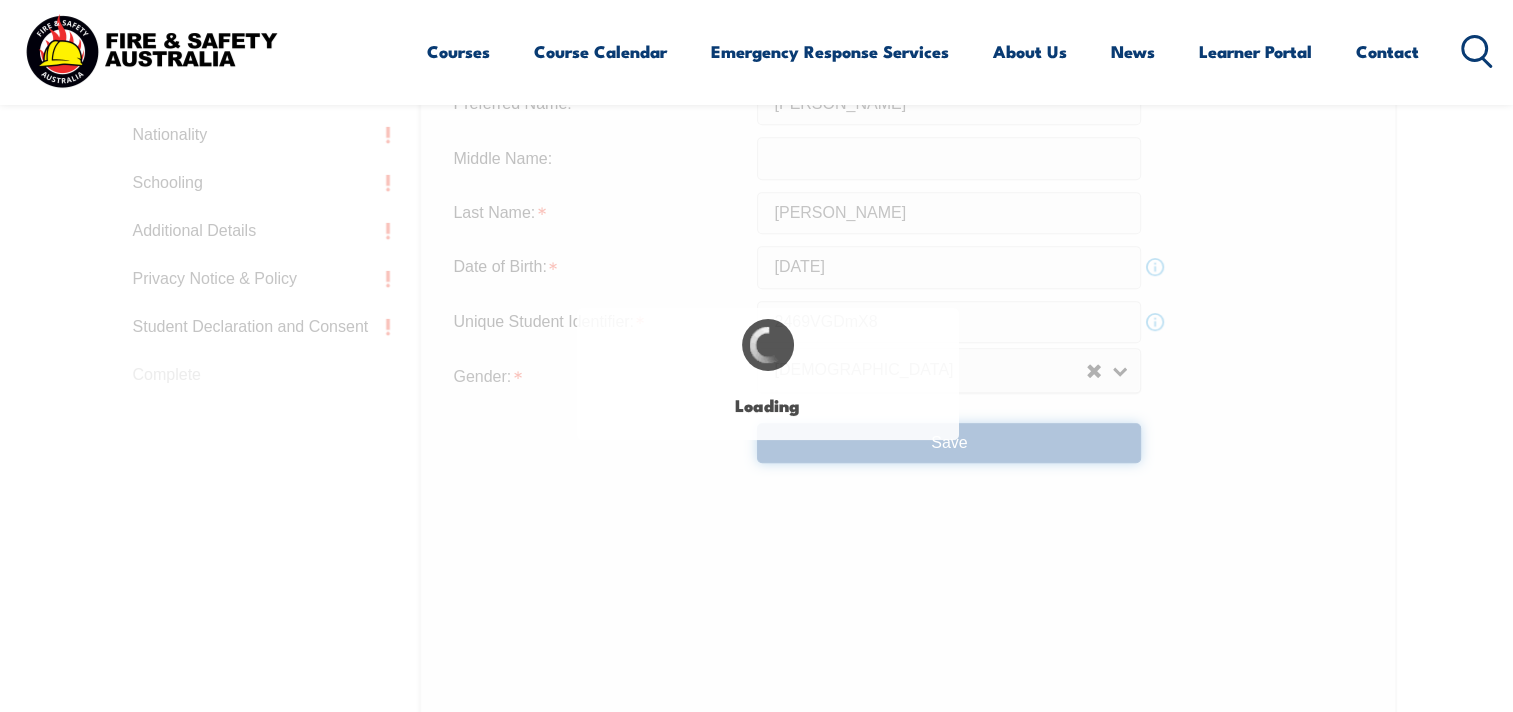 type on "2469VGDMX8" 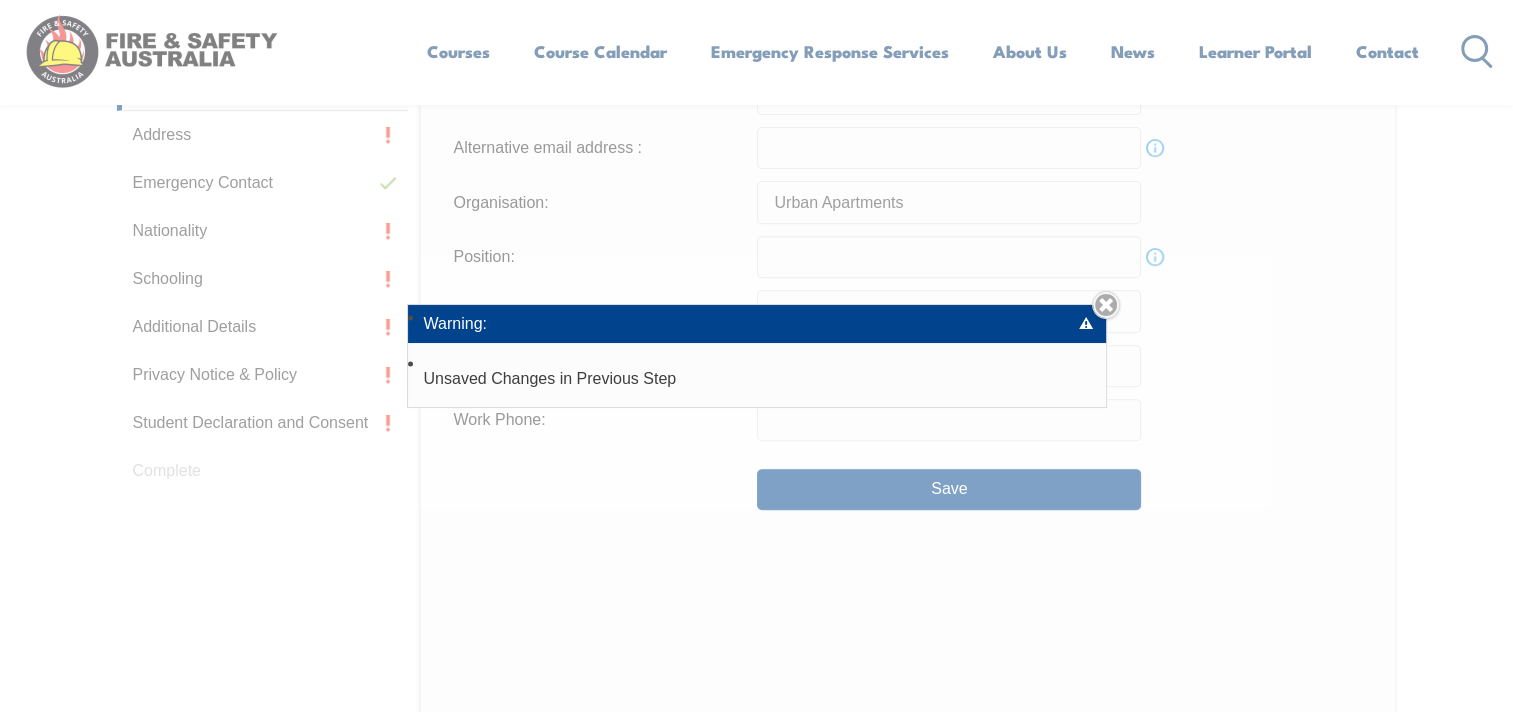scroll, scrollTop: 744, scrollLeft: 0, axis: vertical 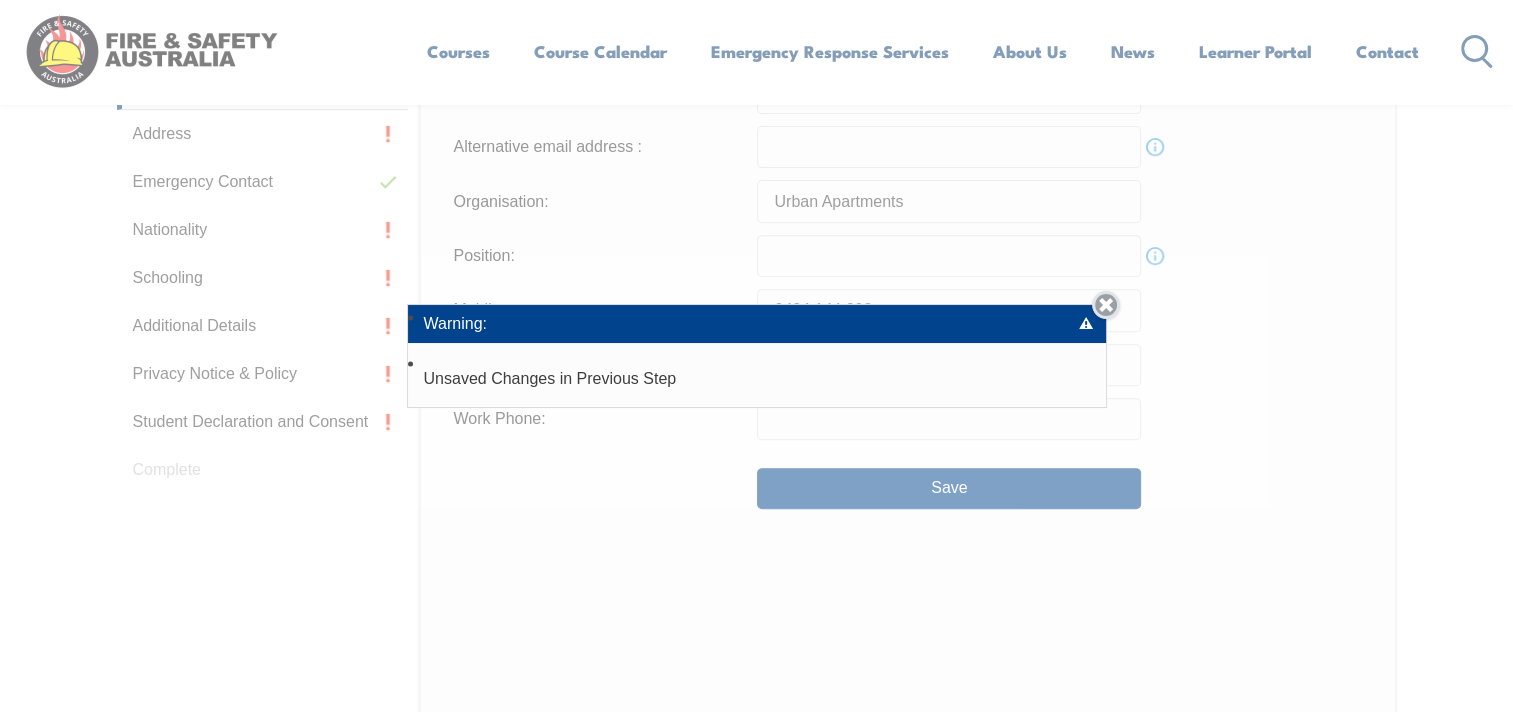 click on "Close" at bounding box center (1106, 305) 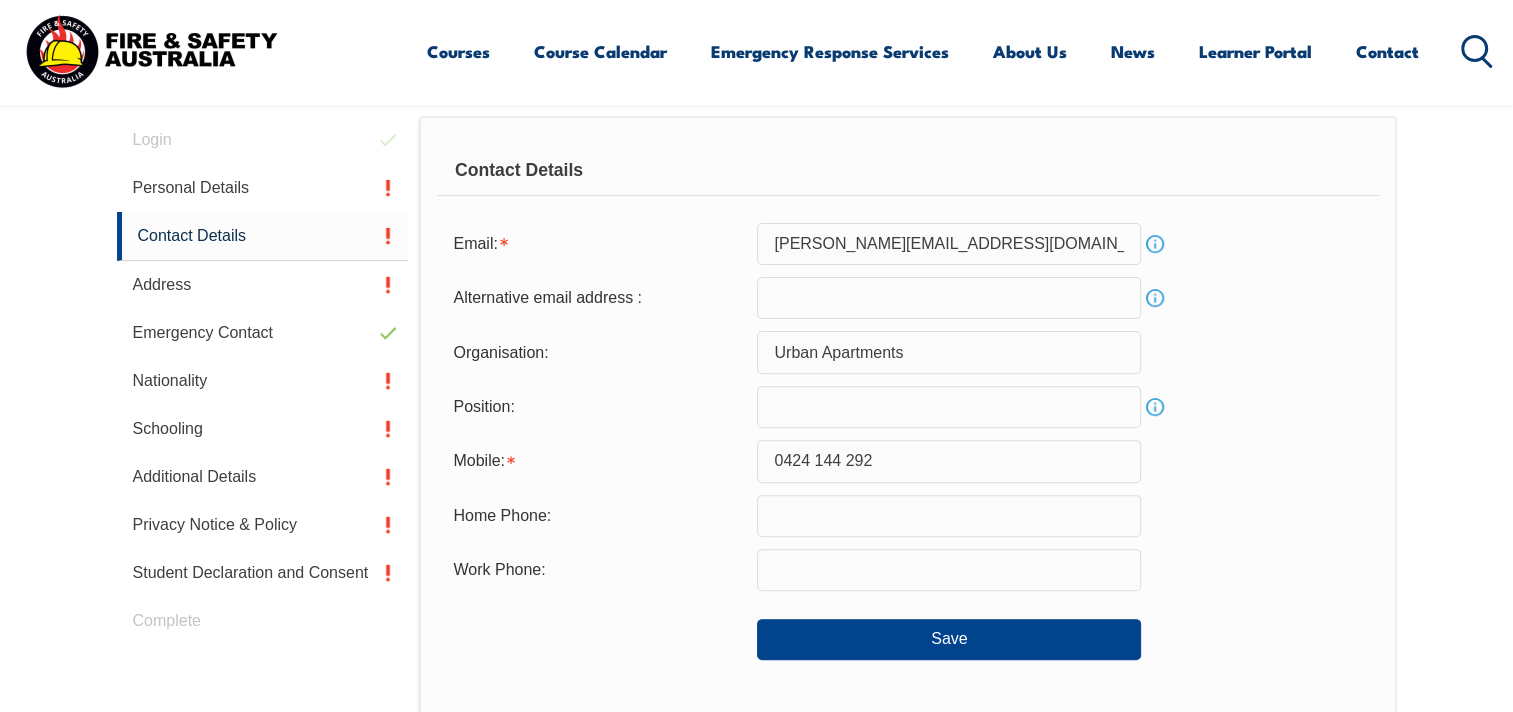 scroll, scrollTop: 544, scrollLeft: 0, axis: vertical 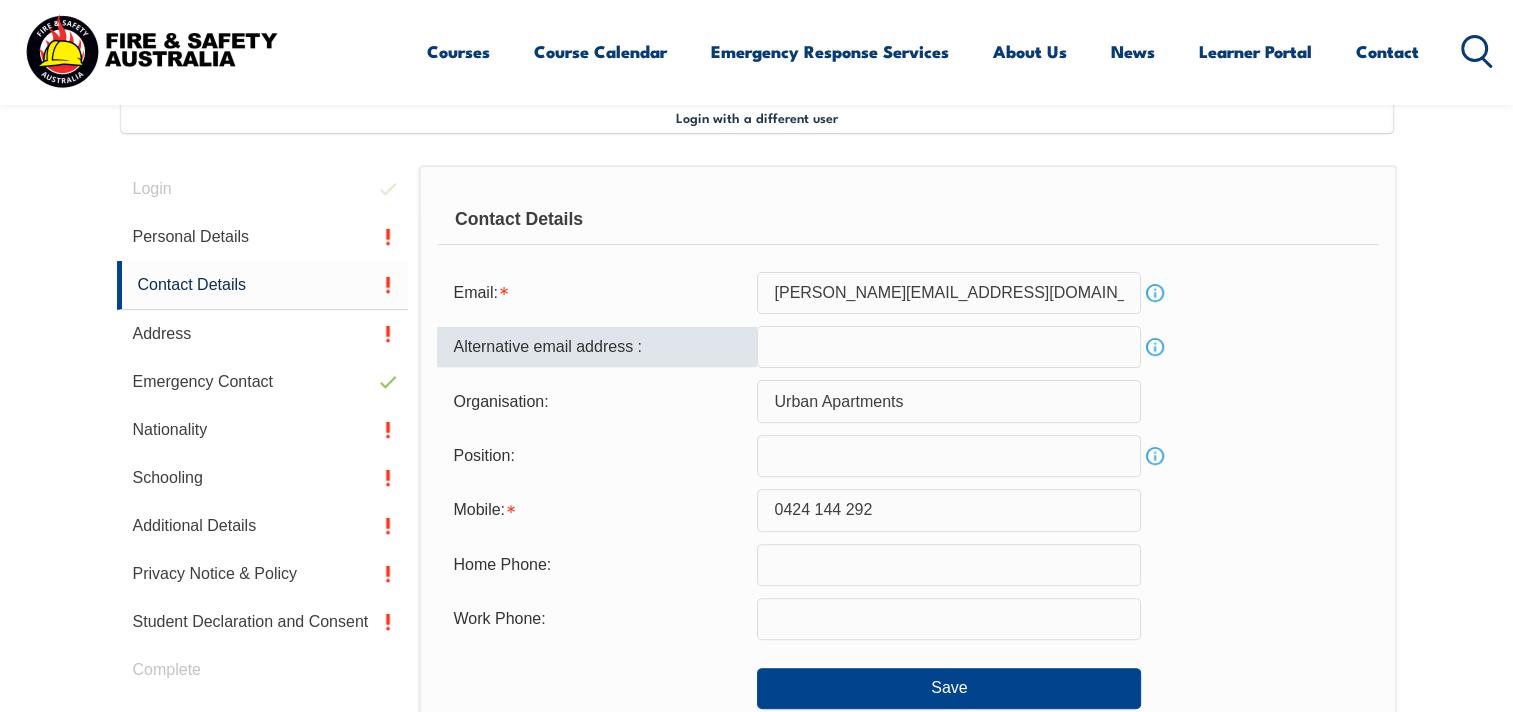 click at bounding box center (949, 347) 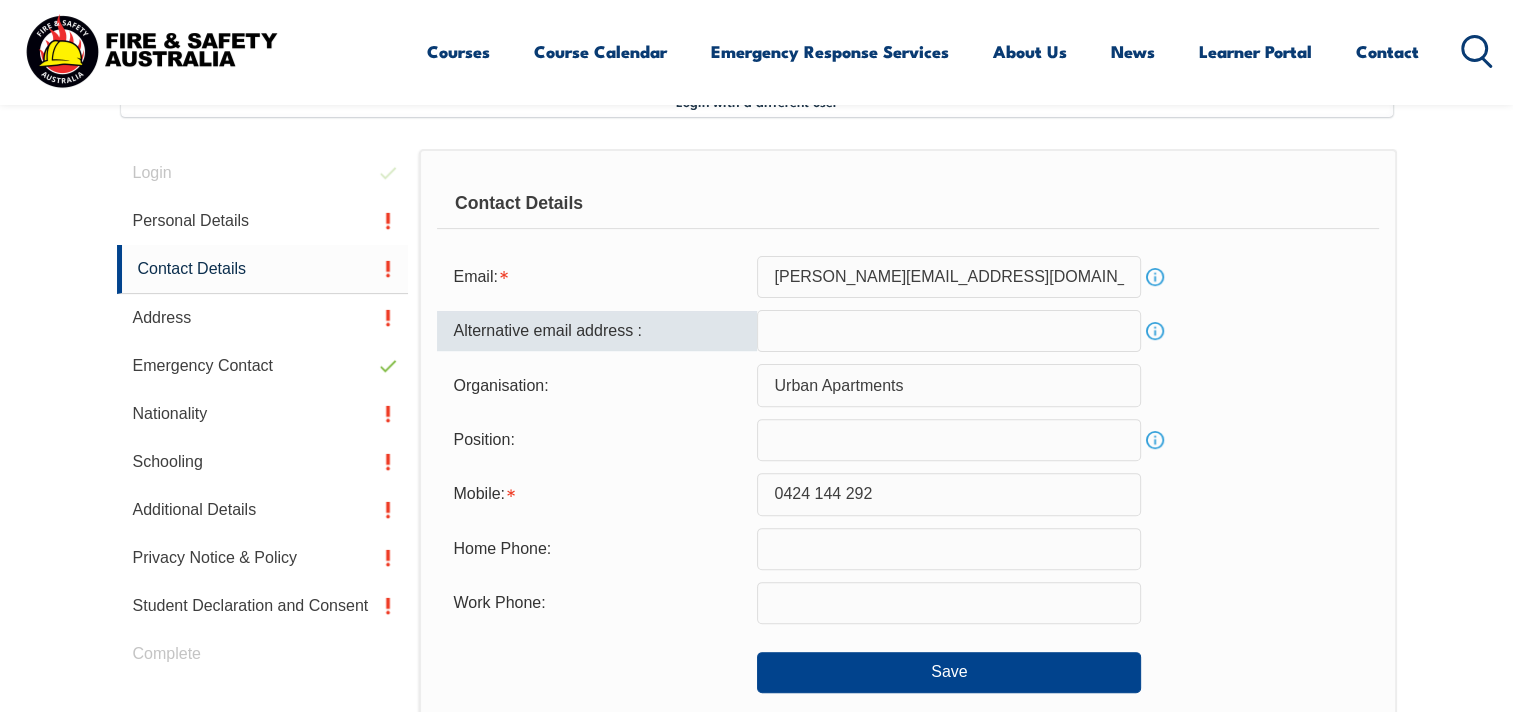 scroll, scrollTop: 644, scrollLeft: 0, axis: vertical 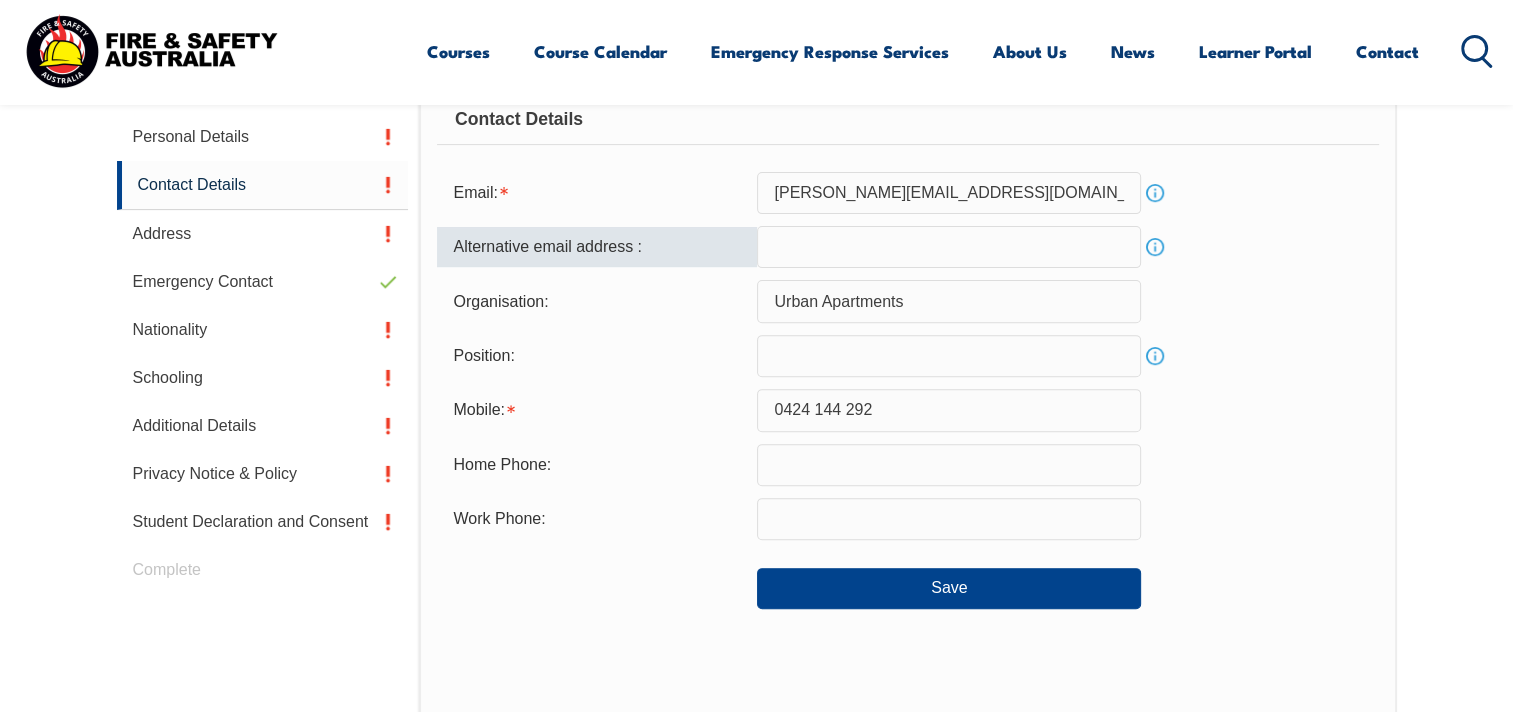click at bounding box center [949, 356] 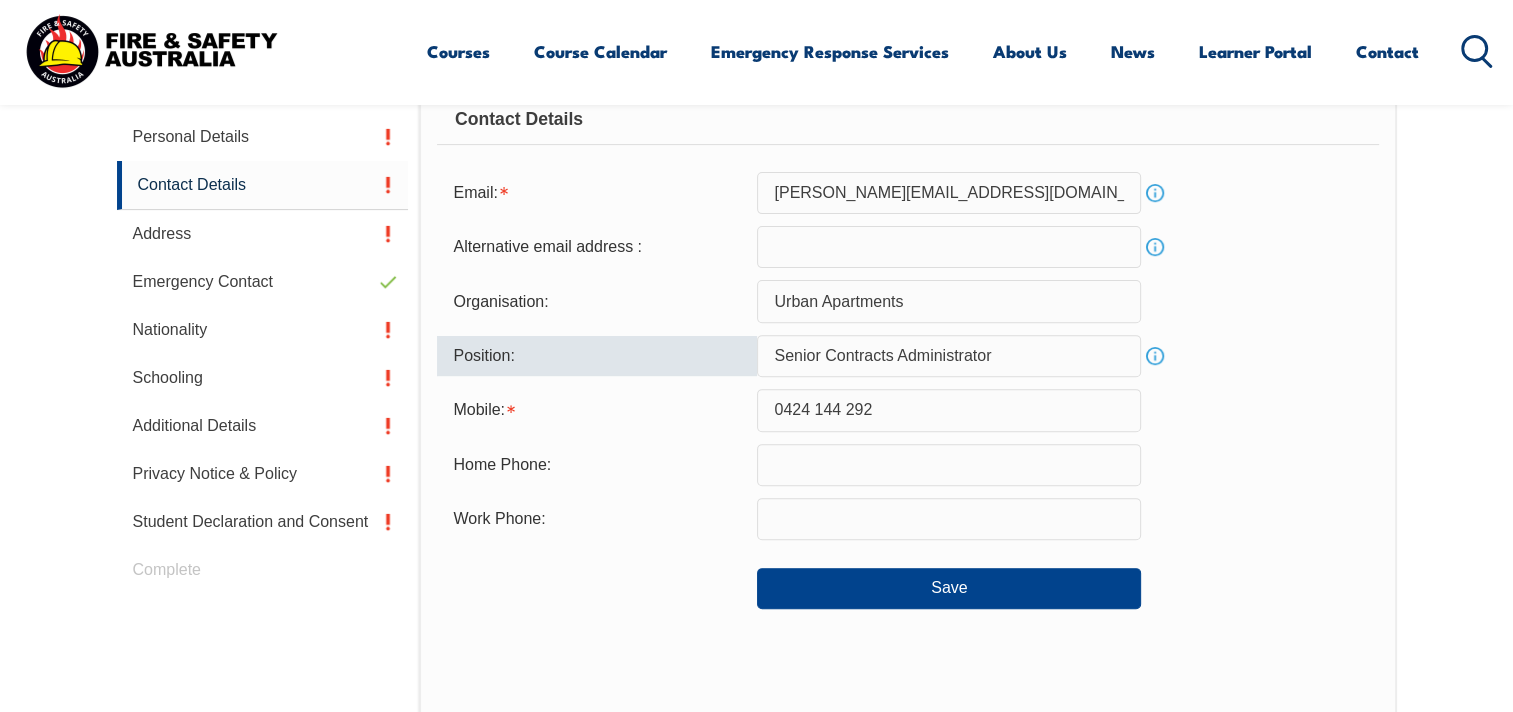 type on "Senior Contracts Administrator" 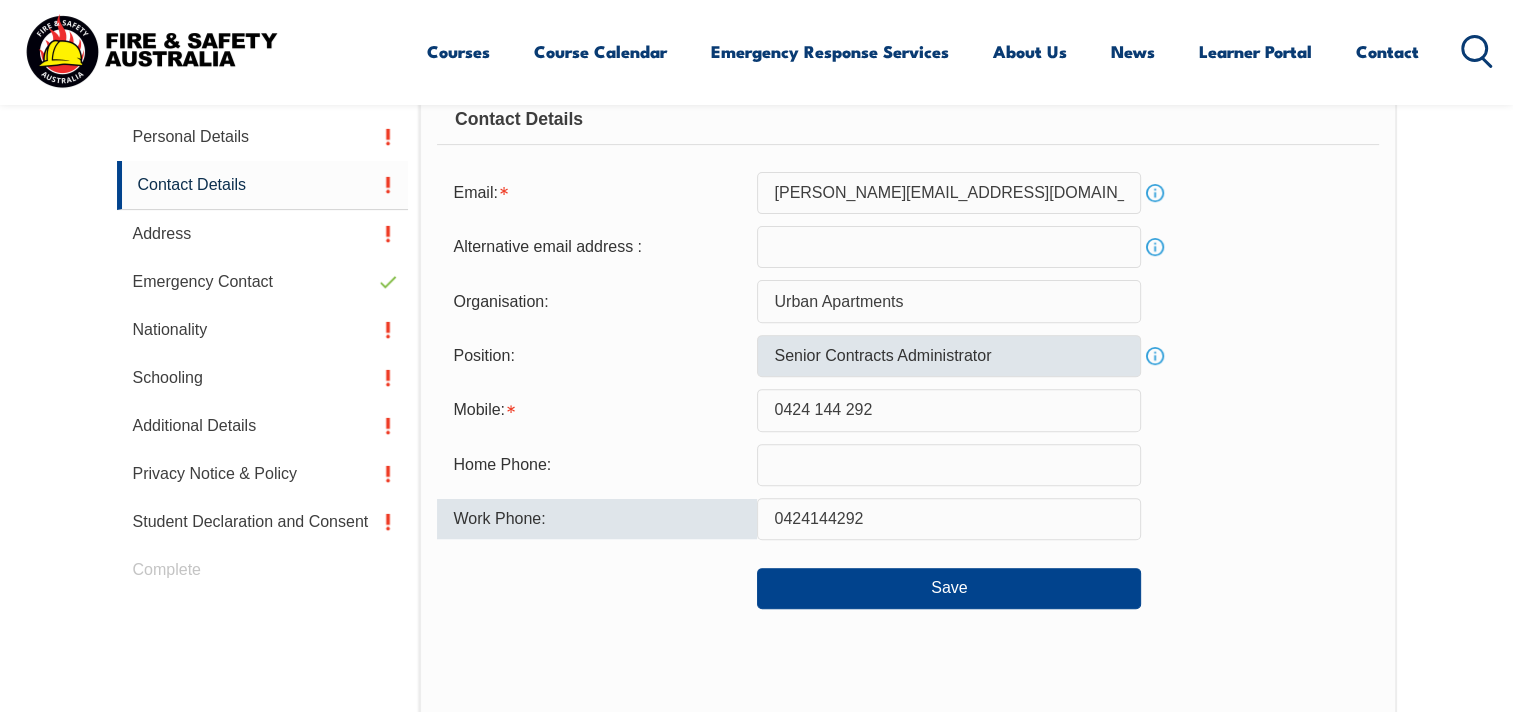 type on "0424144292" 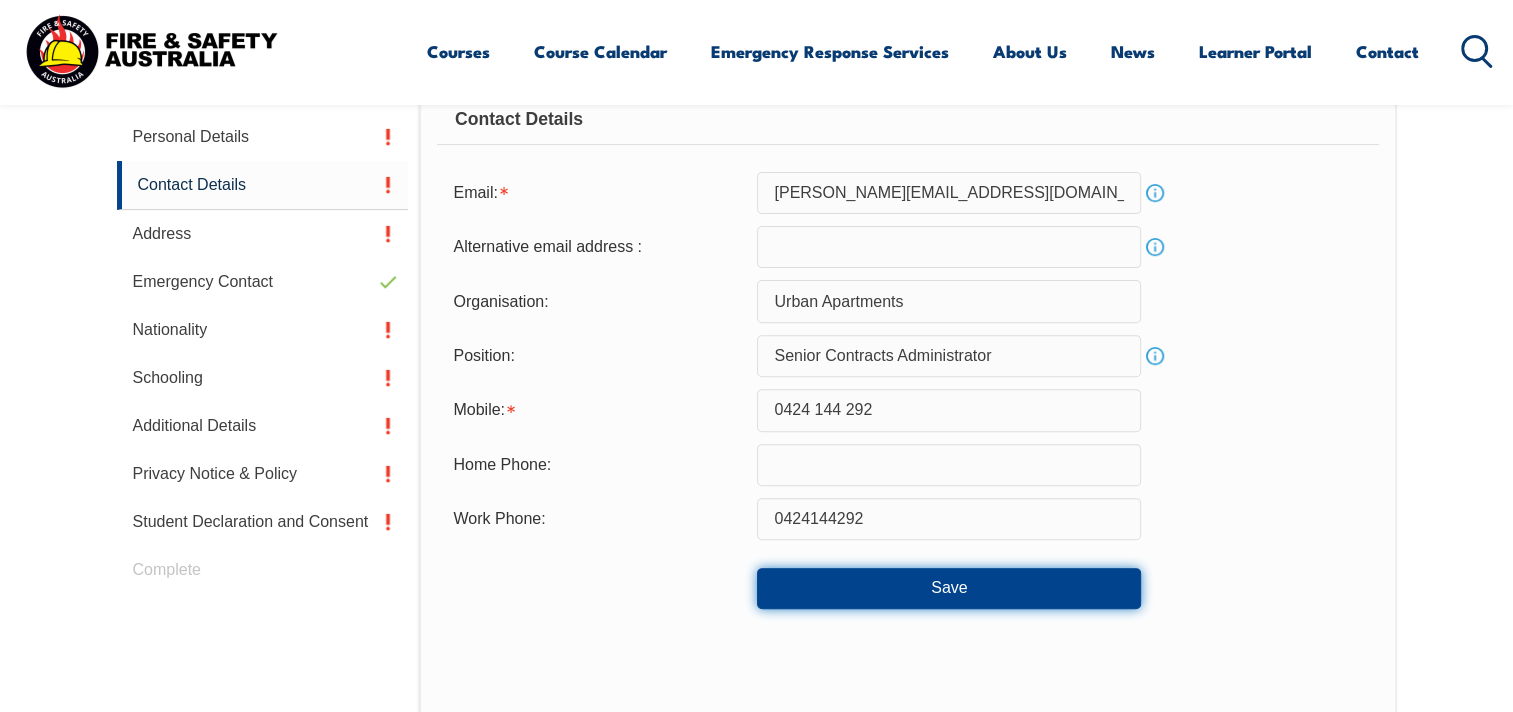 click on "Save" at bounding box center (949, 588) 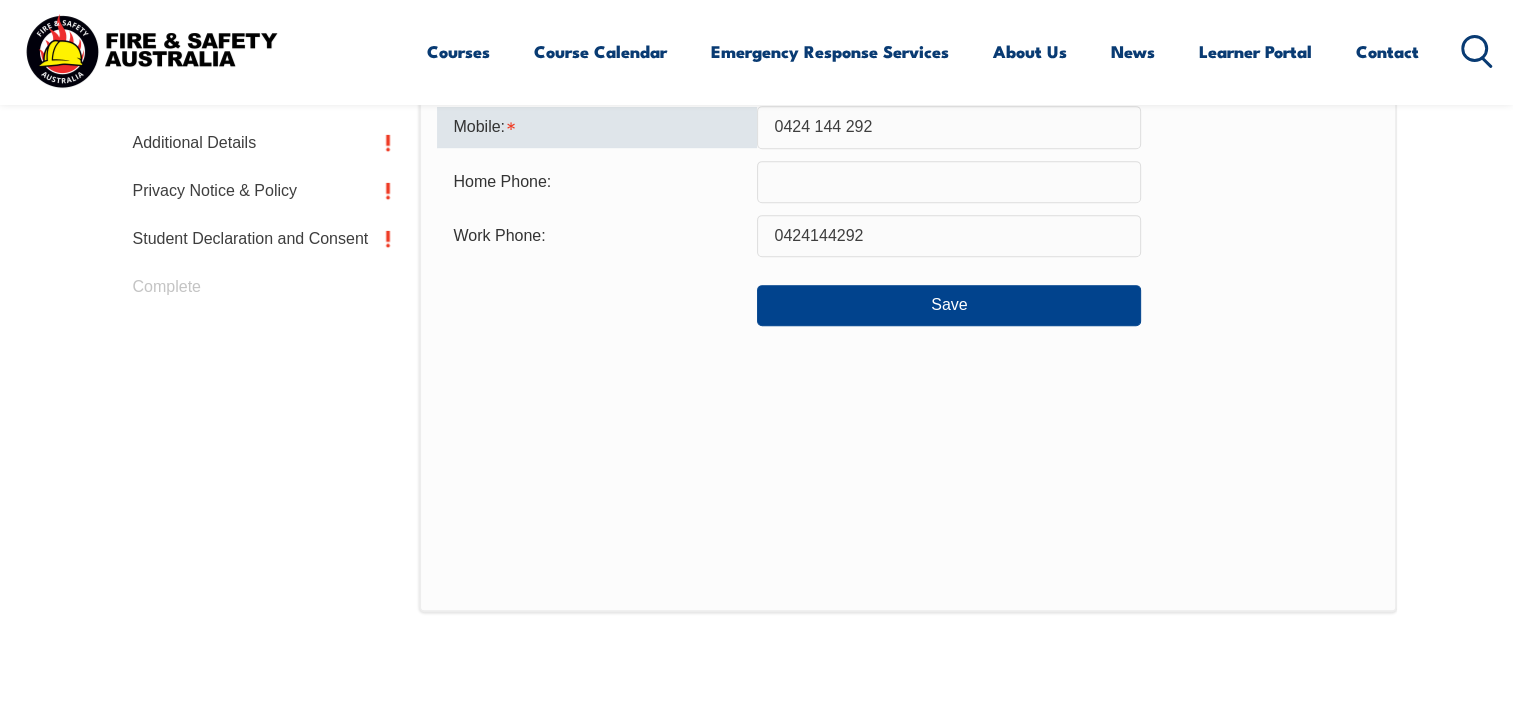 scroll, scrollTop: 632, scrollLeft: 0, axis: vertical 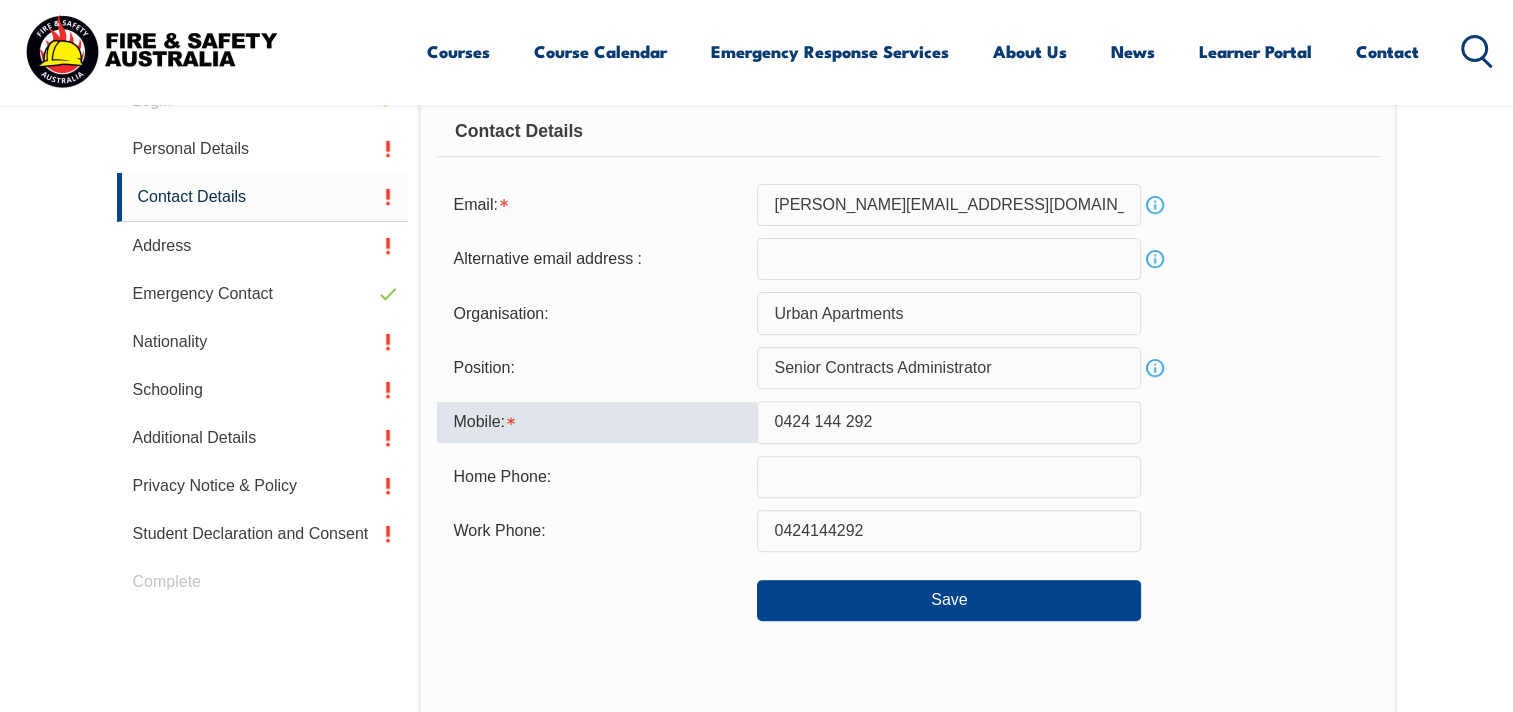 click on "0424 144 292" at bounding box center [949, 422] 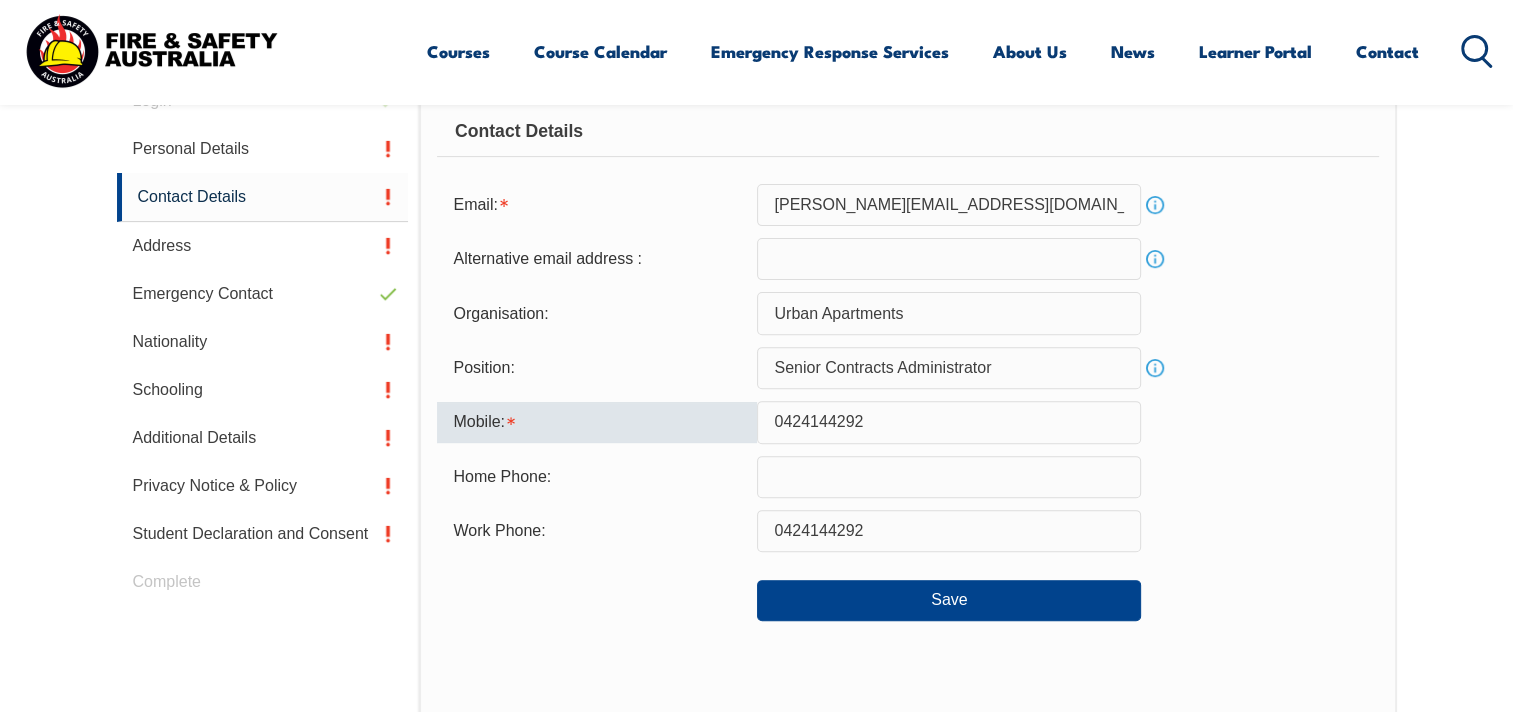 type on "0424144292" 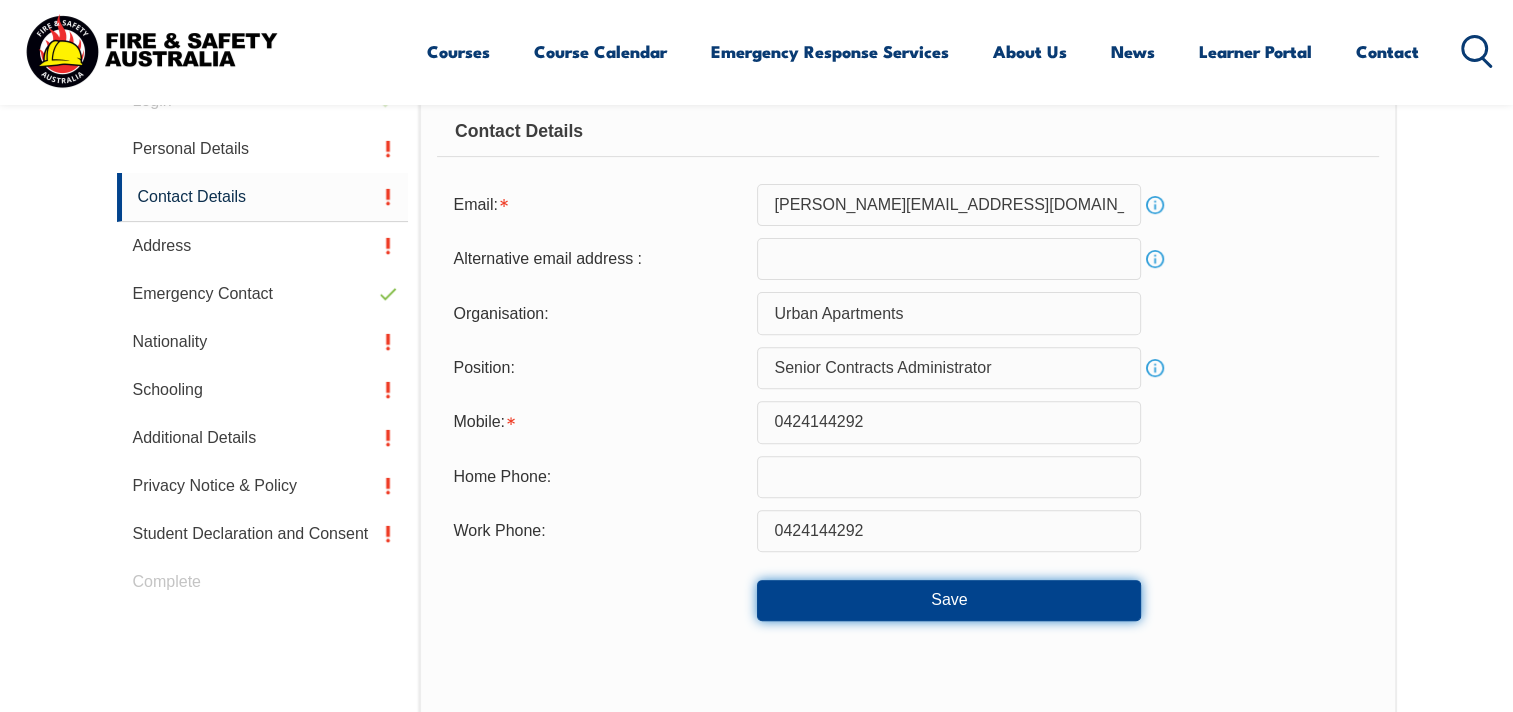 click on "Save" at bounding box center (949, 600) 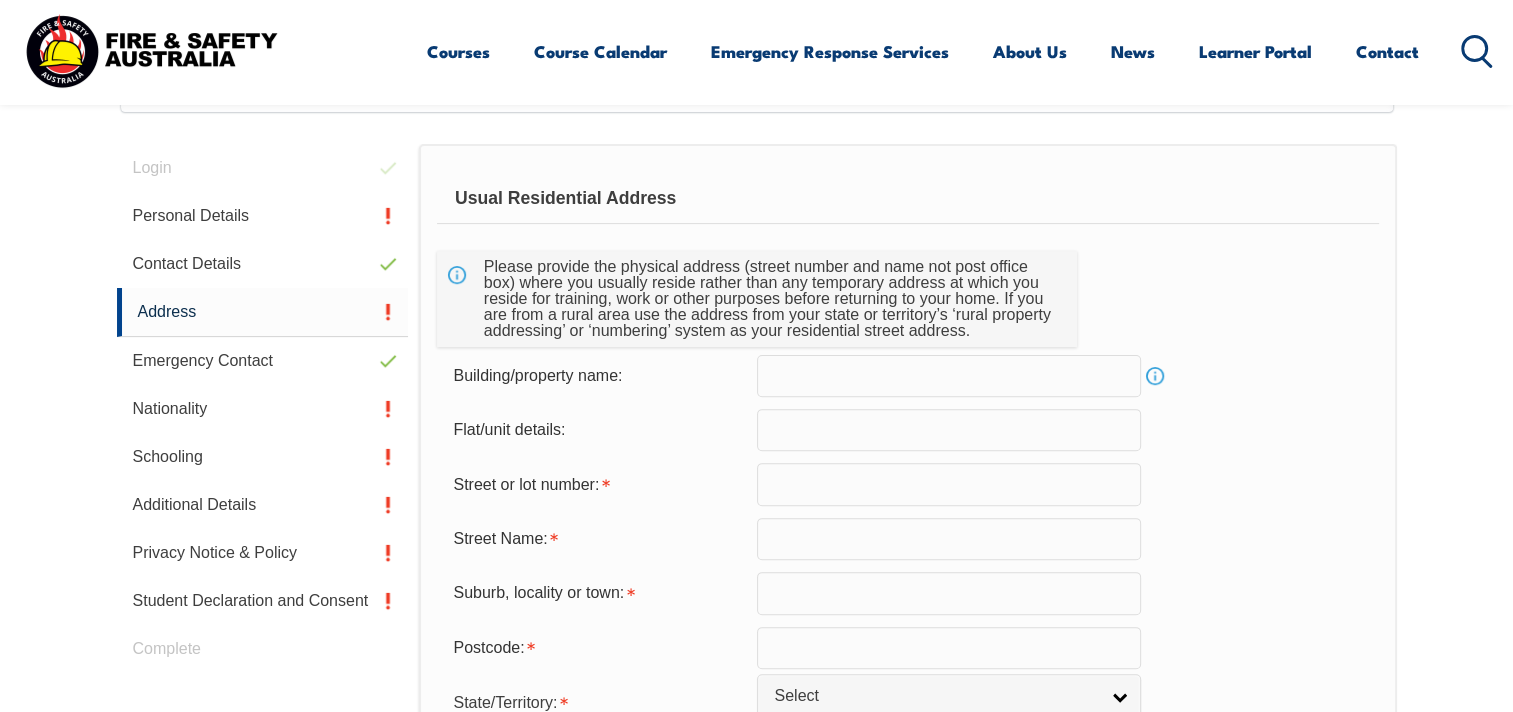 scroll, scrollTop: 544, scrollLeft: 0, axis: vertical 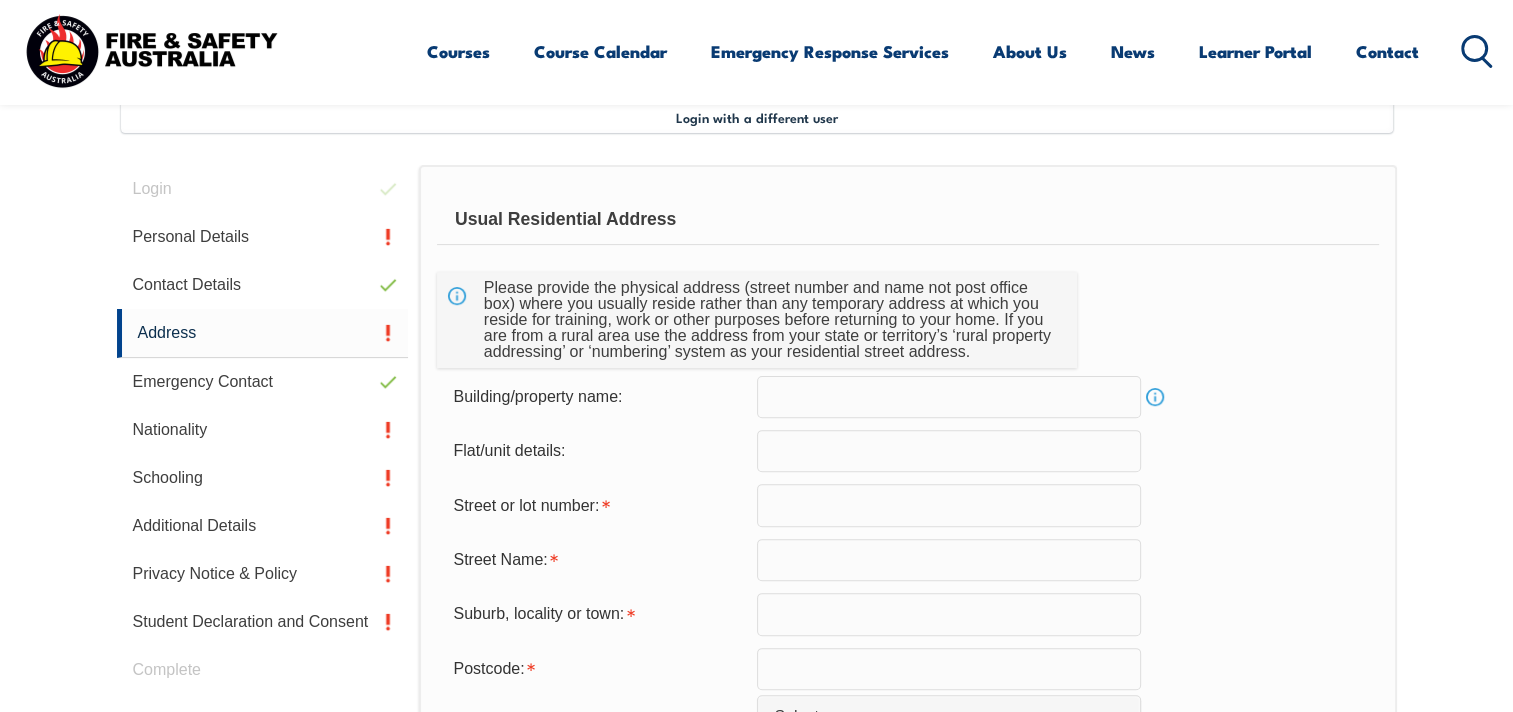 click at bounding box center (949, 397) 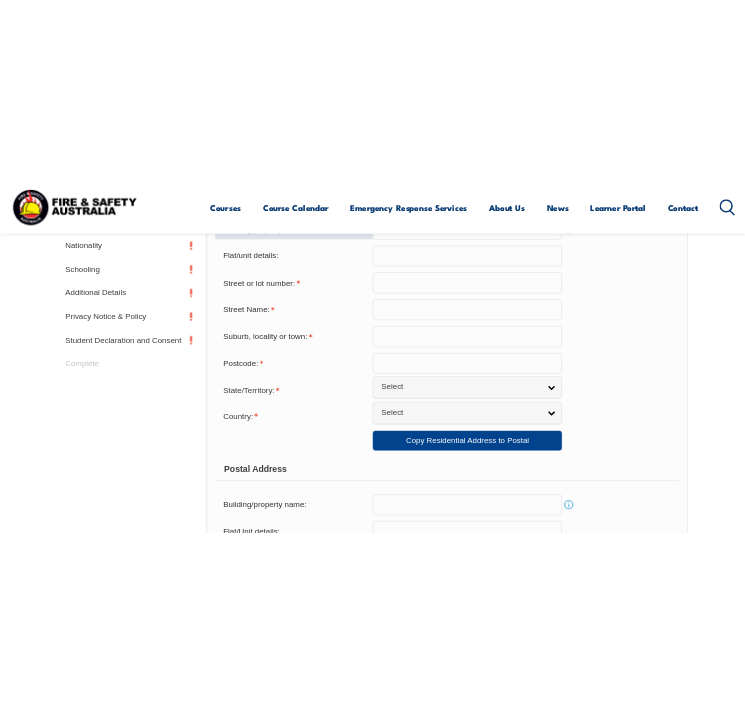 scroll, scrollTop: 644, scrollLeft: 0, axis: vertical 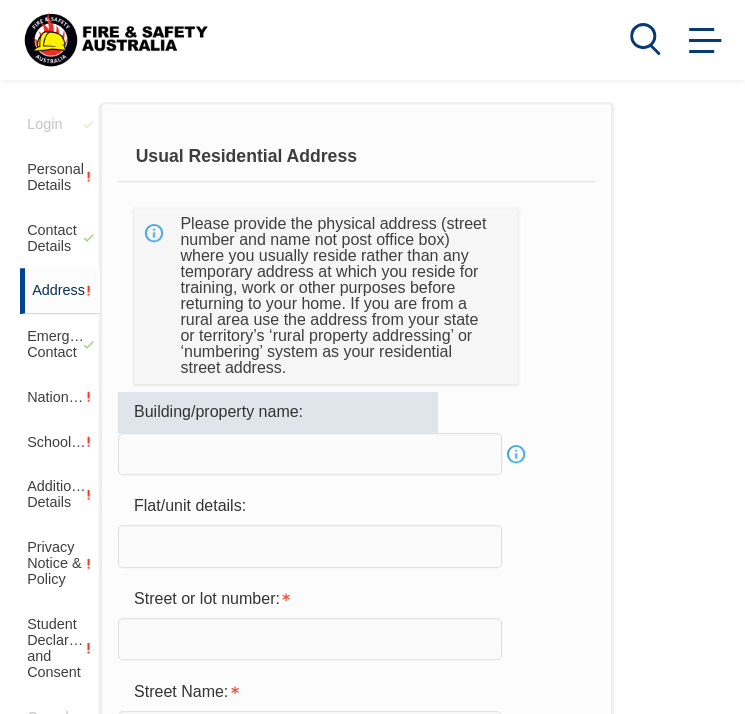 click at bounding box center (310, 454) 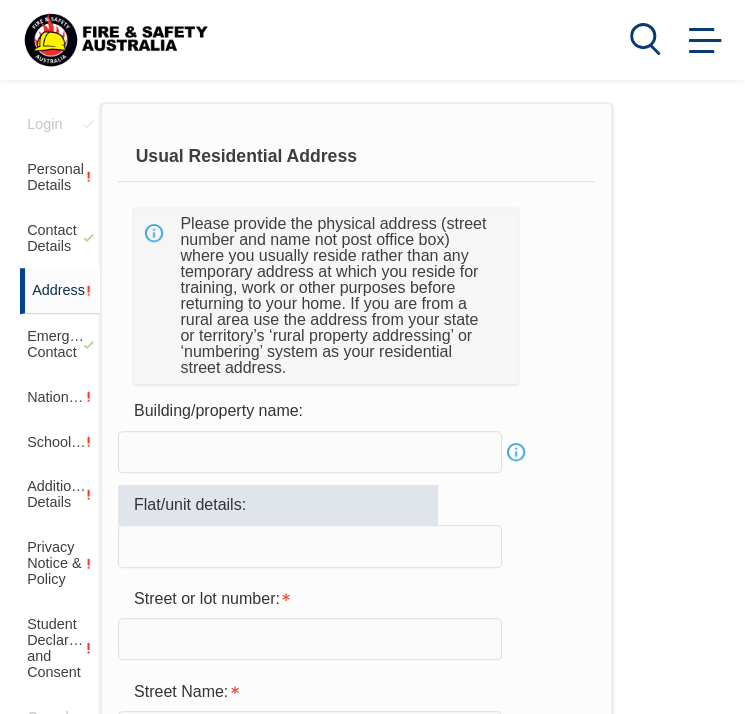 click at bounding box center [310, 546] 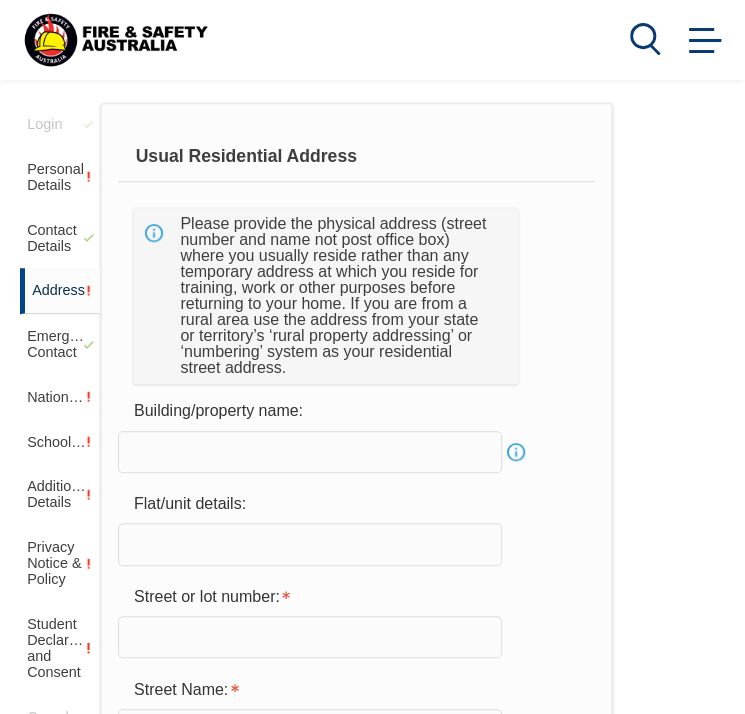 click at bounding box center (310, 544) 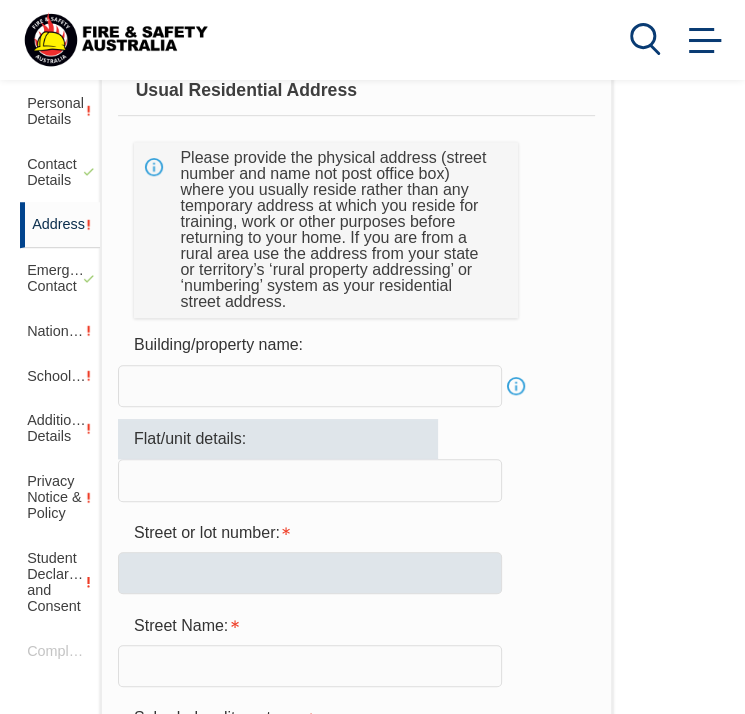 scroll, scrollTop: 544, scrollLeft: 0, axis: vertical 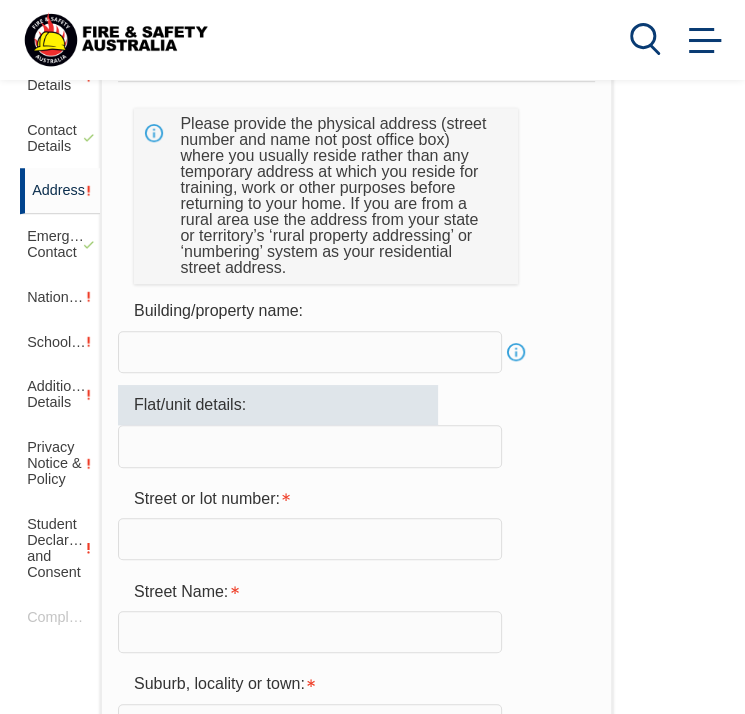 click at bounding box center [310, 539] 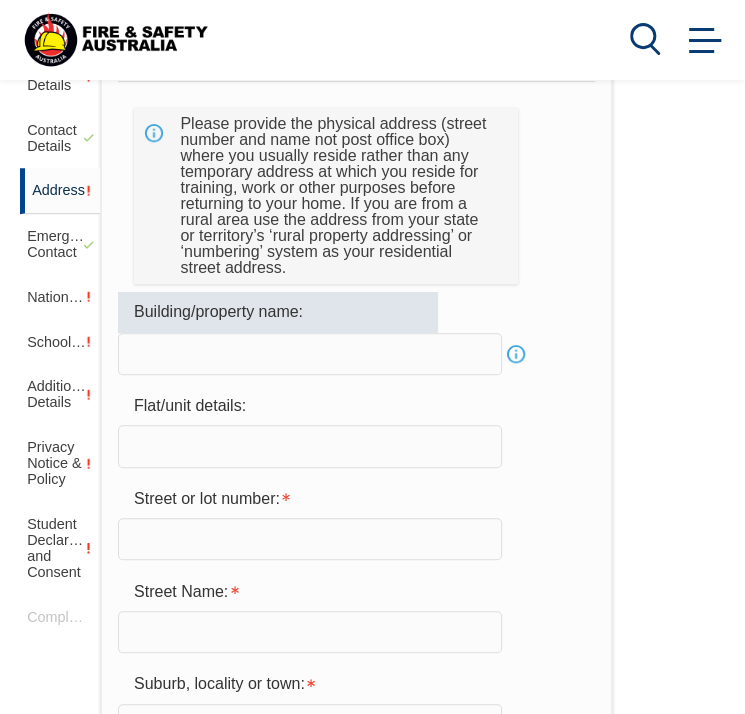 click at bounding box center [310, 354] 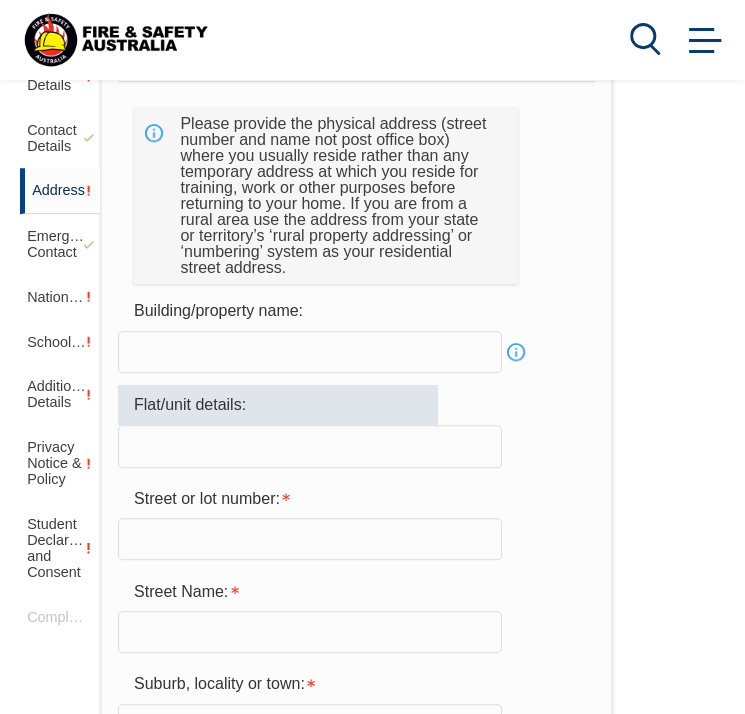 click at bounding box center (310, 446) 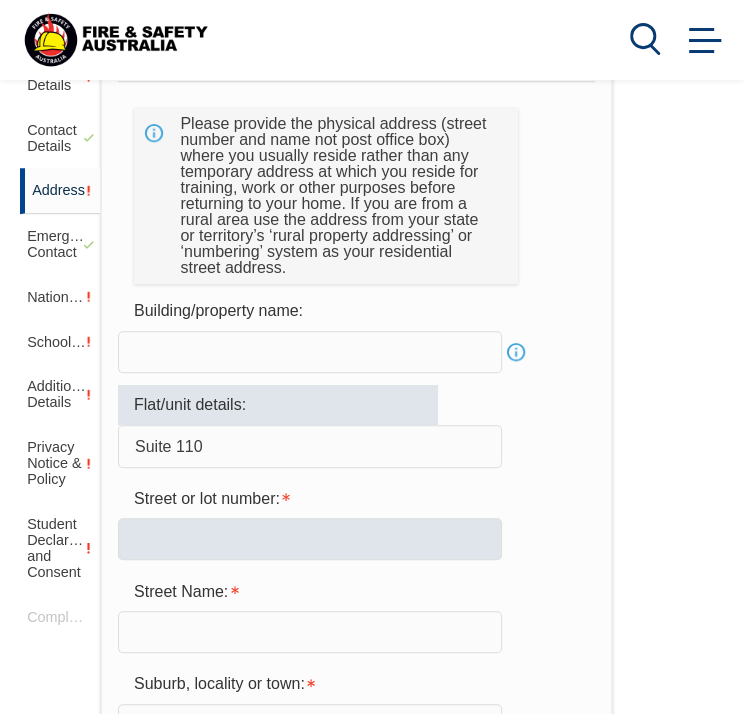 type on "Suite 110" 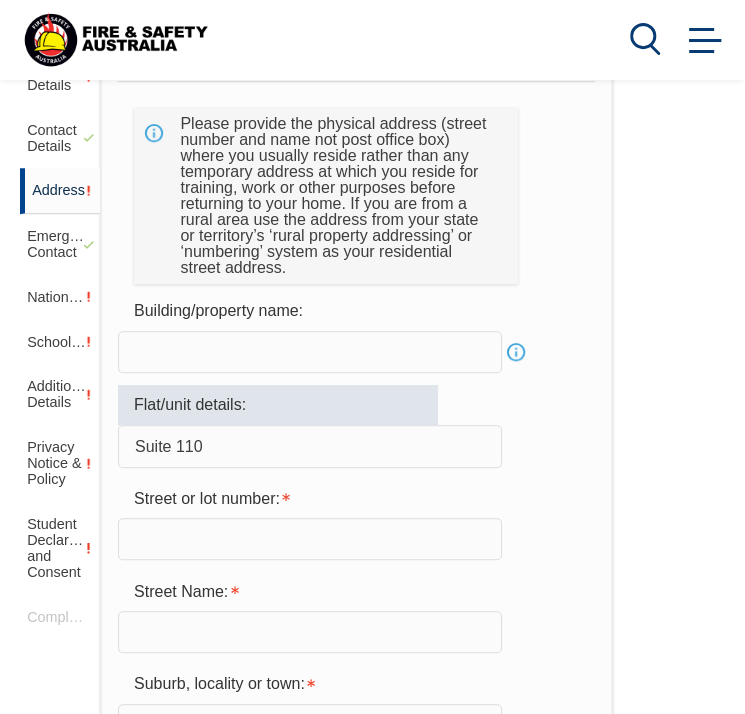 click at bounding box center [310, 539] 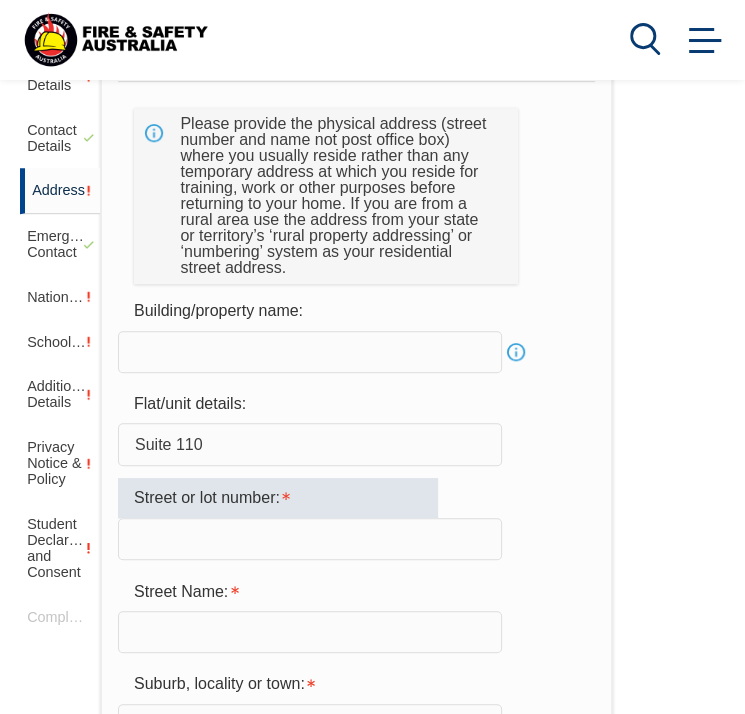 click at bounding box center [310, 539] 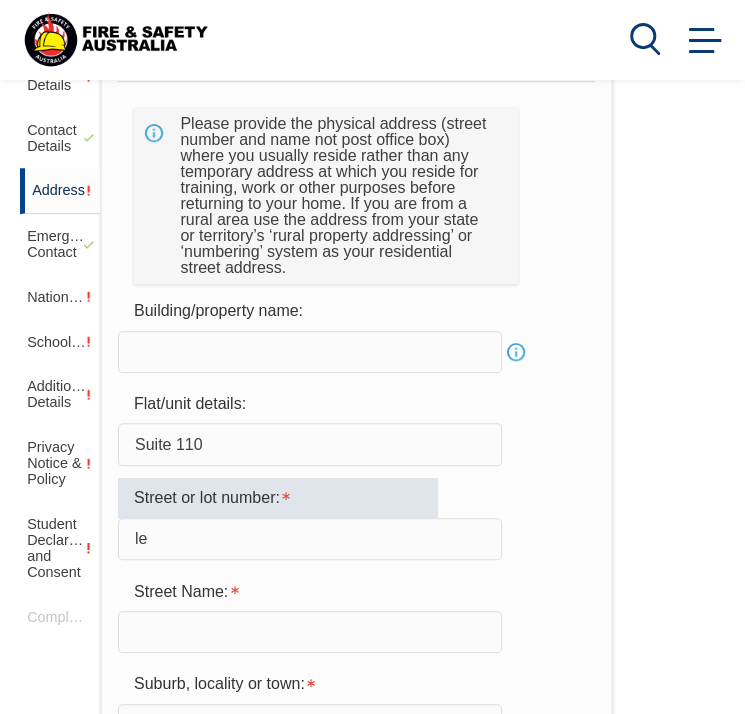 type on "l" 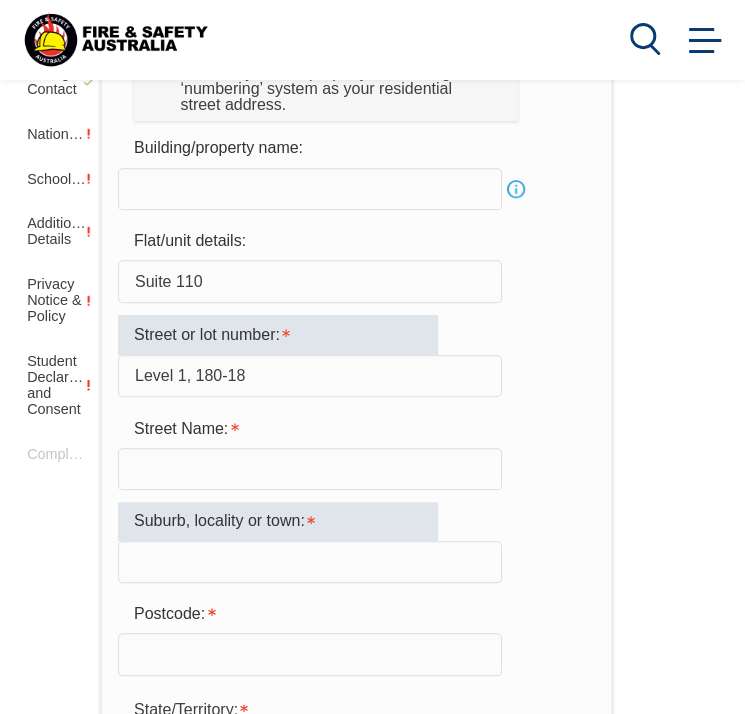 scroll, scrollTop: 744, scrollLeft: 0, axis: vertical 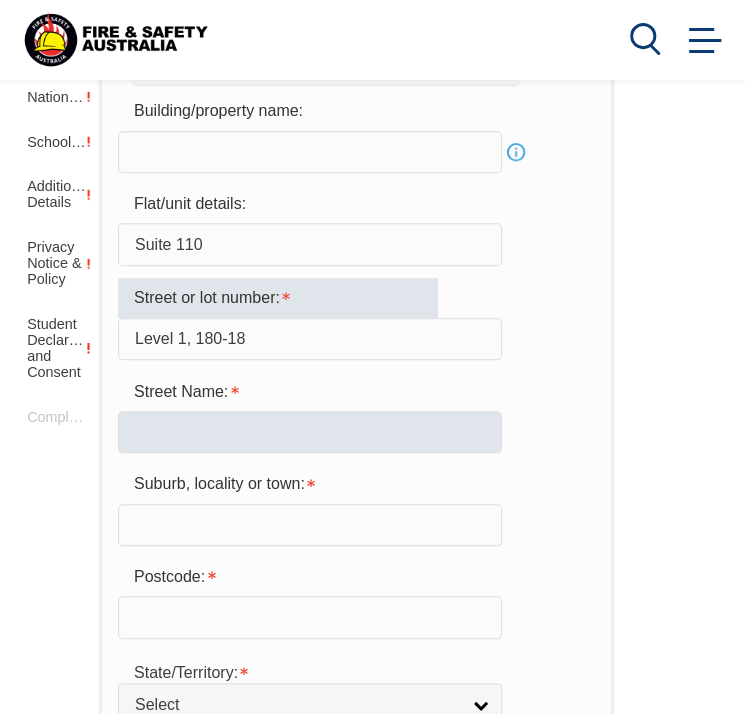 type on "Level 1, 180-18" 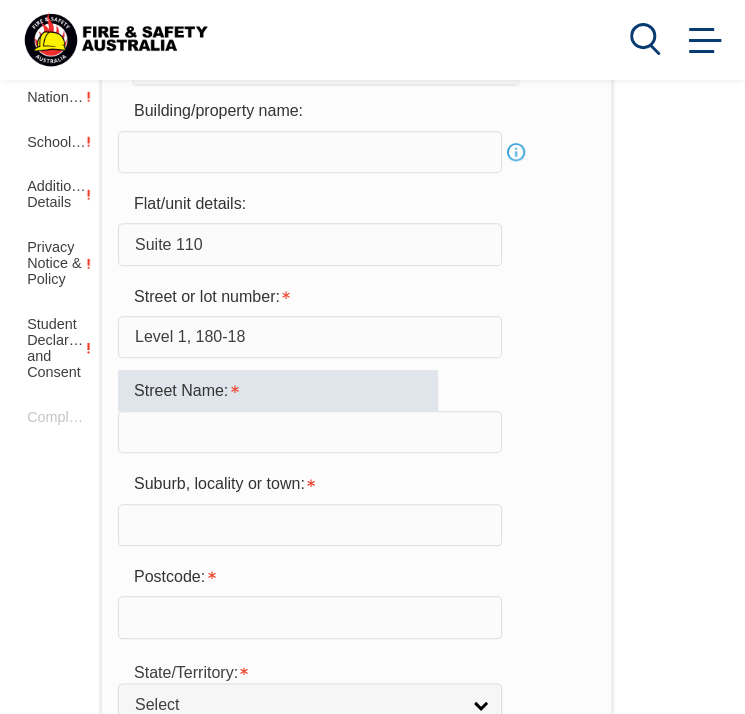 click at bounding box center [310, 432] 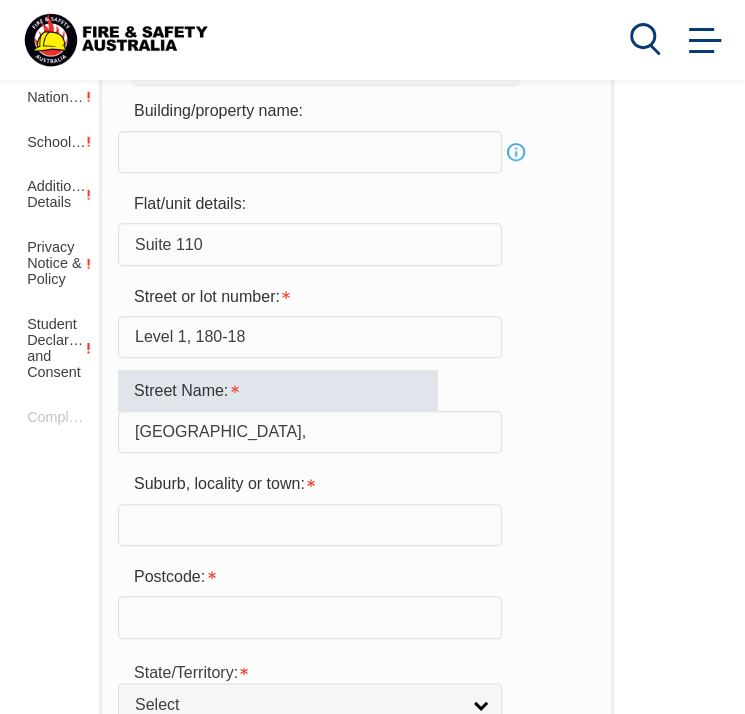 type on "[GEOGRAPHIC_DATA]," 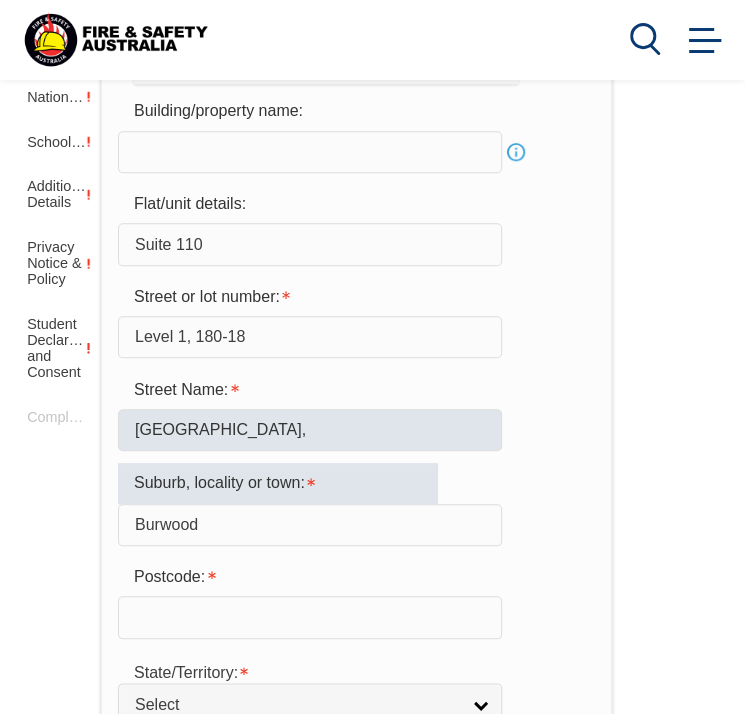 type on "Burwood" 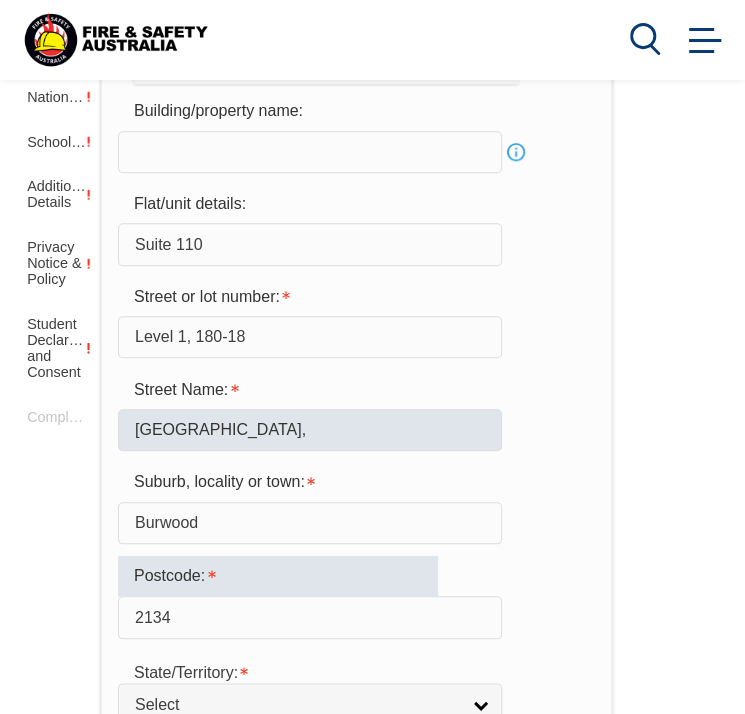 type on "2134" 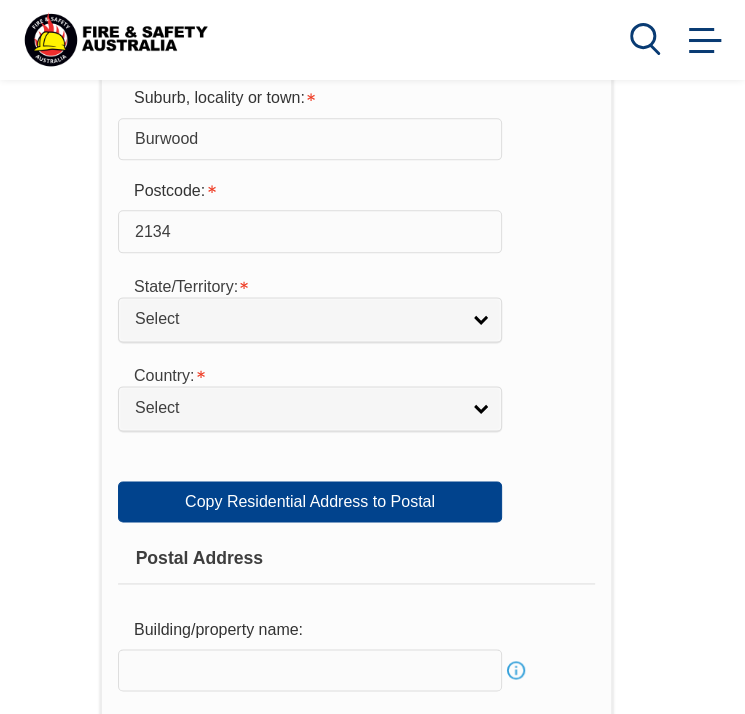 scroll, scrollTop: 1128, scrollLeft: 0, axis: vertical 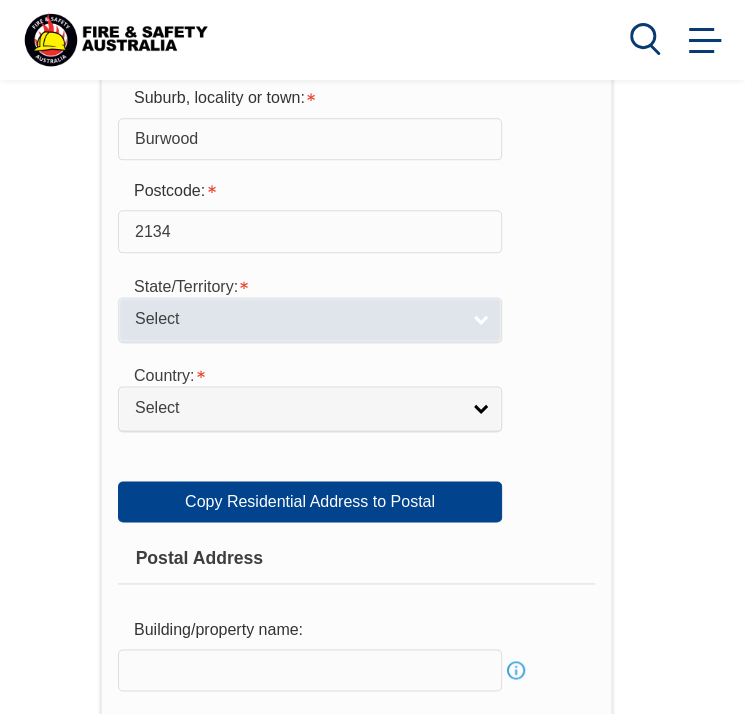 click on "Select" at bounding box center [297, 319] 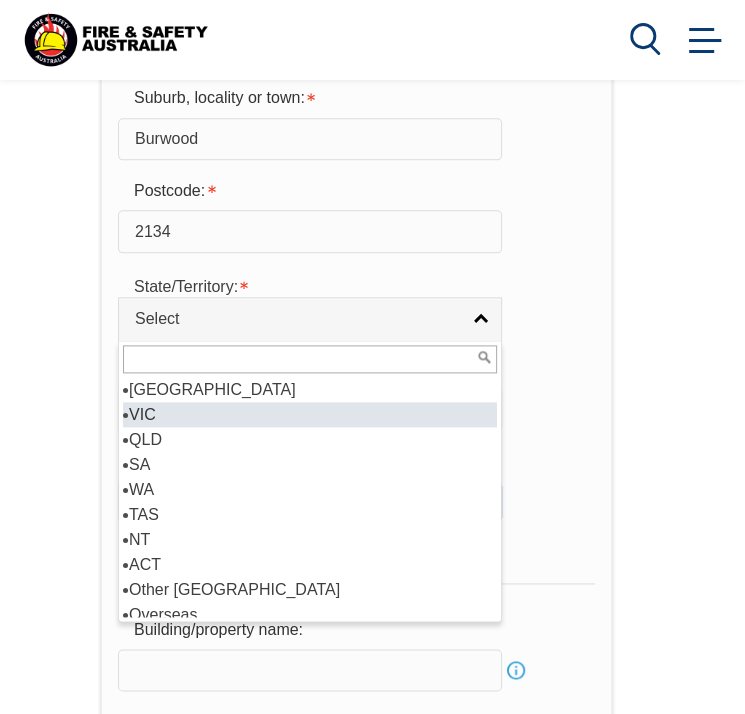 click on "[GEOGRAPHIC_DATA]" at bounding box center (310, 389) 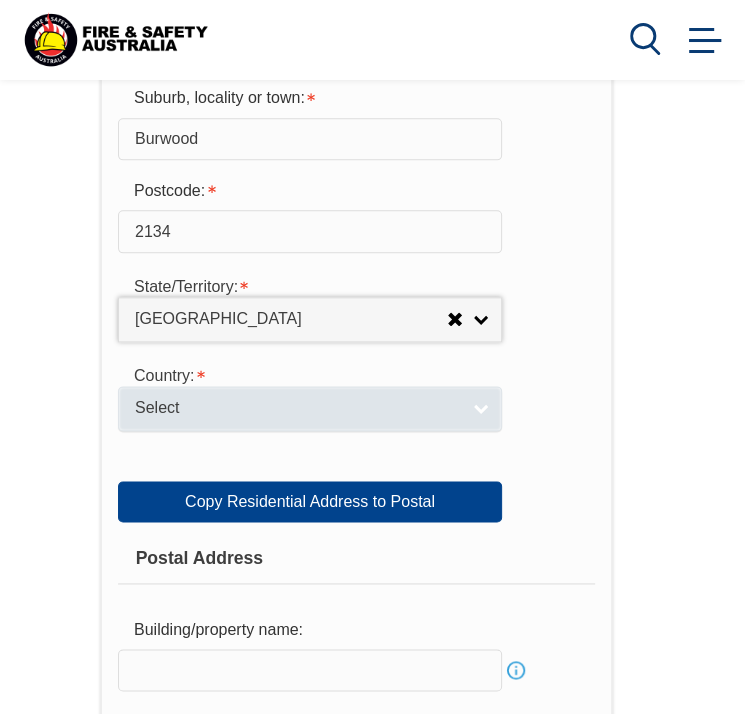 click on "Select" at bounding box center [297, 408] 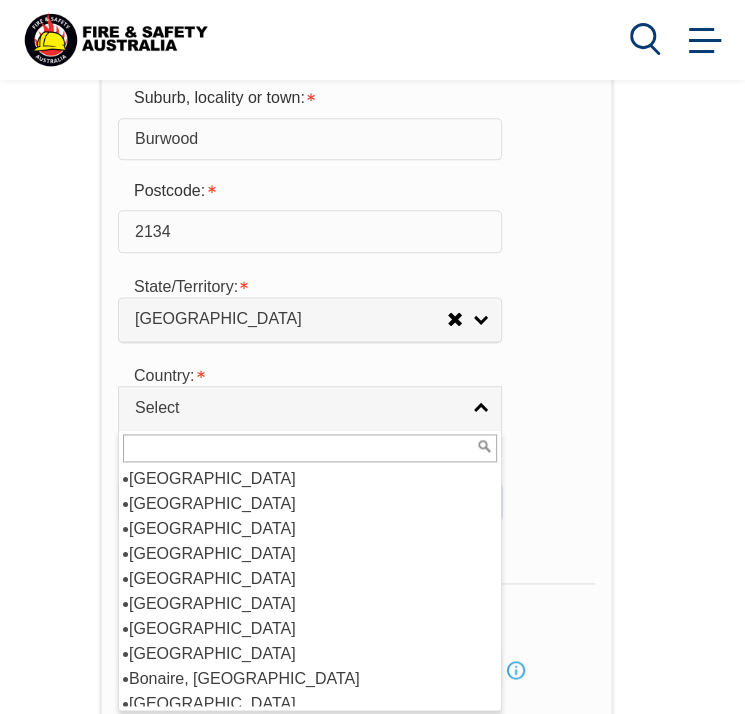 scroll, scrollTop: 300, scrollLeft: 0, axis: vertical 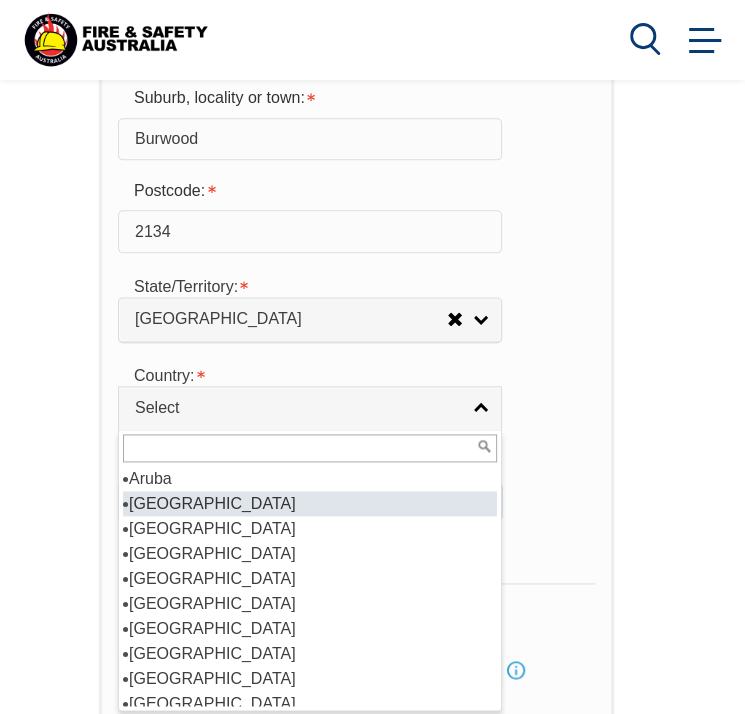 click on "[GEOGRAPHIC_DATA]" at bounding box center [310, 503] 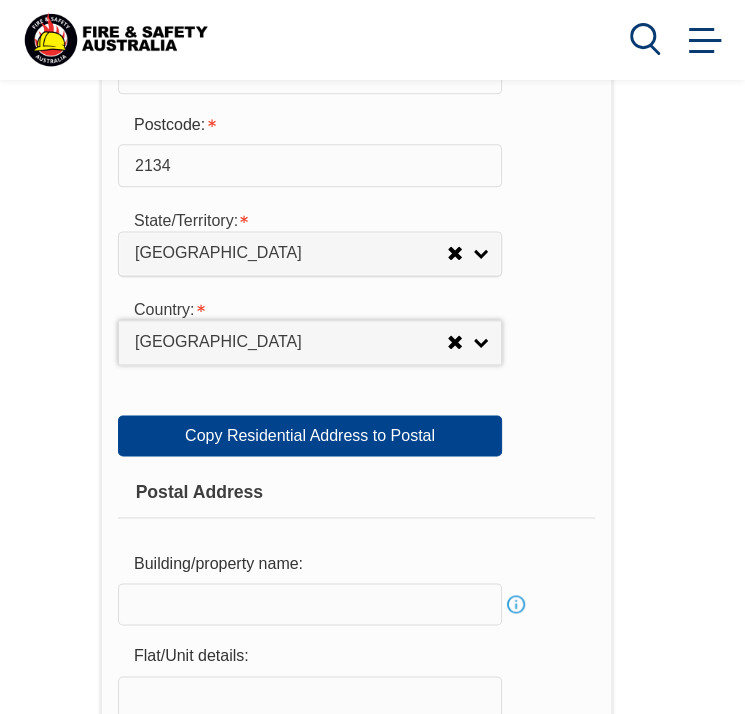 scroll, scrollTop: 1228, scrollLeft: 0, axis: vertical 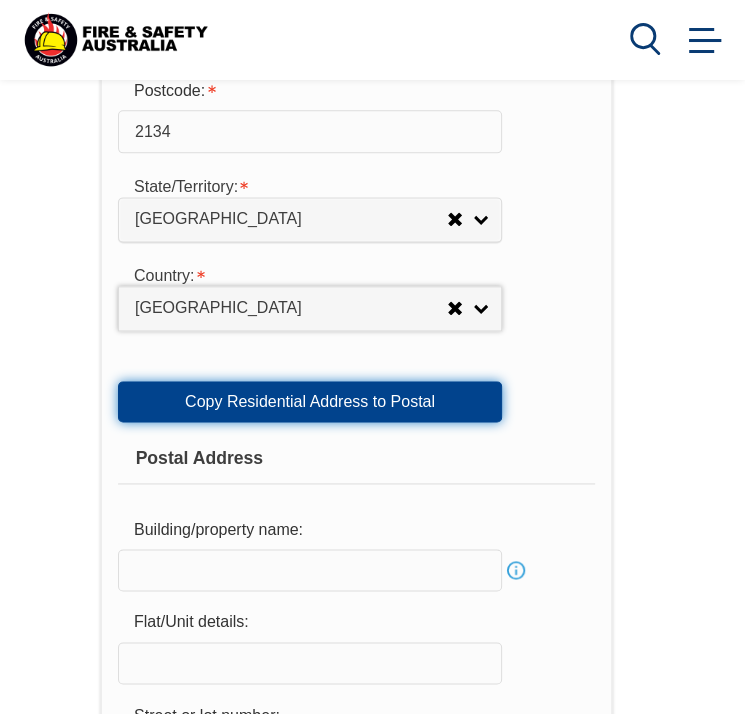 click on "Copy Residential Address to Postal" at bounding box center [310, 401] 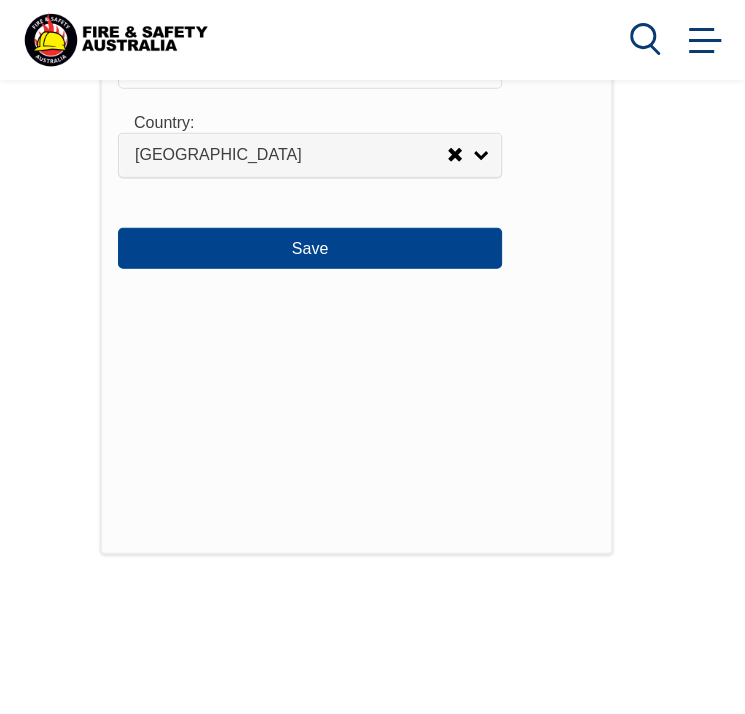 scroll, scrollTop: 2428, scrollLeft: 0, axis: vertical 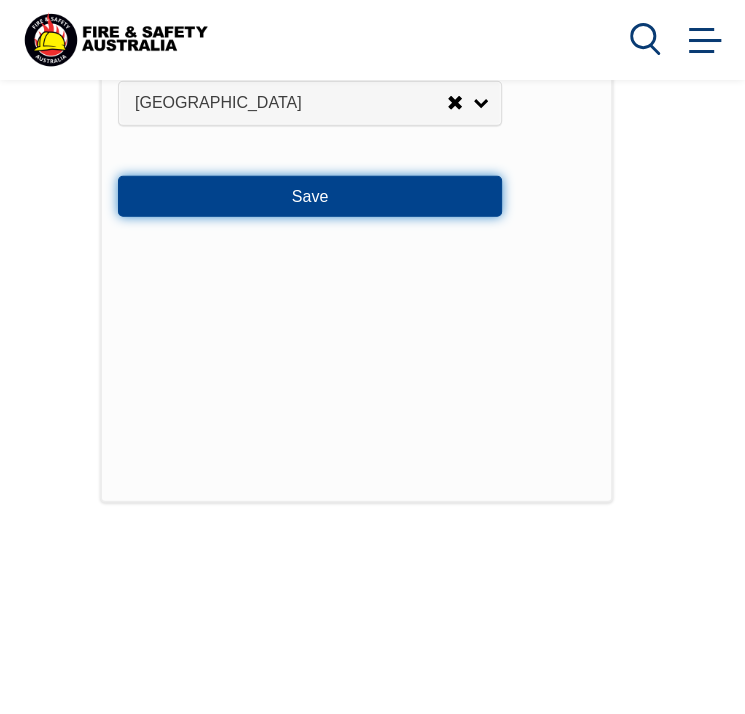 click on "Save" at bounding box center (310, 196) 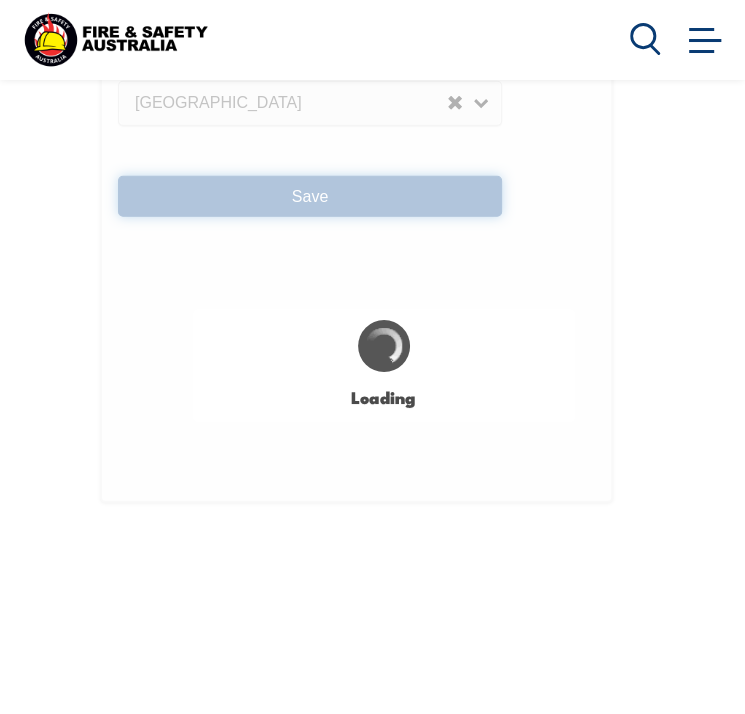 type on "[GEOGRAPHIC_DATA]," 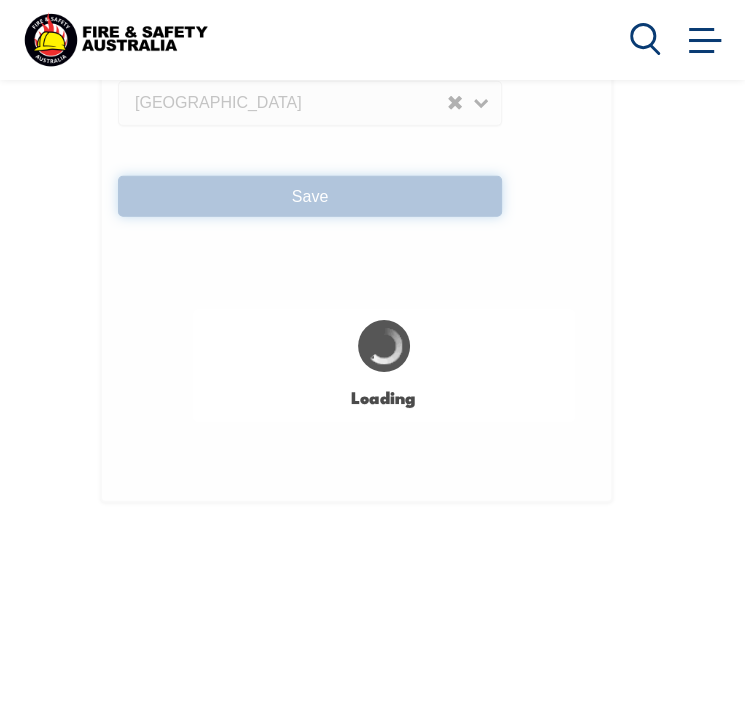 type on "[GEOGRAPHIC_DATA]," 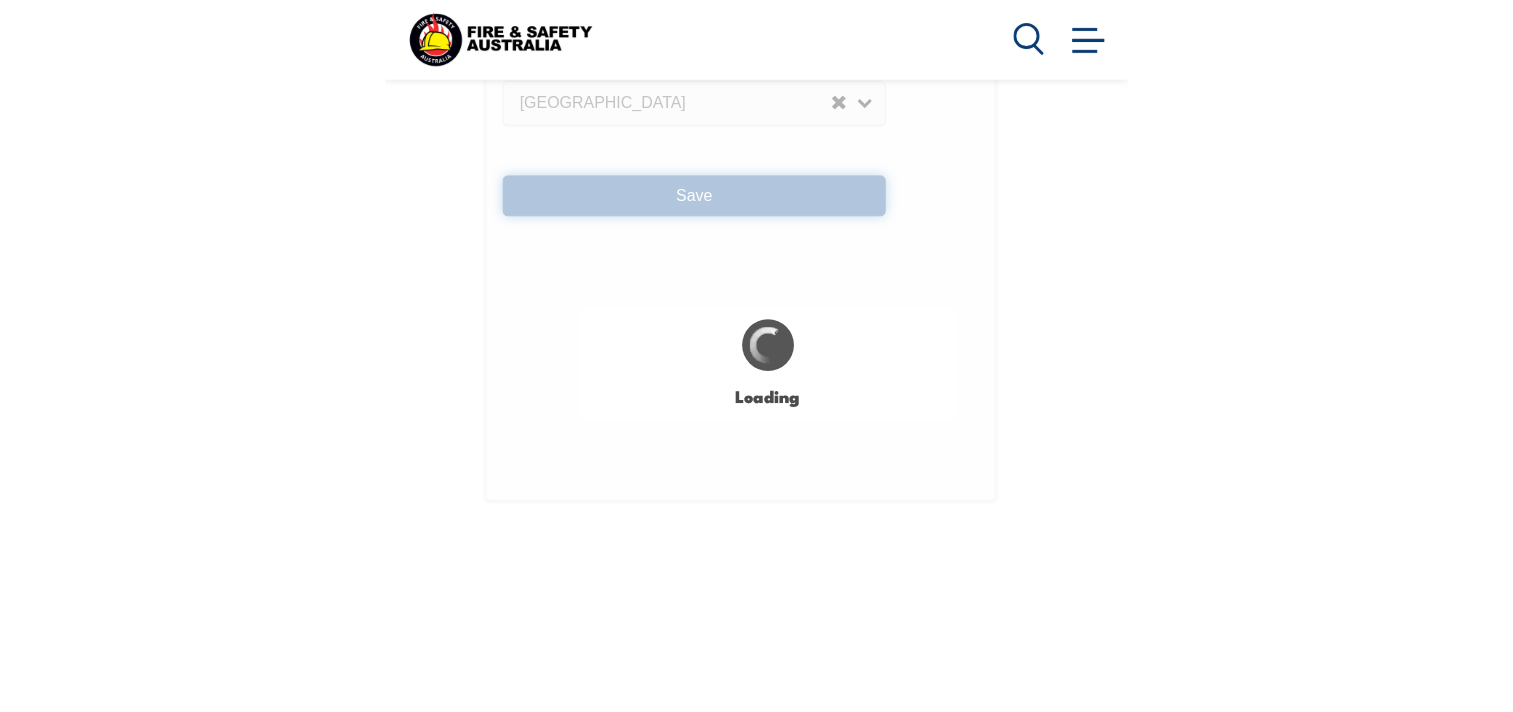scroll, scrollTop: 0, scrollLeft: 0, axis: both 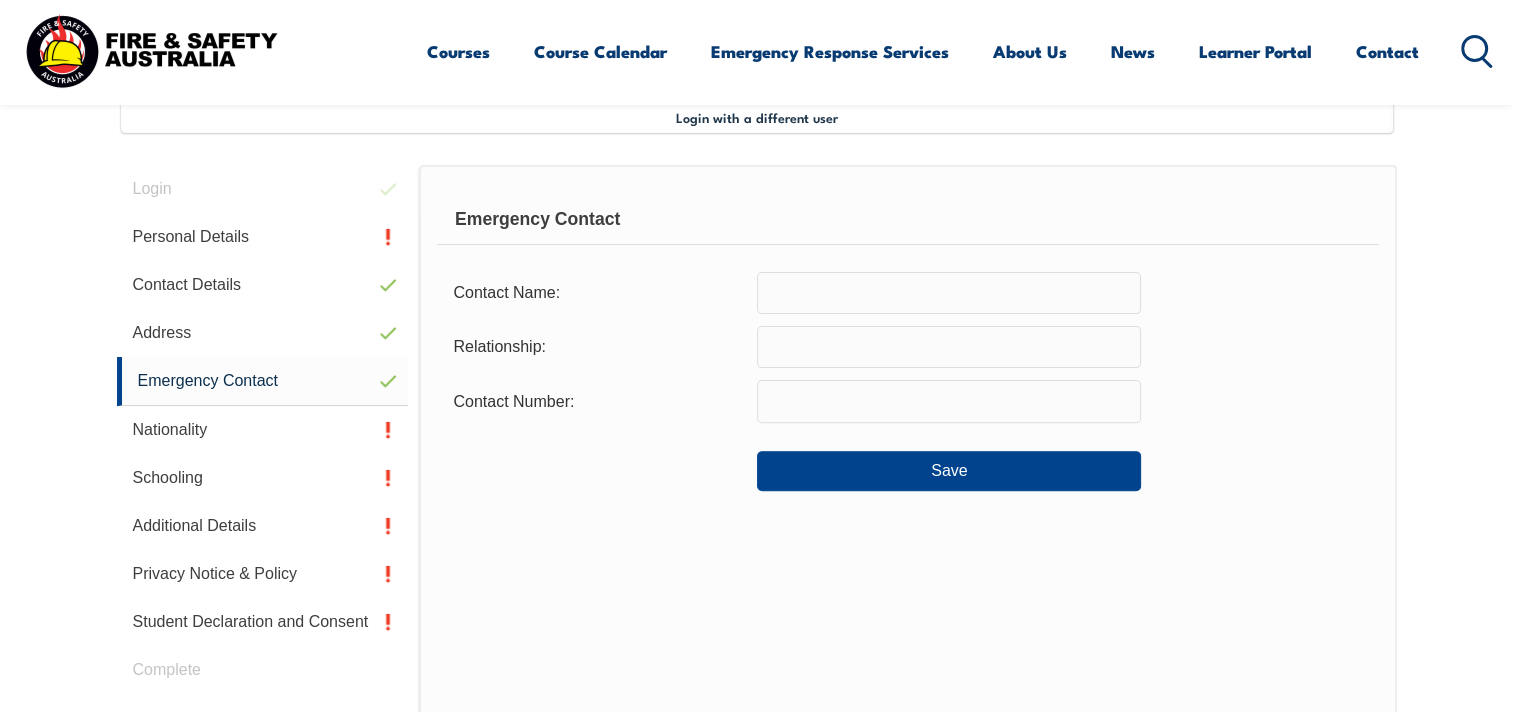 click at bounding box center (949, 293) 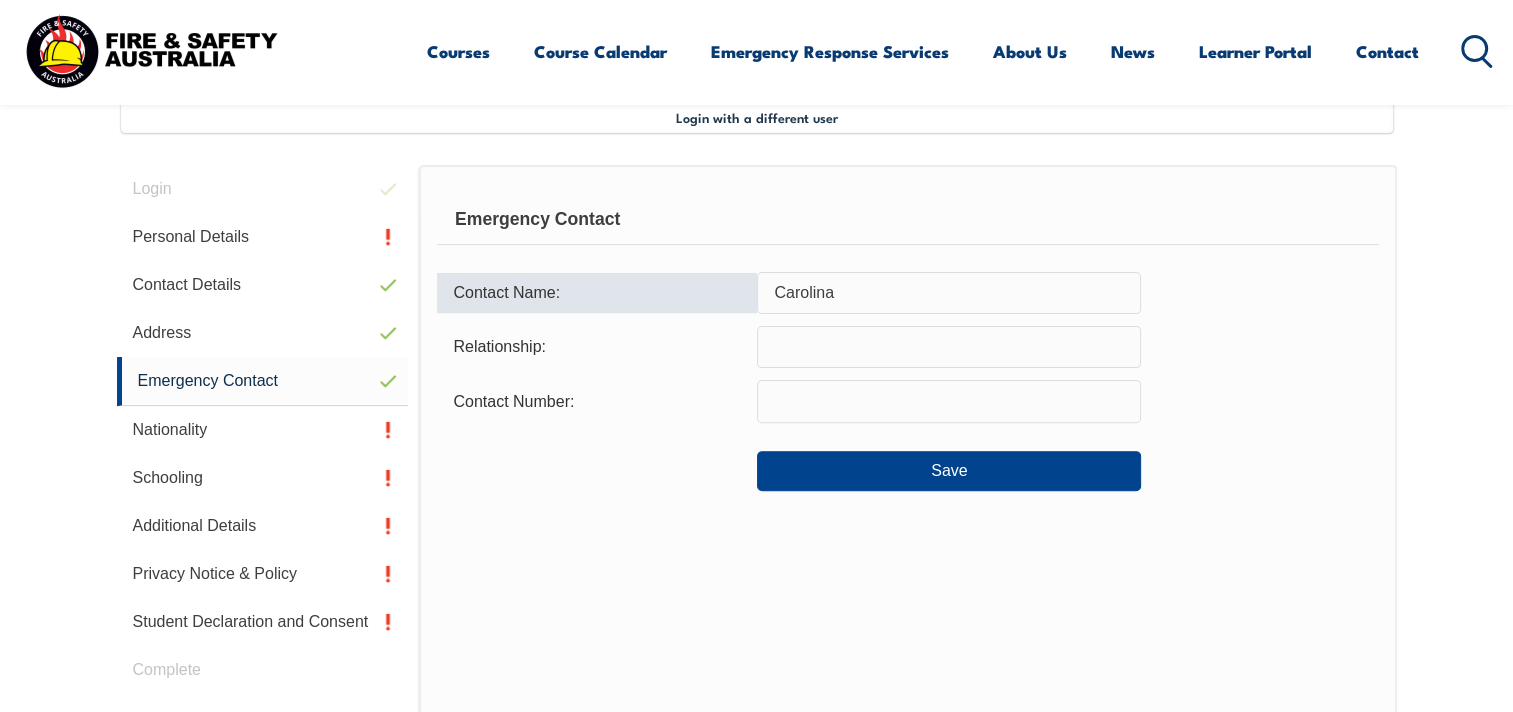 type on "Carolina" 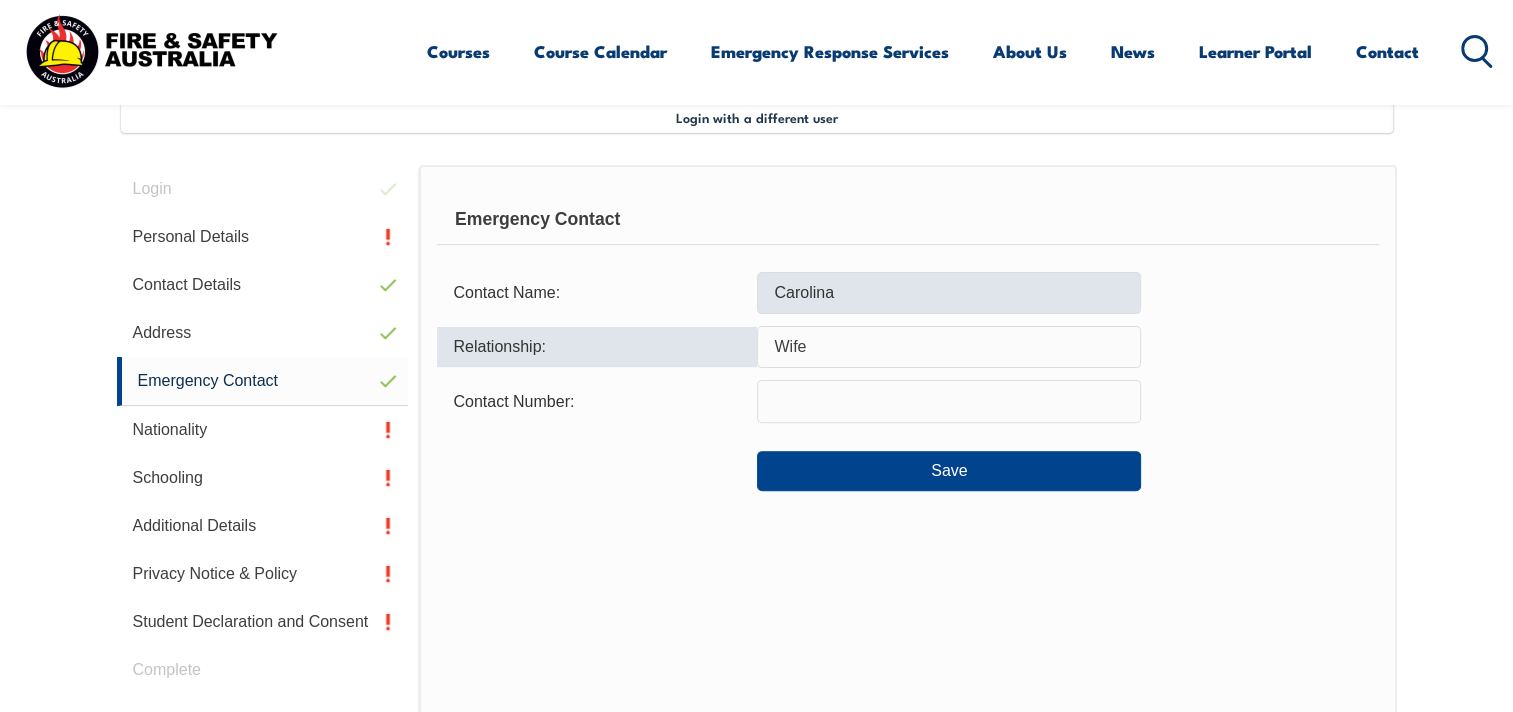 type on "Wife" 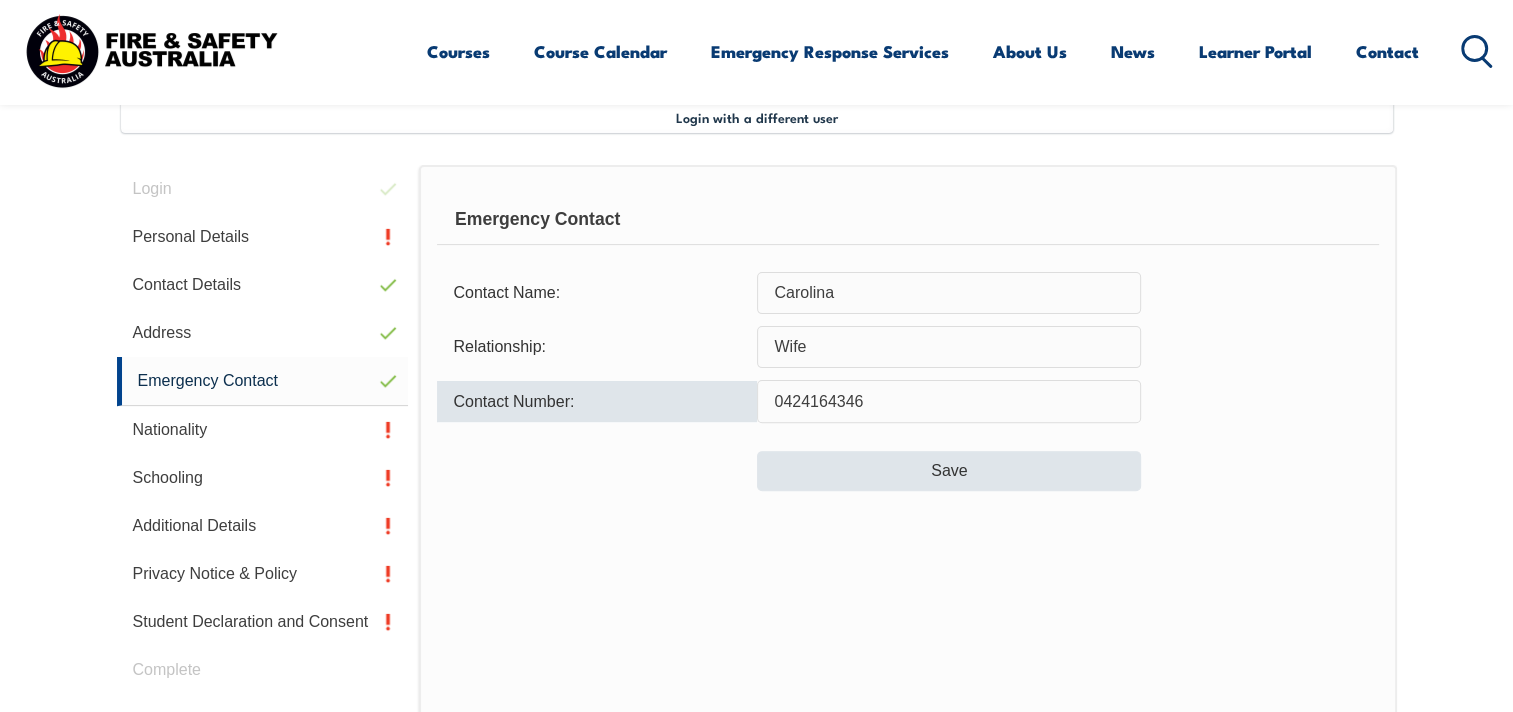 type on "0424164346" 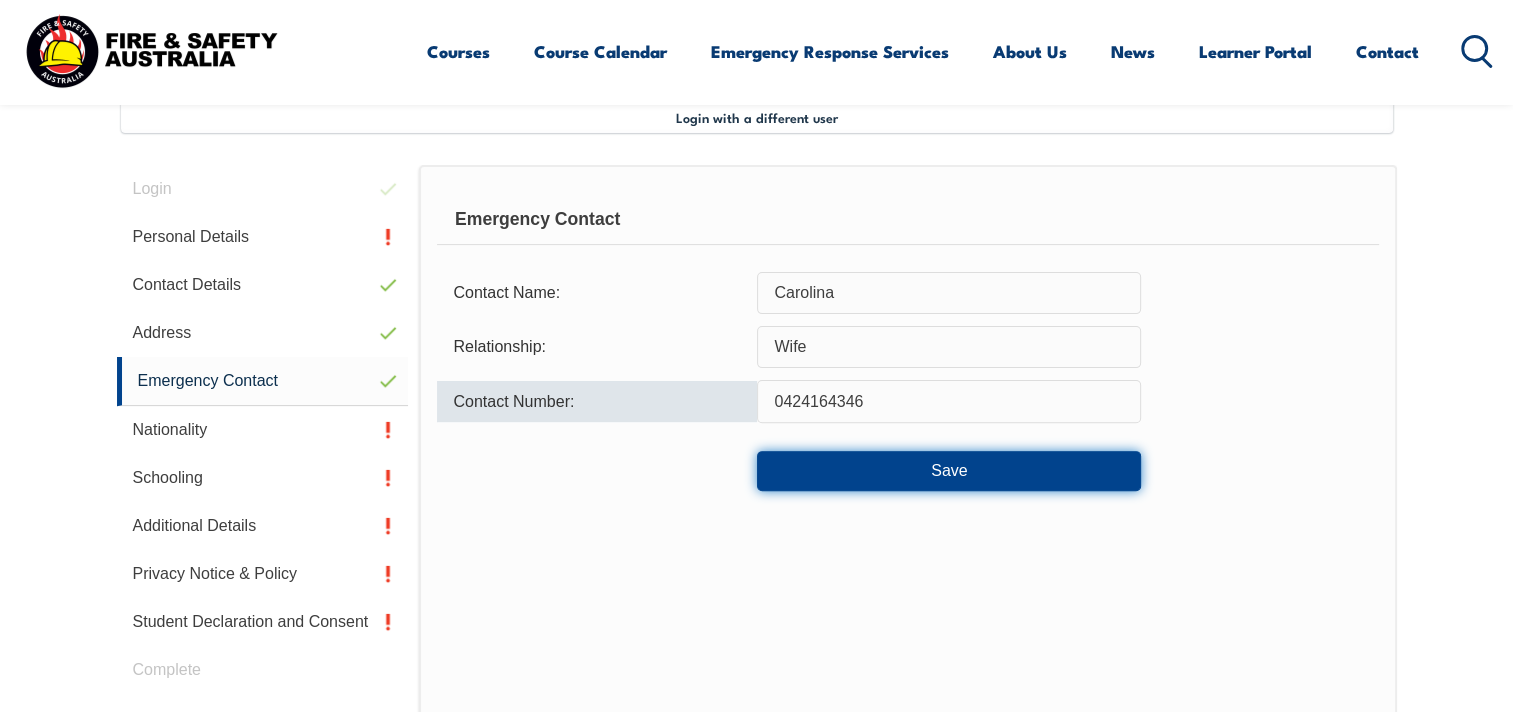 click on "Save" at bounding box center [949, 471] 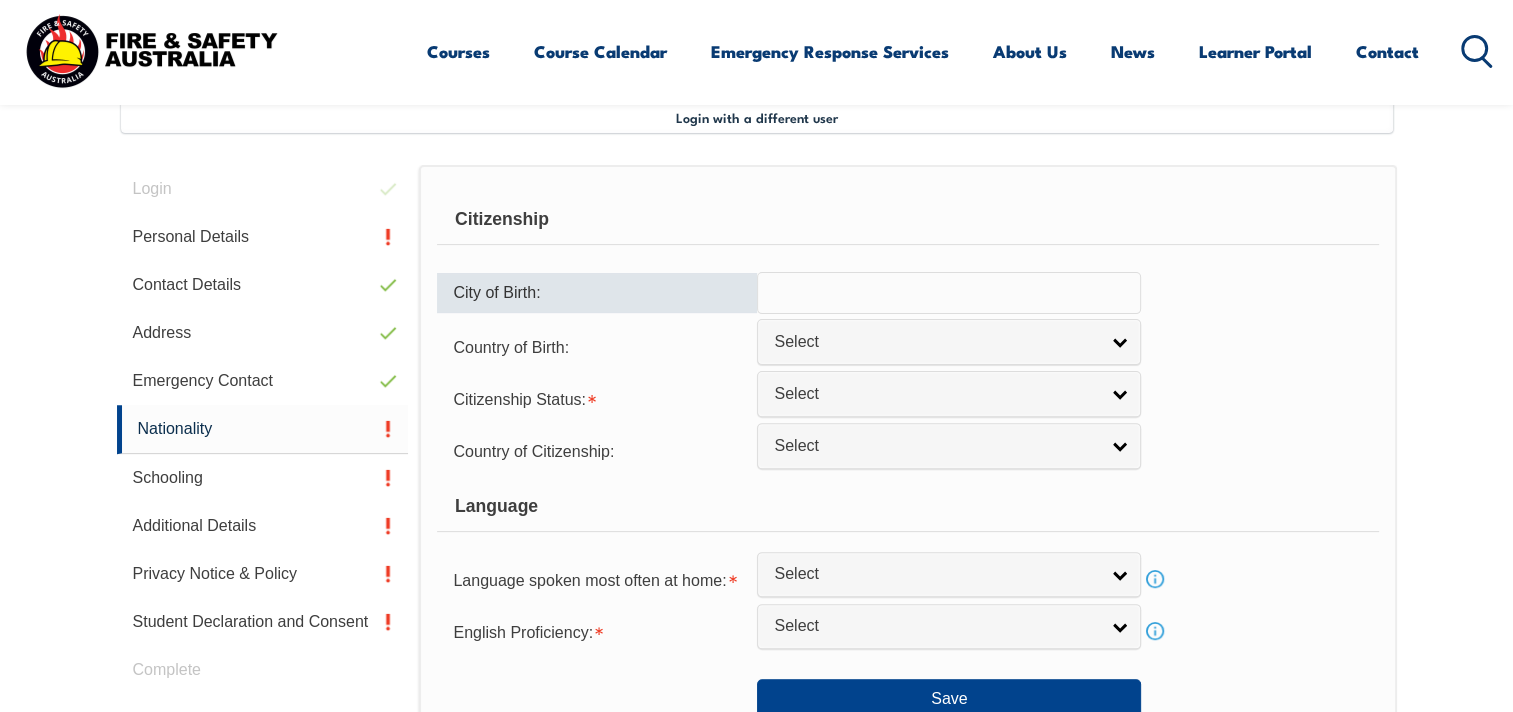 click at bounding box center [949, 293] 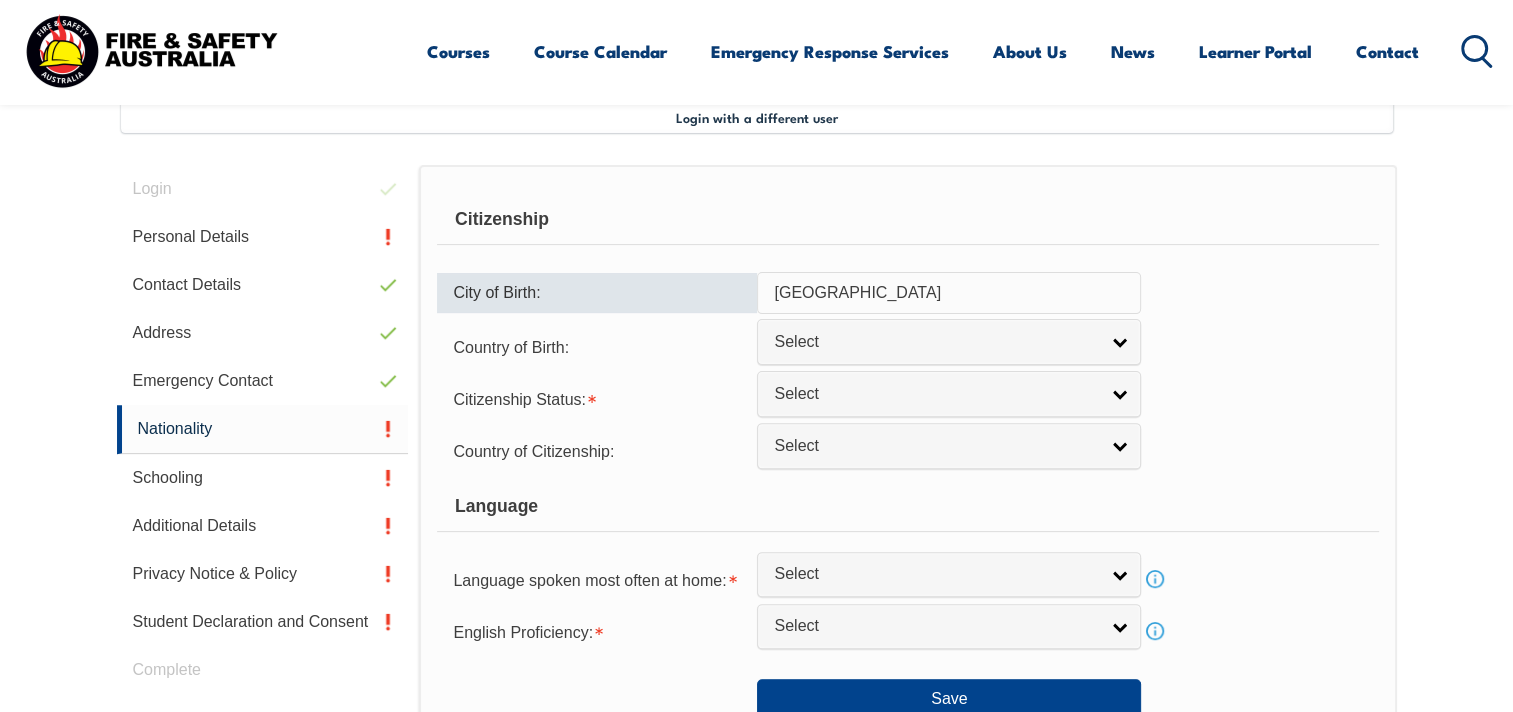 type on "[GEOGRAPHIC_DATA]" 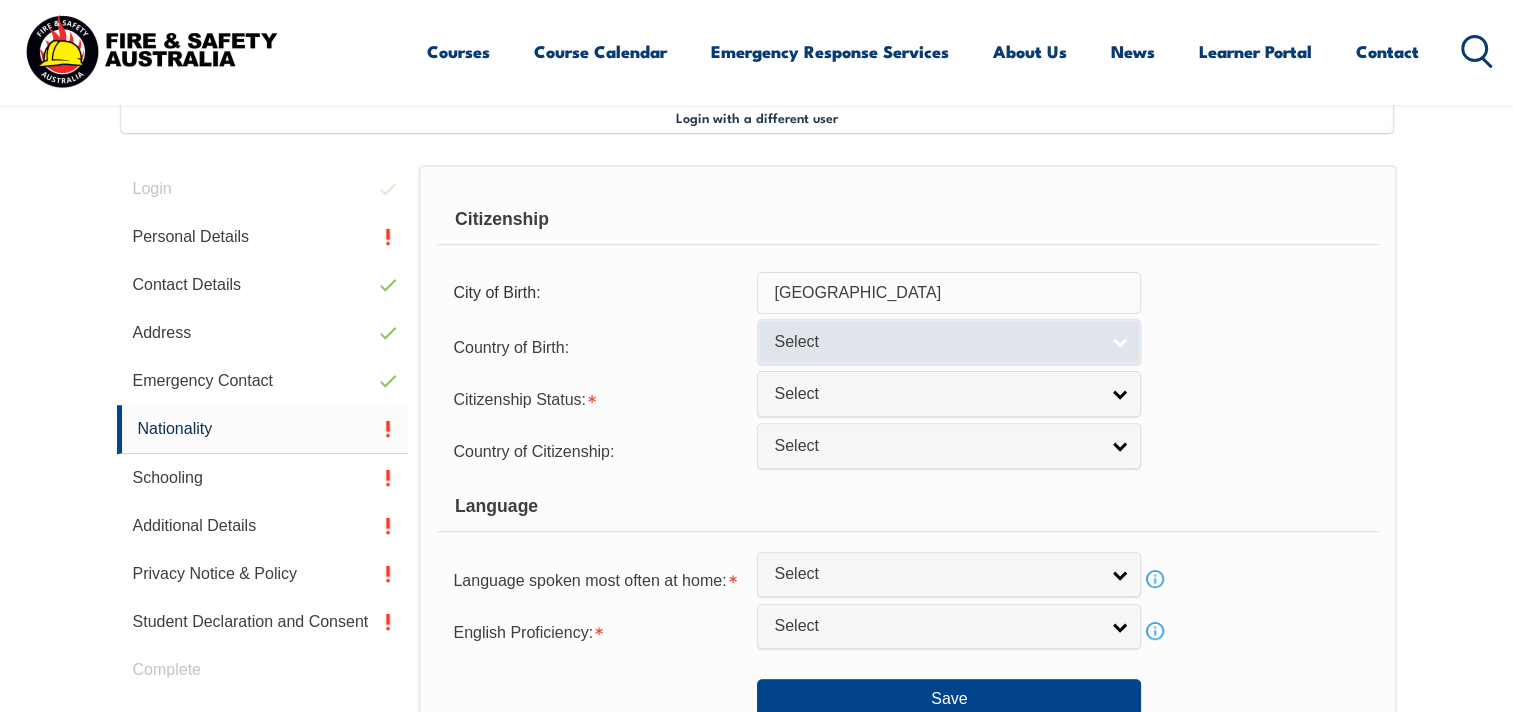 click on "Select" at bounding box center (936, 342) 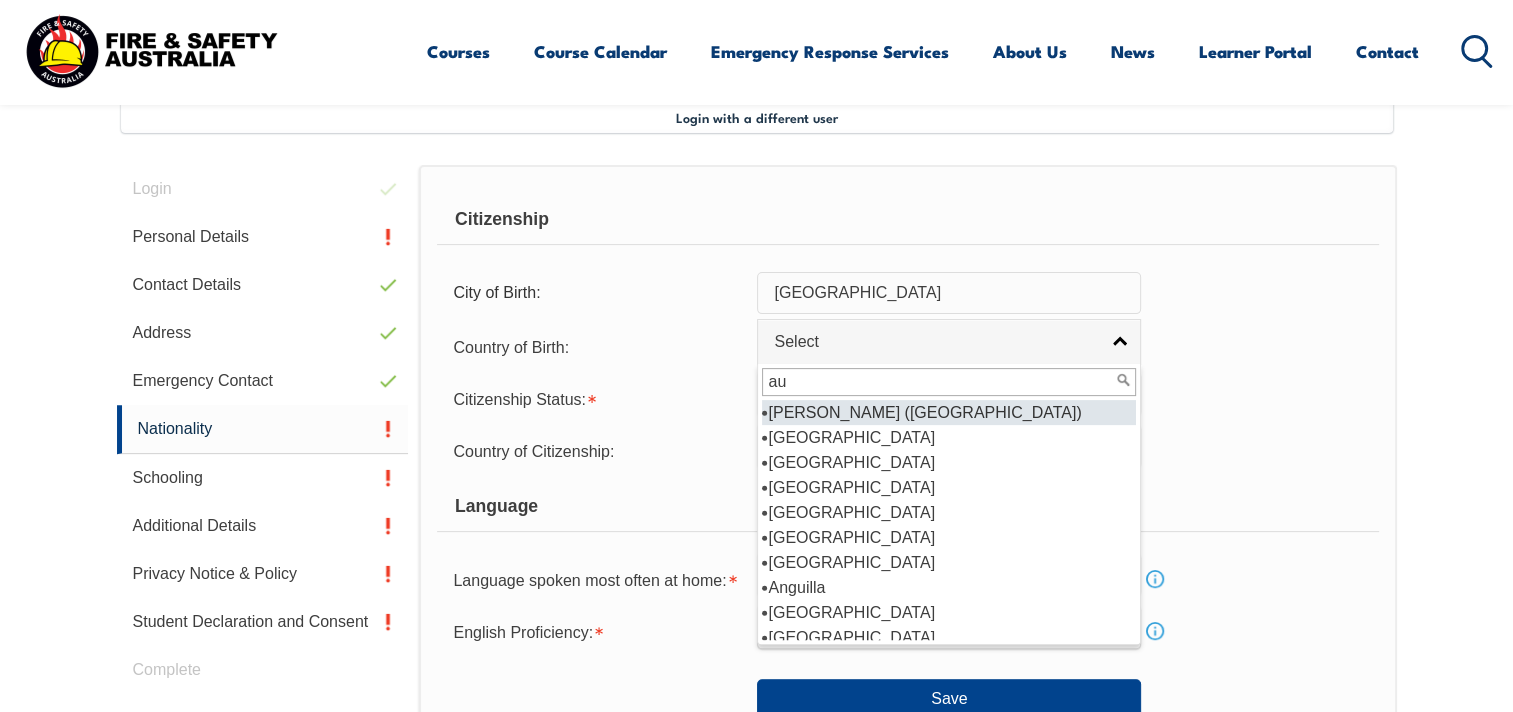 type on "aus" 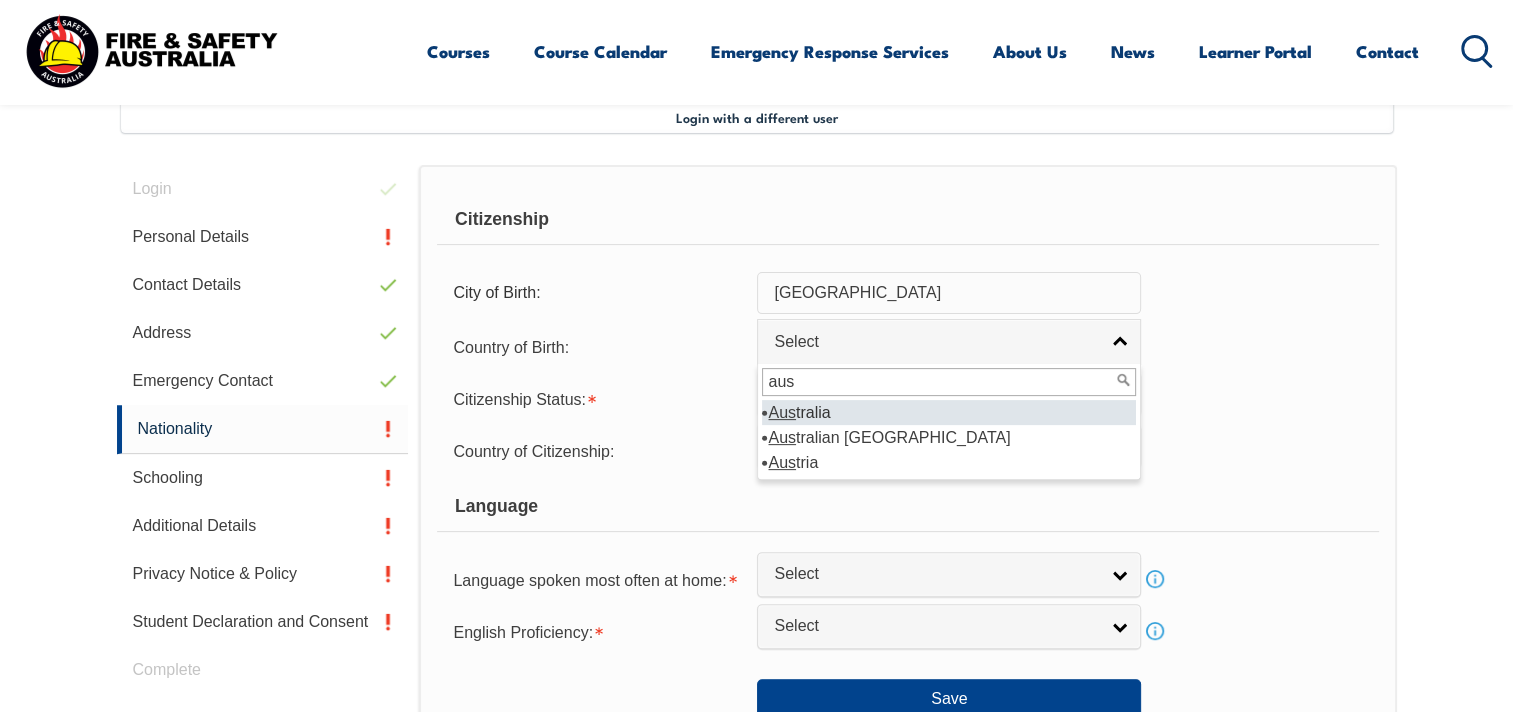 select on "1101" 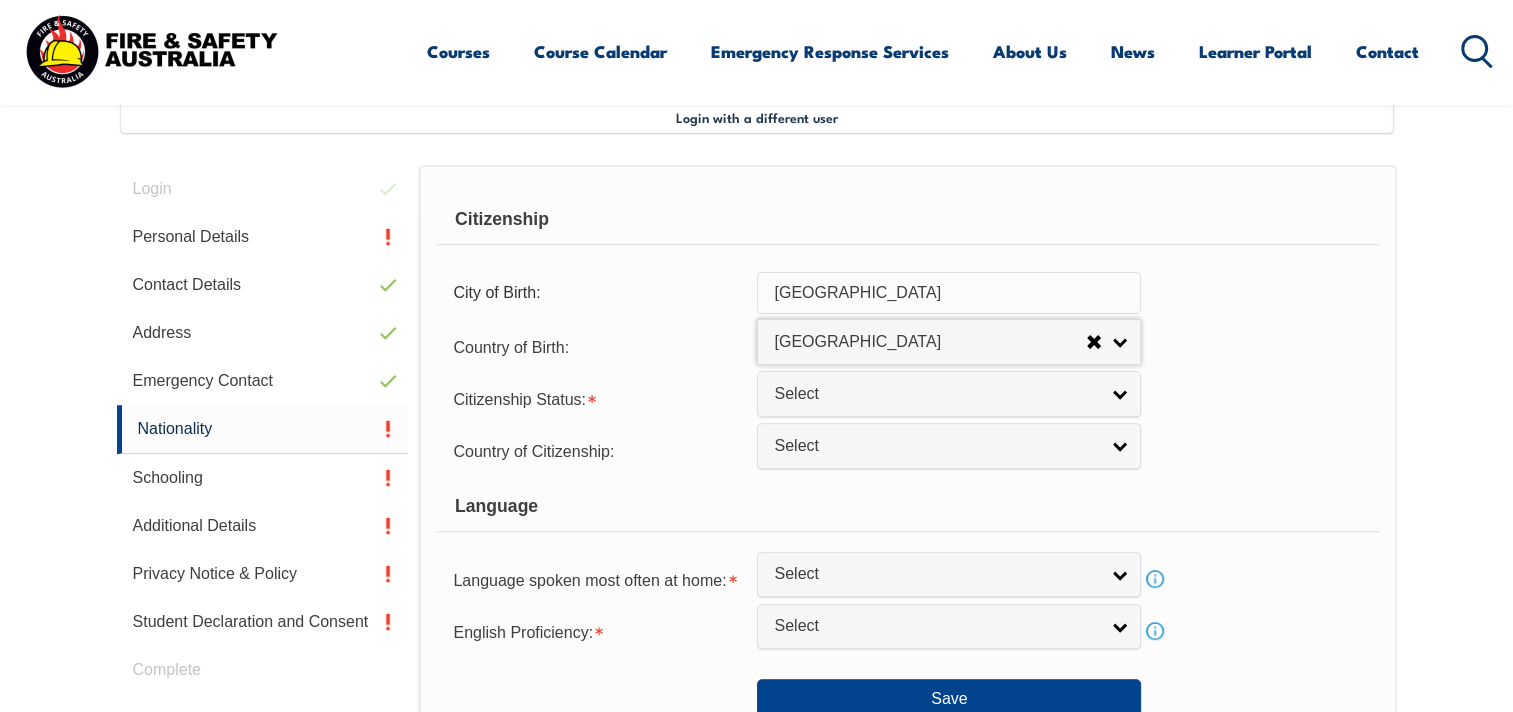 click on "Select" at bounding box center [949, 393] 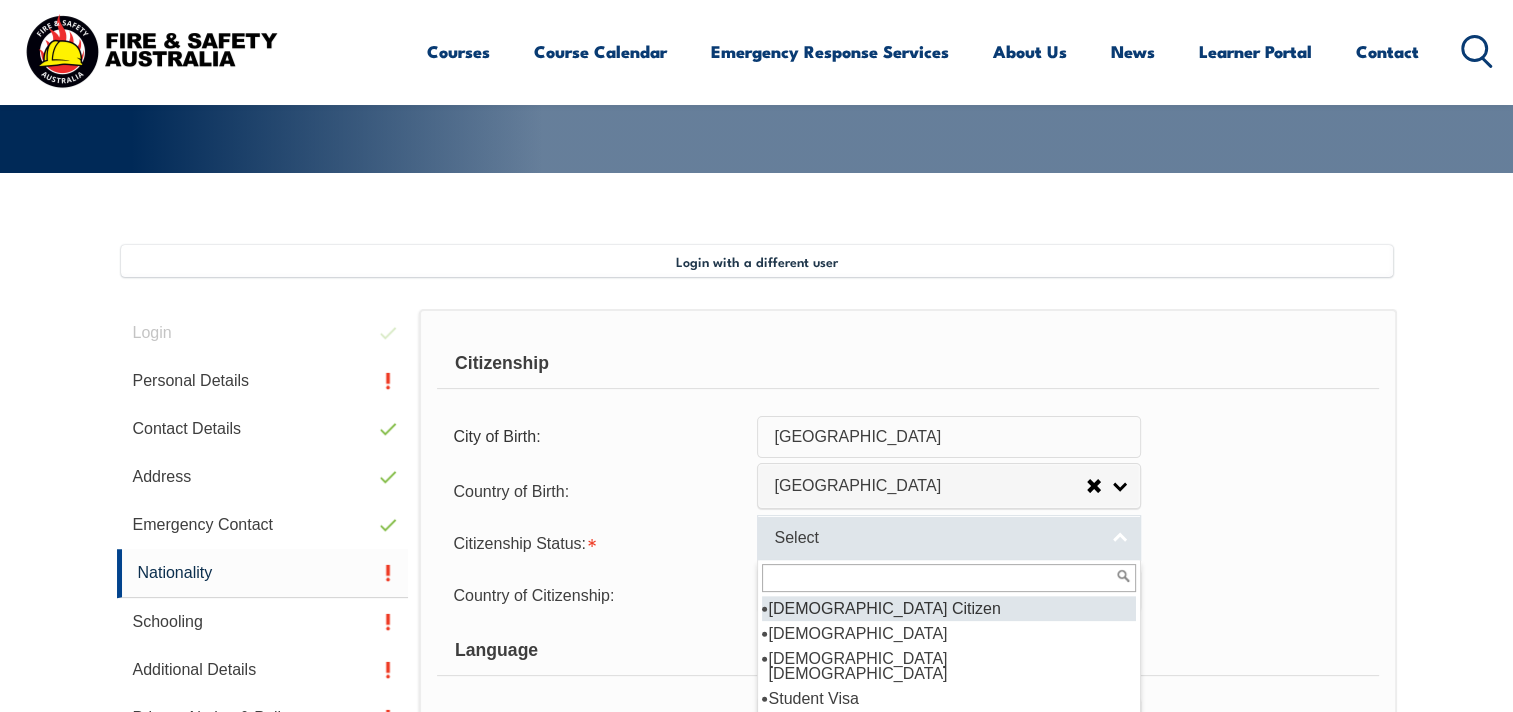scroll, scrollTop: 444, scrollLeft: 0, axis: vertical 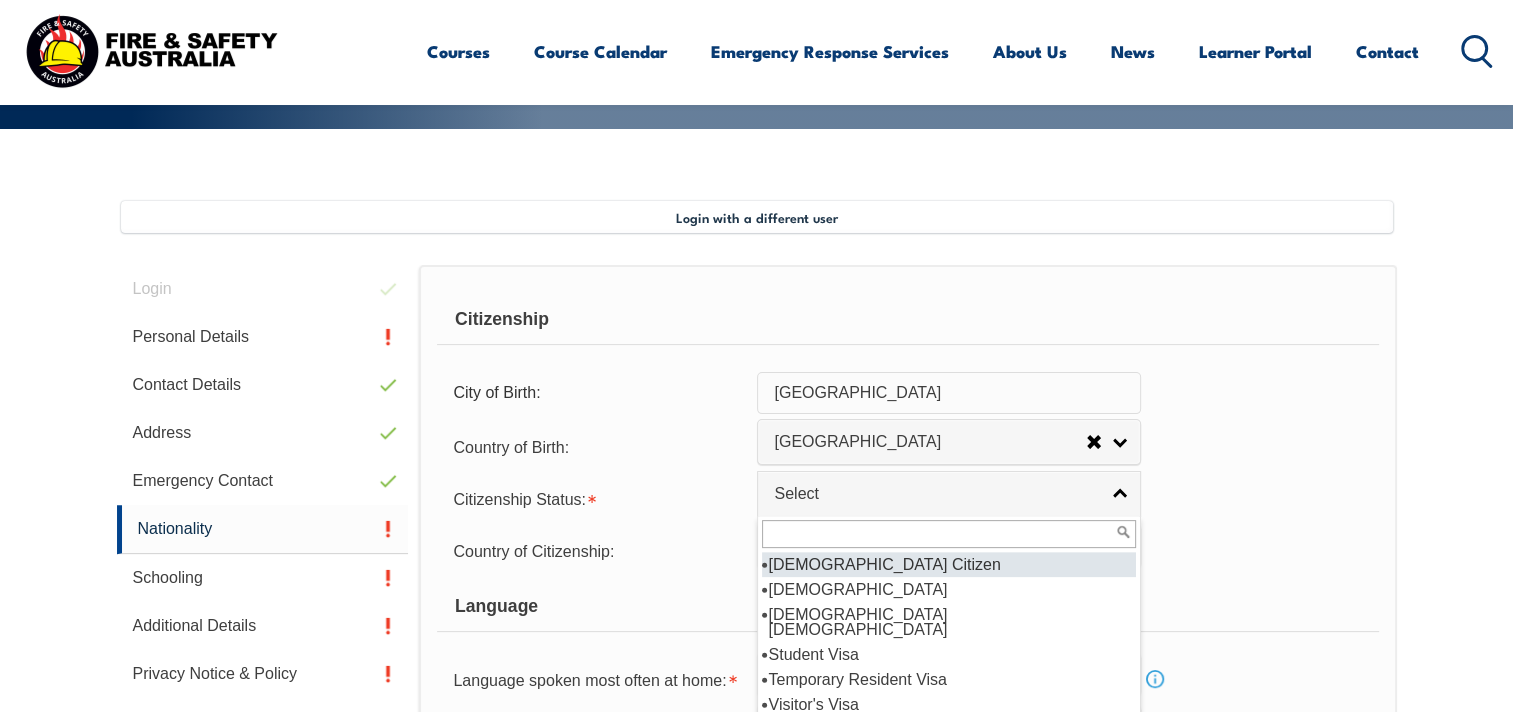 click on "[DEMOGRAPHIC_DATA] Citizen" at bounding box center [949, 564] 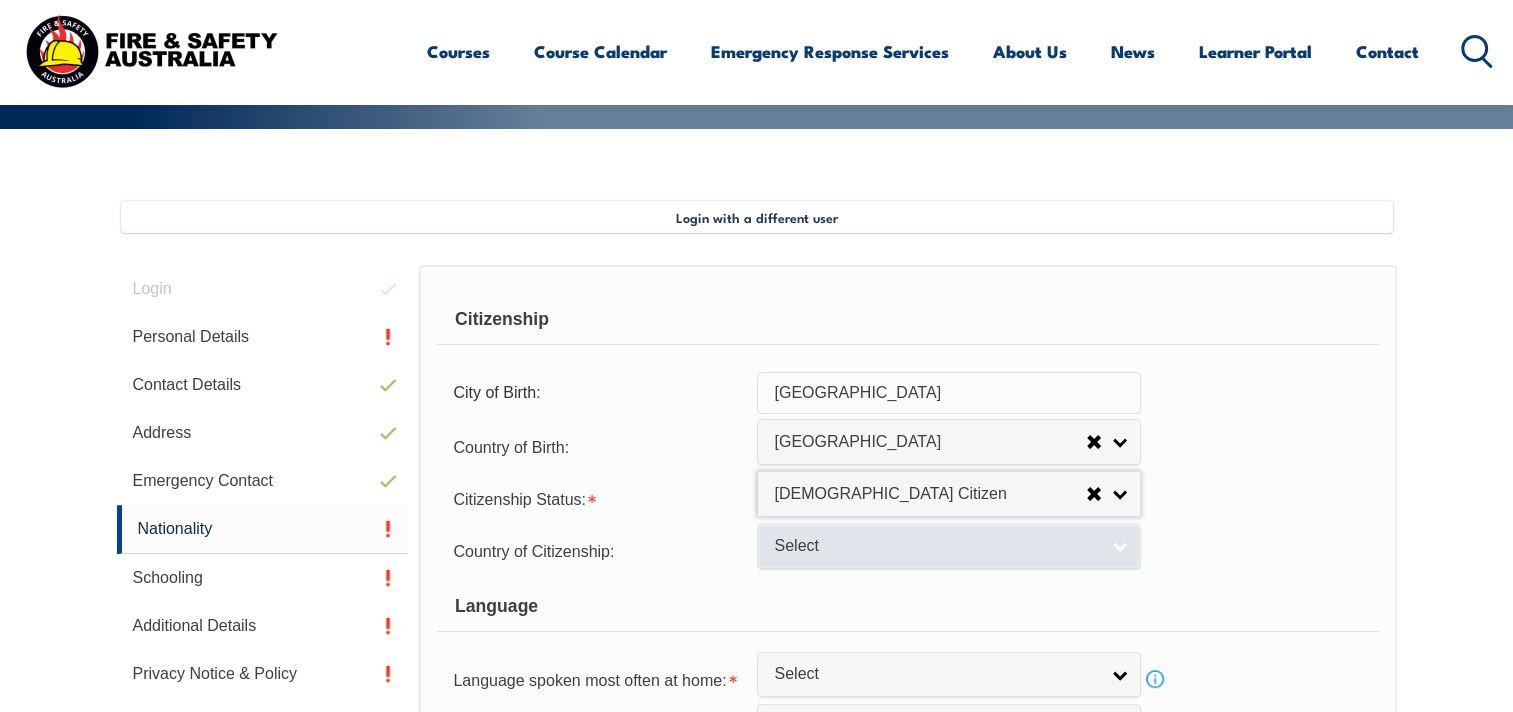click on "Select" at bounding box center [949, 545] 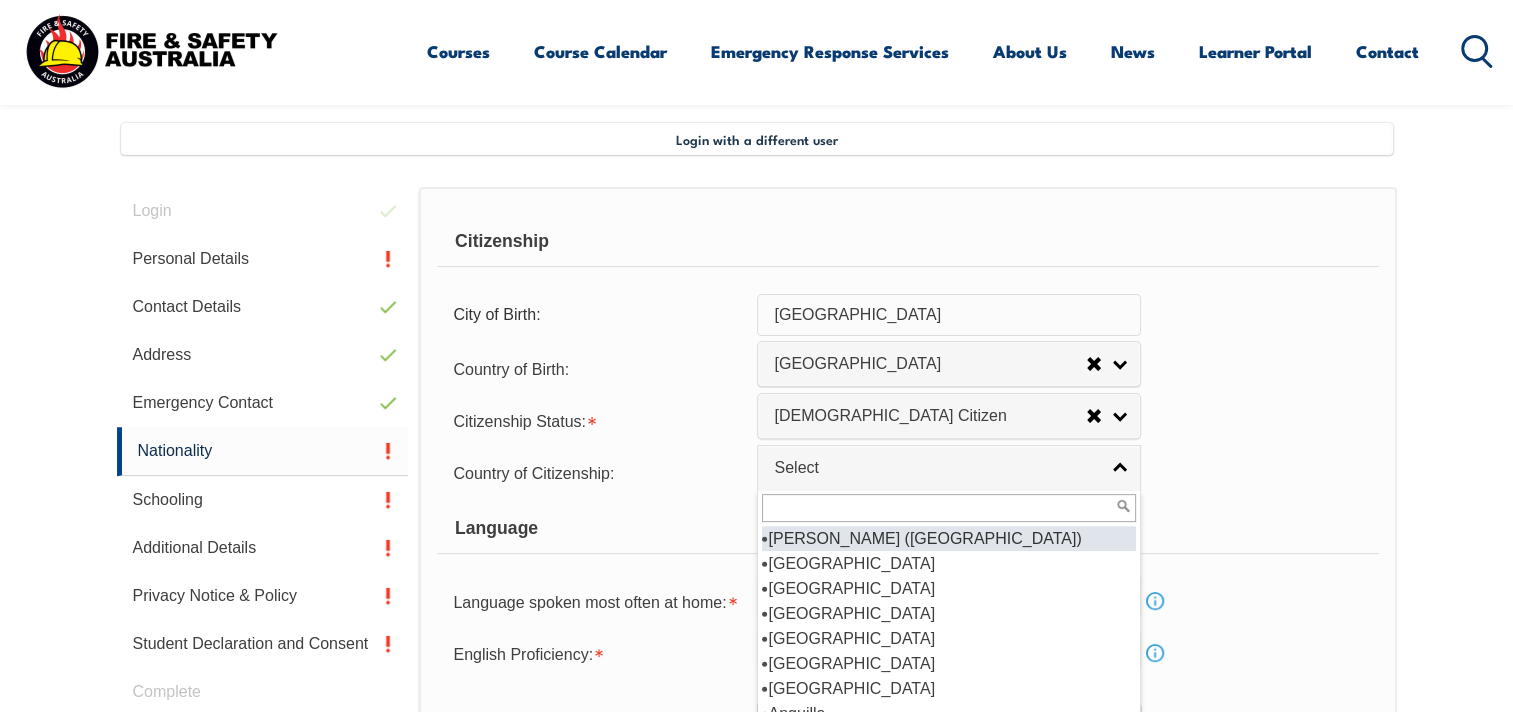 scroll, scrollTop: 544, scrollLeft: 0, axis: vertical 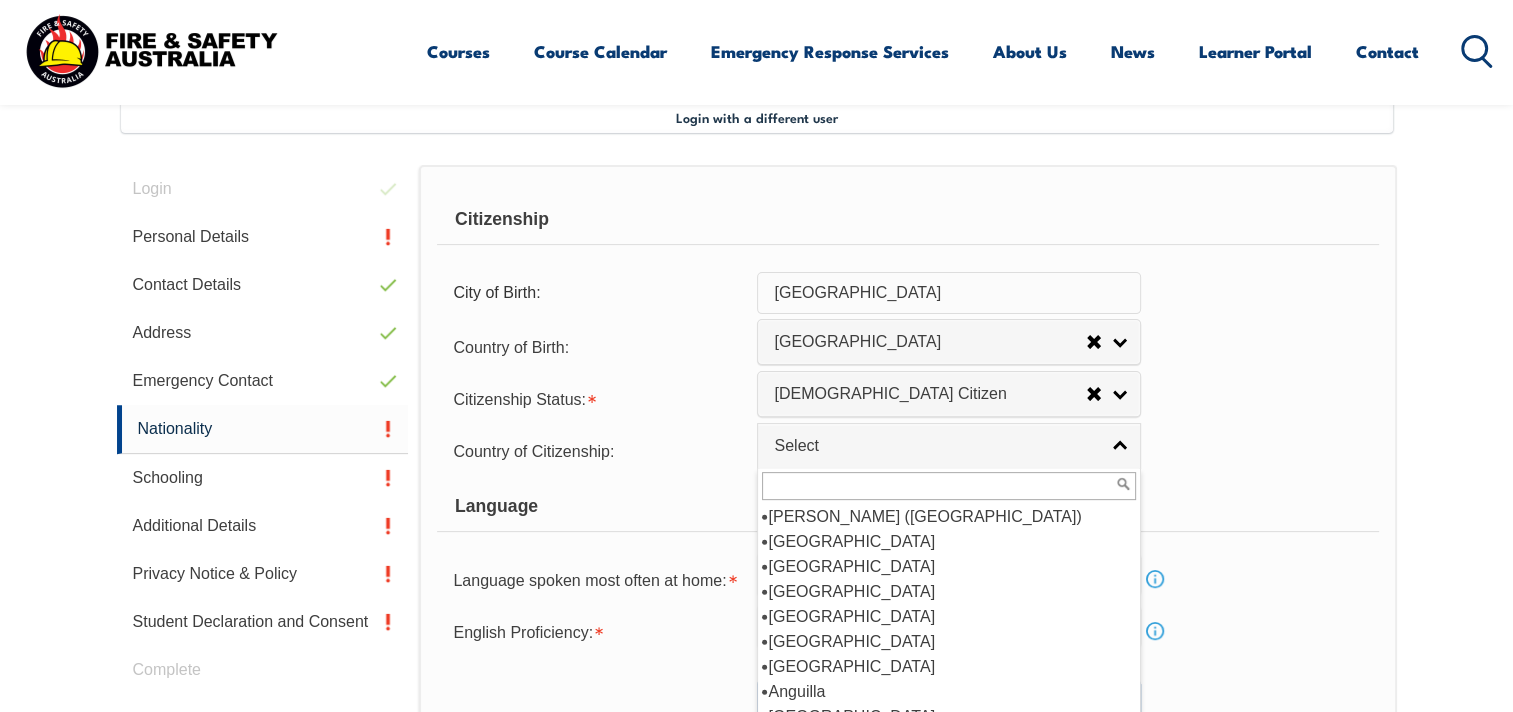 click on "Language" at bounding box center [907, 507] 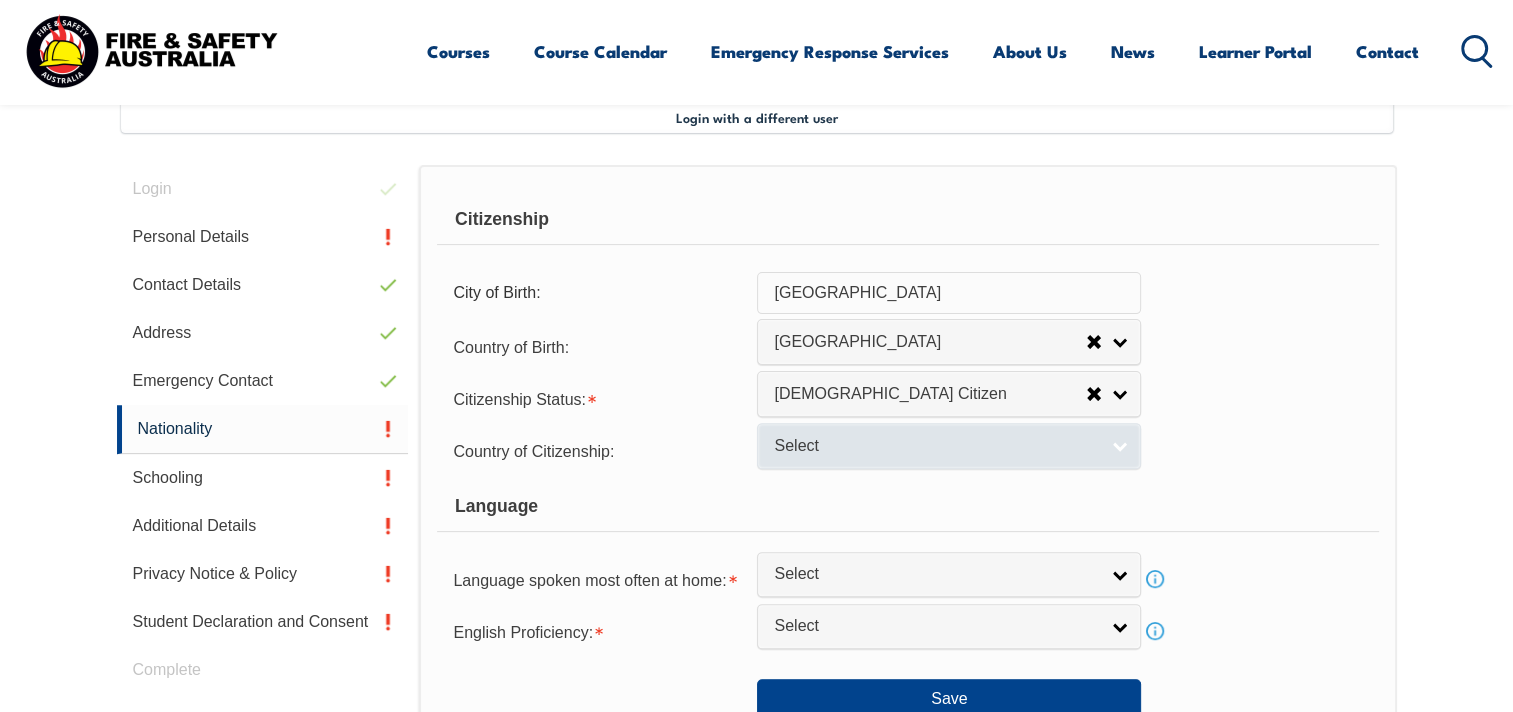 click on "Select" at bounding box center (936, 446) 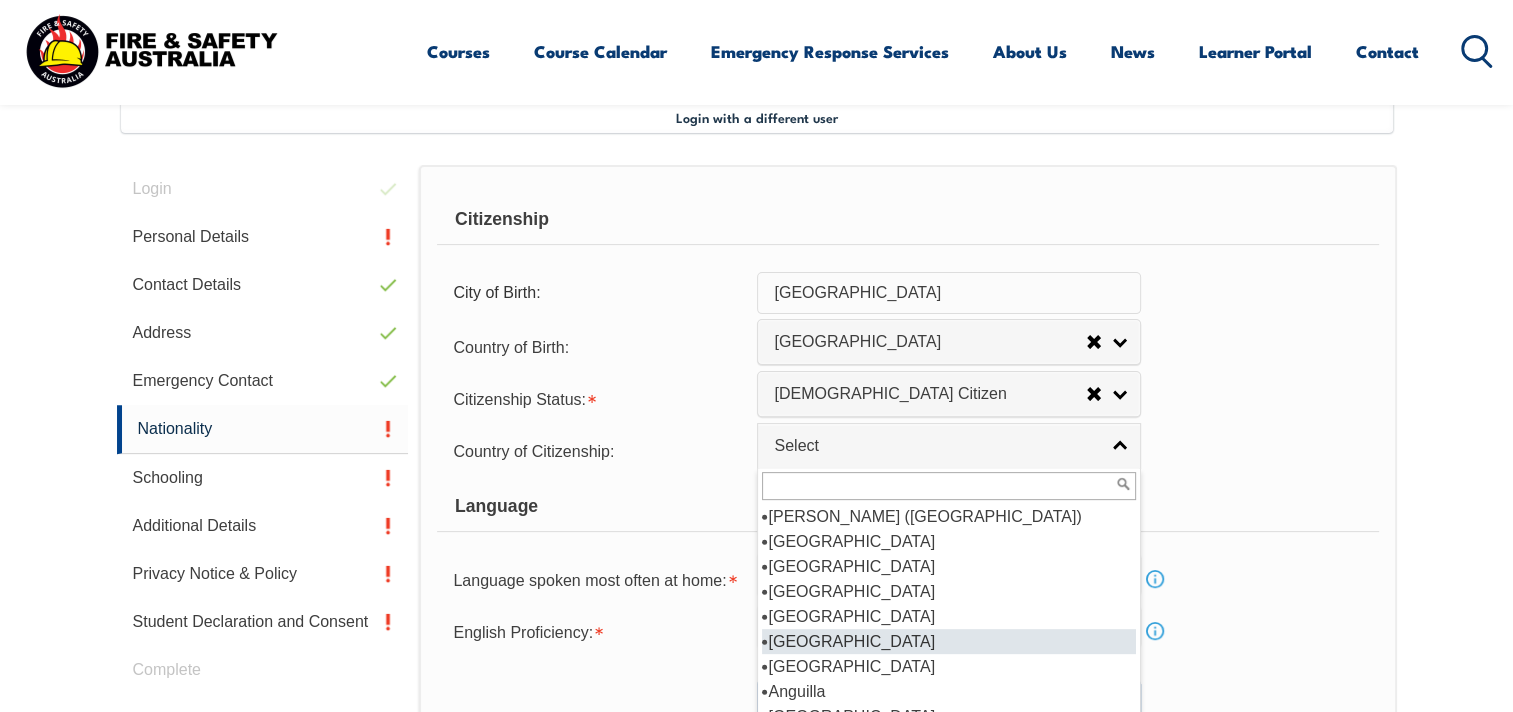 scroll, scrollTop: 300, scrollLeft: 0, axis: vertical 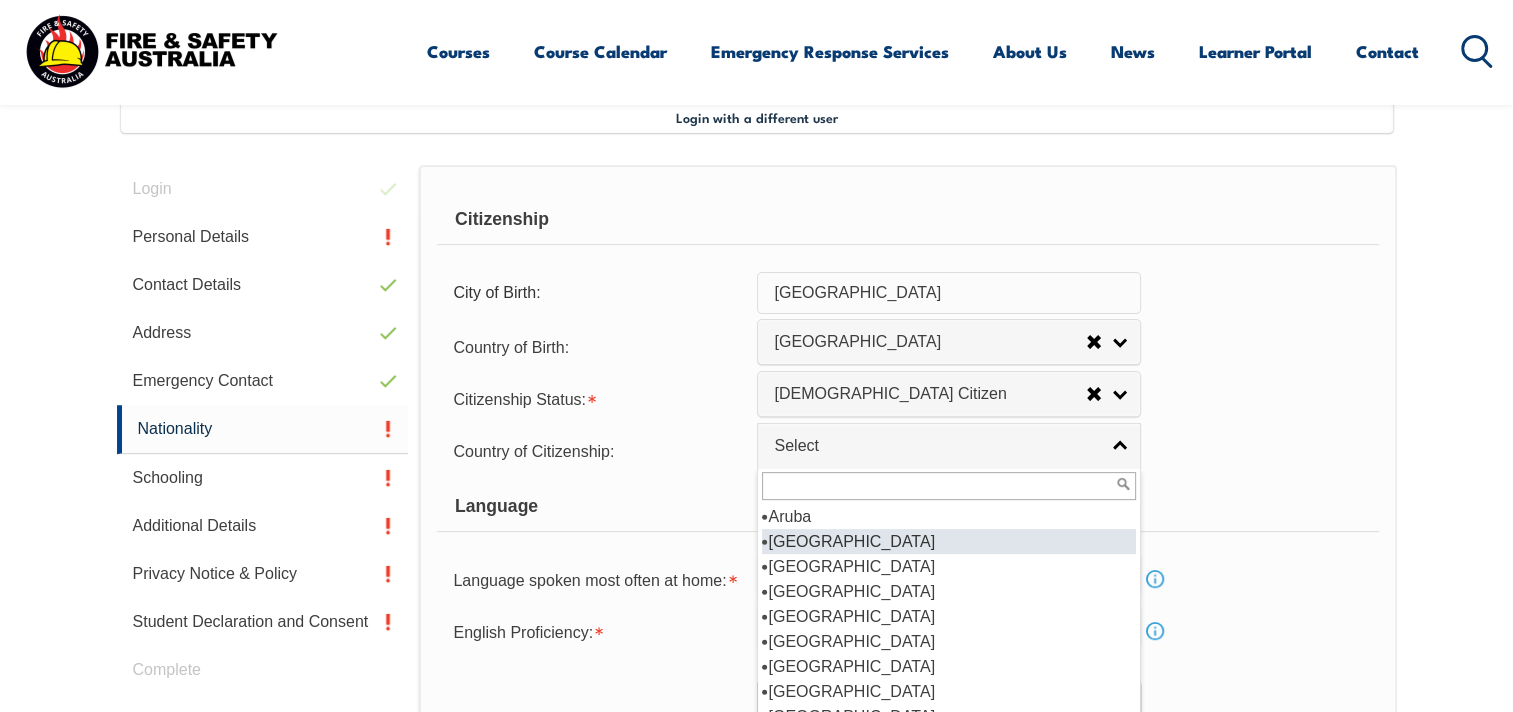 click on "Language" at bounding box center [907, 507] 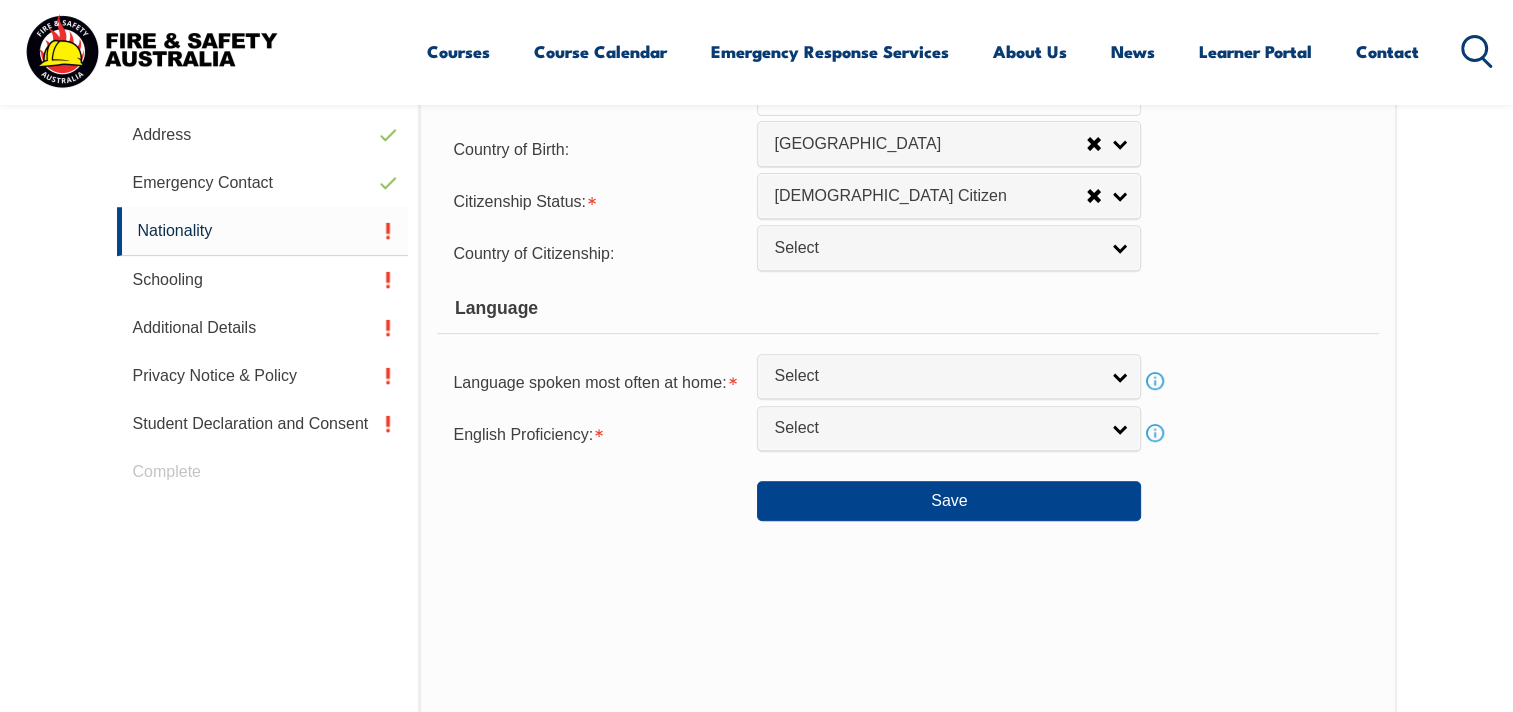 scroll, scrollTop: 744, scrollLeft: 0, axis: vertical 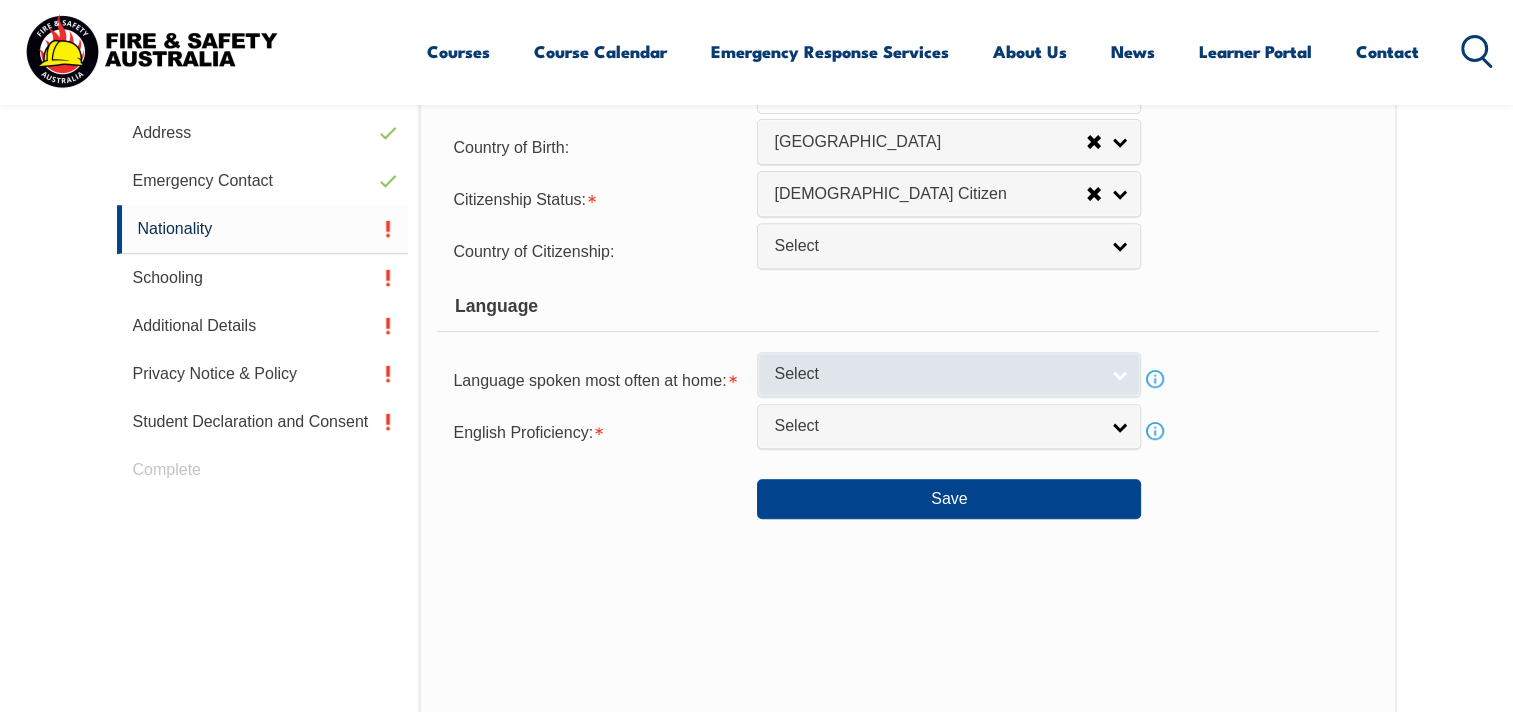 click on "Select" at bounding box center (936, 374) 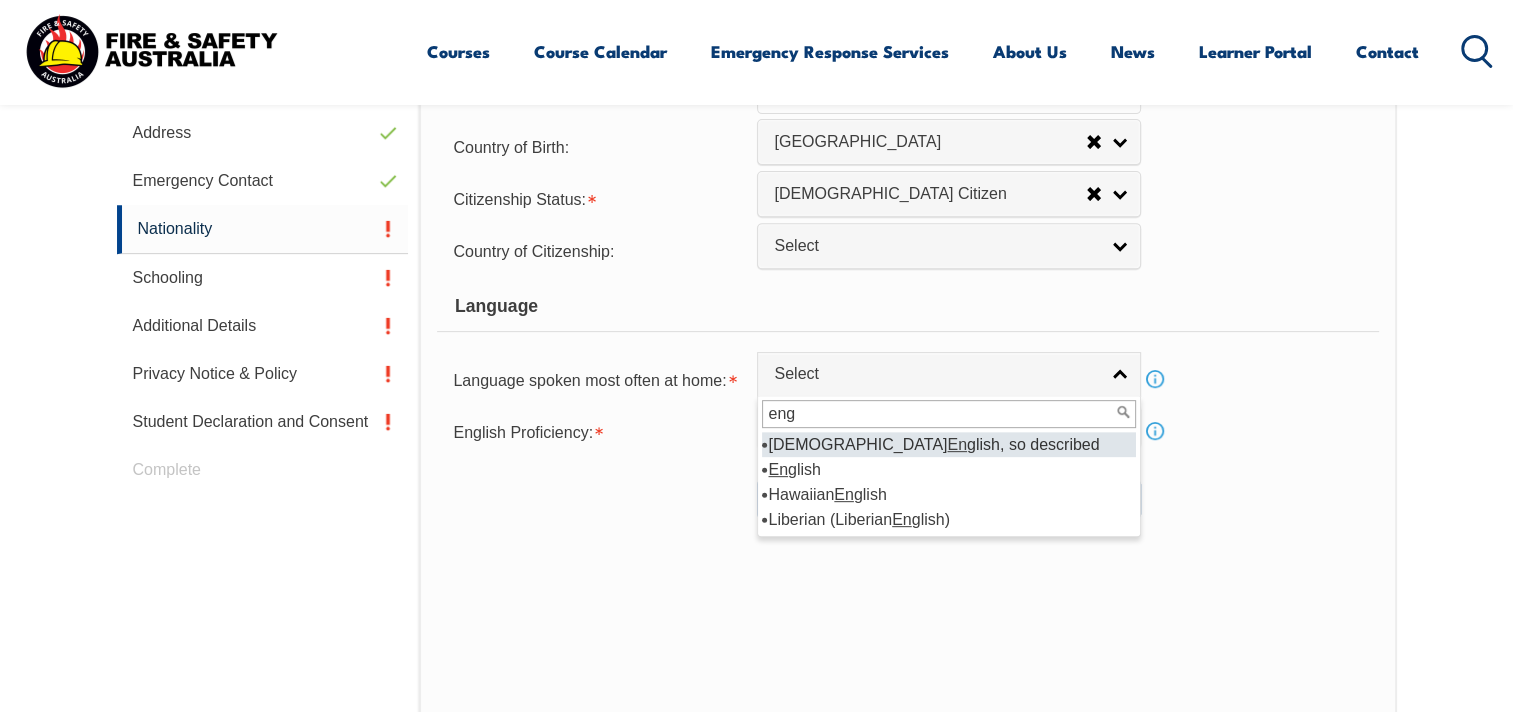type on "engl" 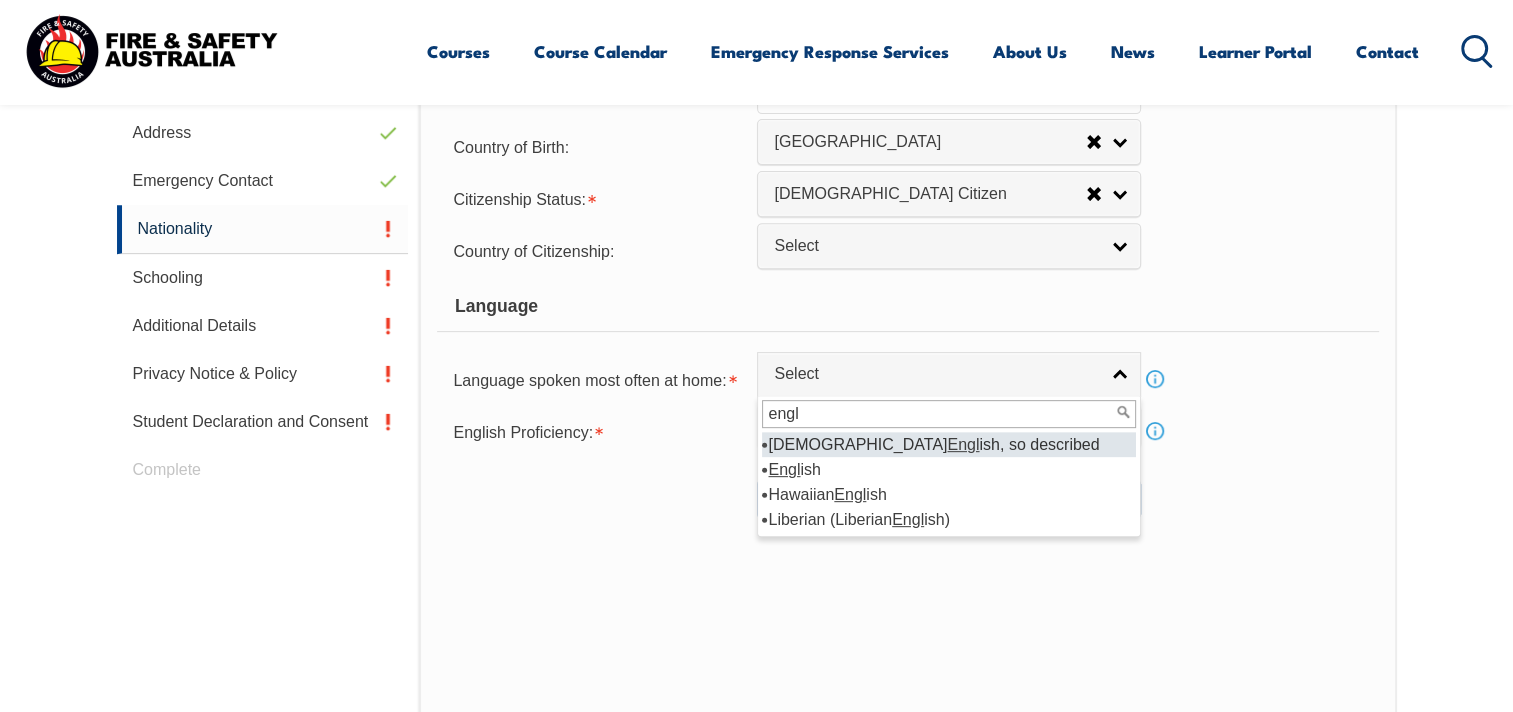 select on "1201" 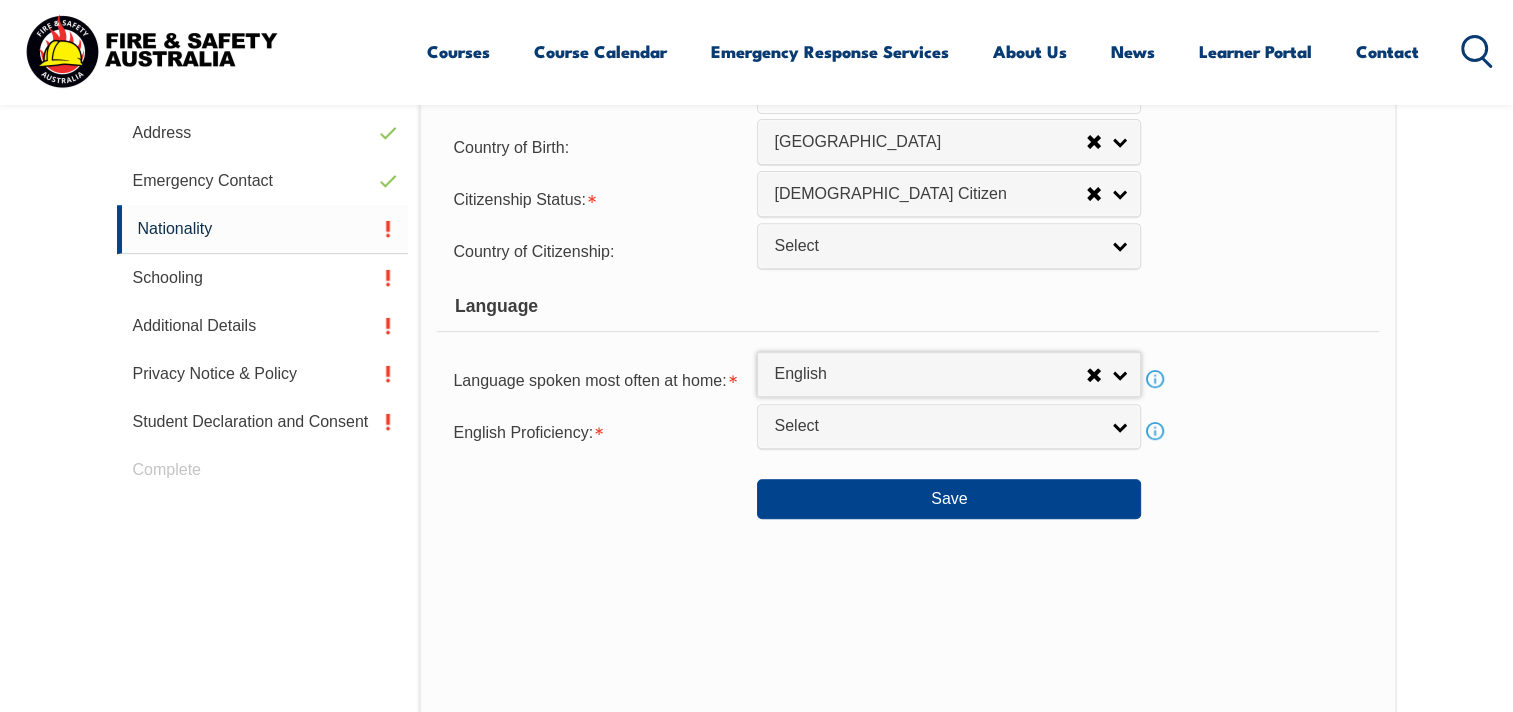 scroll, scrollTop: 644, scrollLeft: 0, axis: vertical 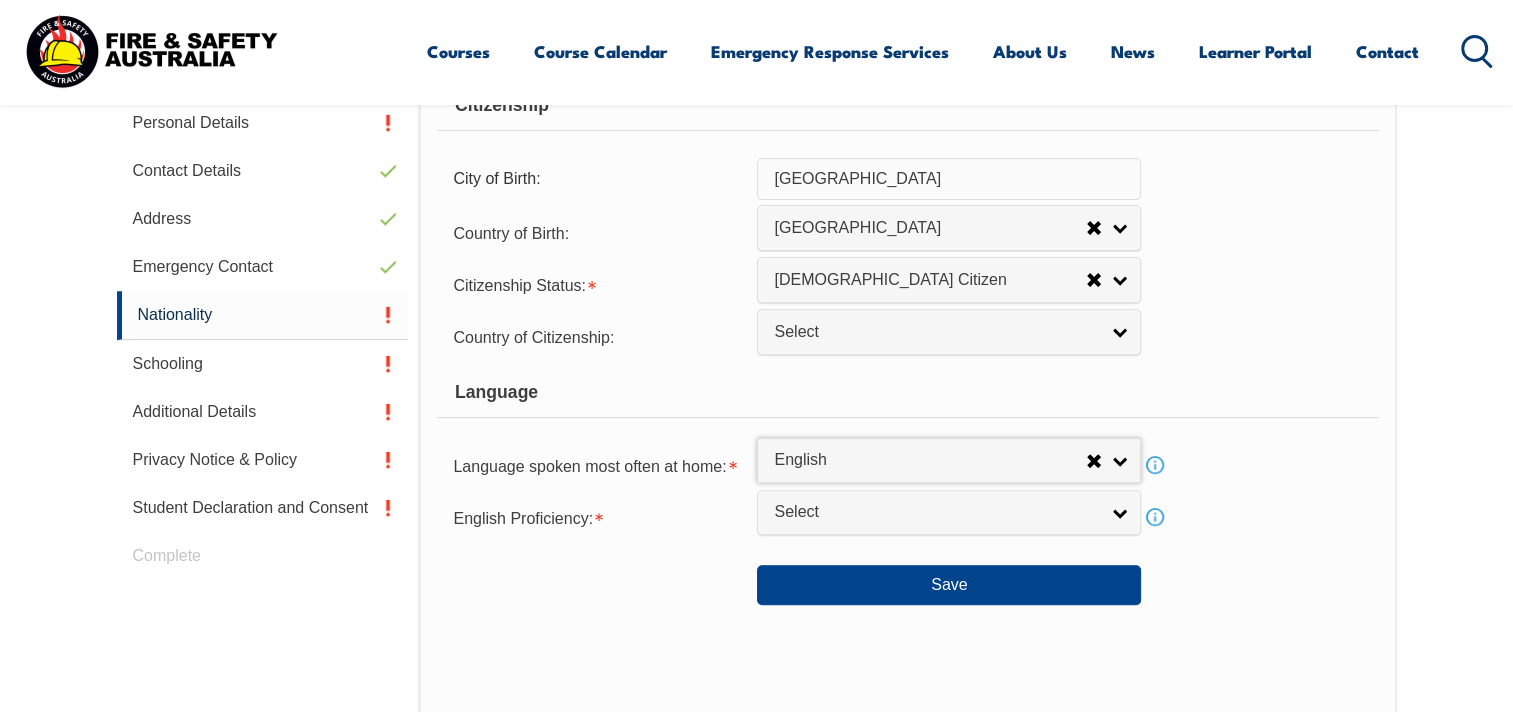click on "Citizenship City of Birth: [GEOGRAPHIC_DATA] Country of Birth: [GEOGRAPHIC_DATA] ([DEMOGRAPHIC_DATA]) [GEOGRAPHIC_DATA] [DEMOGRAPHIC_DATA] [GEOGRAPHIC_DATA] [GEOGRAPHIC_DATA] [GEOGRAPHIC_DATA] [GEOGRAPHIC_DATA] [GEOGRAPHIC_DATA] [GEOGRAPHIC_DATA] [GEOGRAPHIC_DATA] [GEOGRAPHIC_DATA] [GEOGRAPHIC_DATA] [GEOGRAPHIC_DATA] [GEOGRAPHIC_DATA] [GEOGRAPHIC_DATA] [GEOGRAPHIC_DATA] [GEOGRAPHIC_DATA] [GEOGRAPHIC_DATA] [GEOGRAPHIC_DATA] [GEOGRAPHIC_DATA] [GEOGRAPHIC_DATA] [GEOGRAPHIC_DATA] [GEOGRAPHIC_DATA] [GEOGRAPHIC_DATA] [GEOGRAPHIC_DATA] [GEOGRAPHIC_DATA] [GEOGRAPHIC_DATA] [GEOGRAPHIC_DATA] [GEOGRAPHIC_DATA] [GEOGRAPHIC_DATA] [GEOGRAPHIC_DATA] [GEOGRAPHIC_DATA] [GEOGRAPHIC_DATA] [GEOGRAPHIC_DATA] [GEOGRAPHIC_DATA] [GEOGRAPHIC_DATA] [GEOGRAPHIC_DATA] [GEOGRAPHIC_DATA] [GEOGRAPHIC_DATA] [GEOGRAPHIC_DATA] [GEOGRAPHIC_DATA] [GEOGRAPHIC_DATA] [GEOGRAPHIC_DATA] [GEOGRAPHIC_DATA] [GEOGRAPHIC_DATA] [GEOGRAPHIC_DATA] [GEOGRAPHIC_DATA] [GEOGRAPHIC_DATA] [GEOGRAPHIC_DATA] (excludes [GEOGRAPHIC_DATA] and [GEOGRAPHIC_DATA]) [GEOGRAPHIC_DATA] [GEOGRAPHIC_DATA] [GEOGRAPHIC_DATA], [GEOGRAPHIC_DATA], [GEOGRAPHIC_DATA] [GEOGRAPHIC_DATA] [GEOGRAPHIC_DATA] [GEOGRAPHIC_DATA] [GEOGRAPHIC_DATA] [GEOGRAPHIC_DATA] [GEOGRAPHIC_DATA] [GEOGRAPHIC_DATA] [GEOGRAPHIC_DATA] [GEOGRAPHIC_DATA] [GEOGRAPHIC_DATA] [GEOGRAPHIC_DATA] [GEOGRAPHIC_DATA] [GEOGRAPHIC_DATA] [GEOGRAPHIC_DATA][PERSON_NAME][GEOGRAPHIC_DATA] [GEOGRAPHIC_DATA] [GEOGRAPHIC_DATA] [GEOGRAPHIC_DATA] [GEOGRAPHIC_DATA] [GEOGRAPHIC_DATA] [GEOGRAPHIC_DATA] [GEOGRAPHIC_DATA] [GEOGRAPHIC_DATA] [GEOGRAPHIC_DATA] [GEOGRAPHIC_DATA] [GEOGRAPHIC_DATA] [GEOGRAPHIC_DATA] [GEOGRAPHIC_DATA] [GEOGRAPHIC_DATA]" at bounding box center [907, 343] 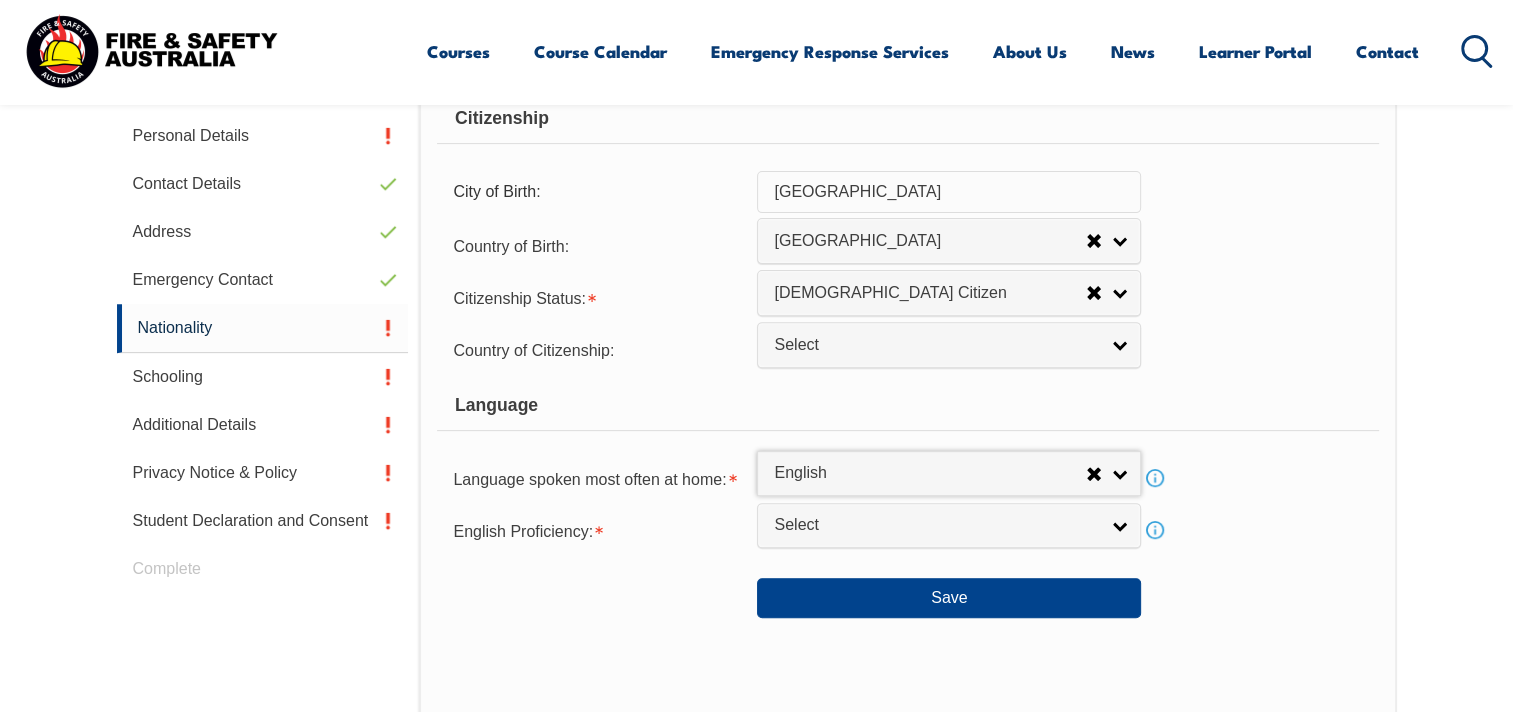scroll, scrollTop: 2300, scrollLeft: 0, axis: vertical 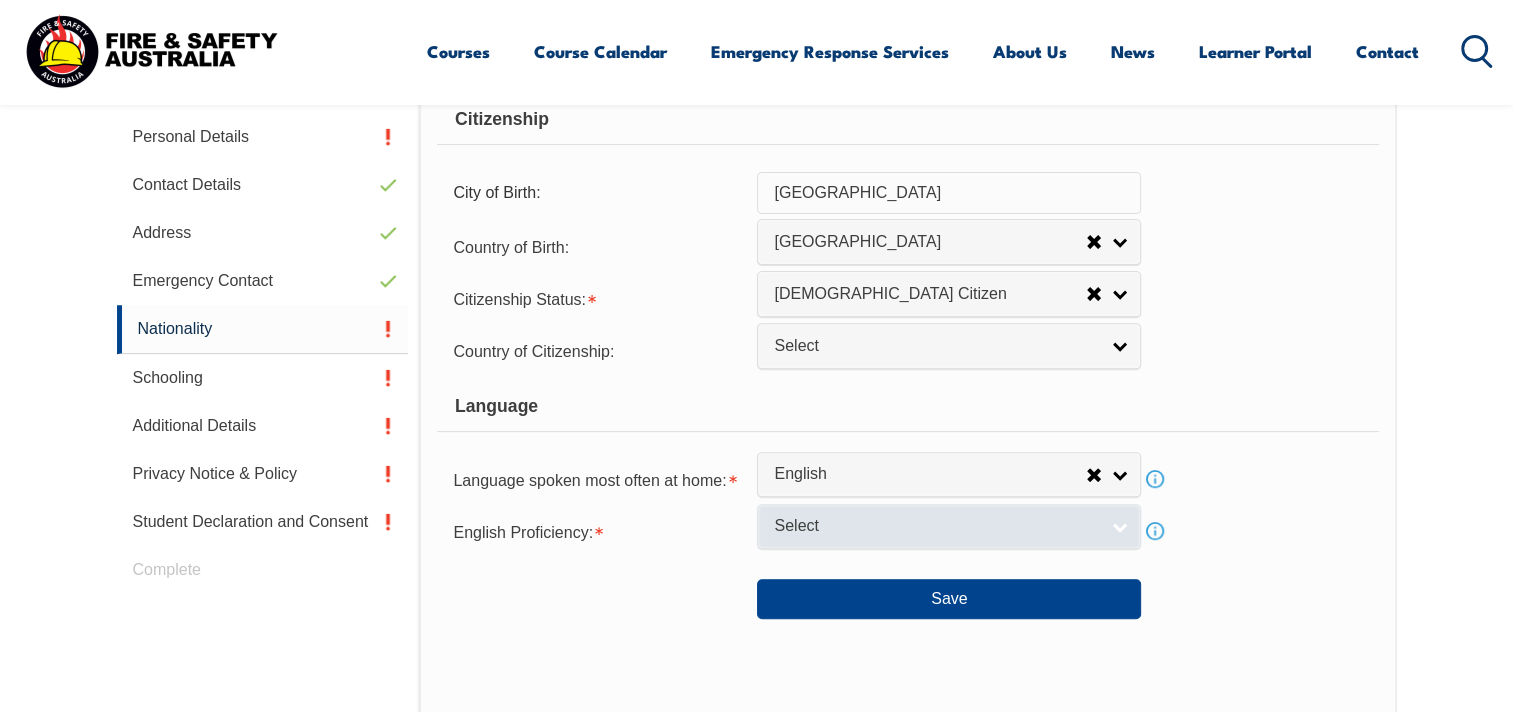 click on "Select" at bounding box center (936, 526) 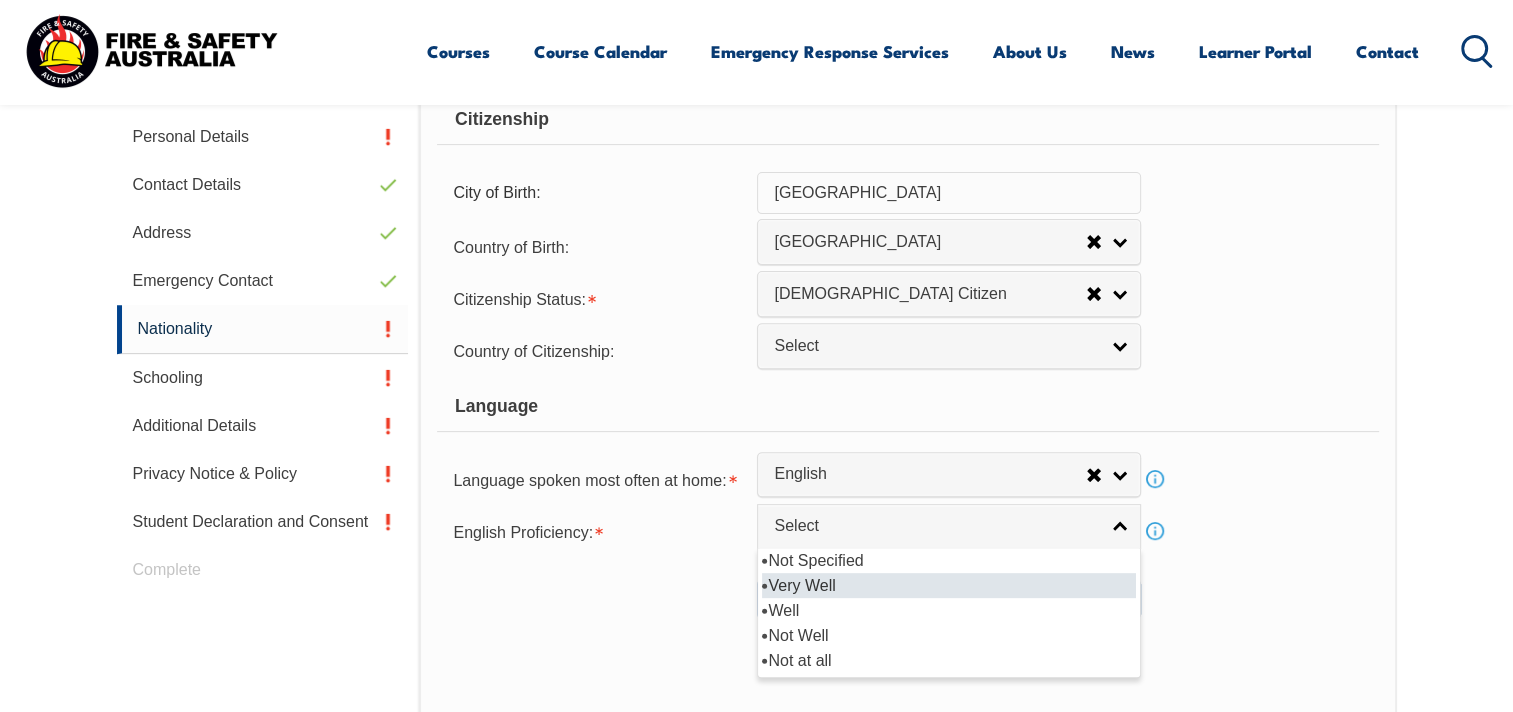 click on "Very Well" at bounding box center [949, 585] 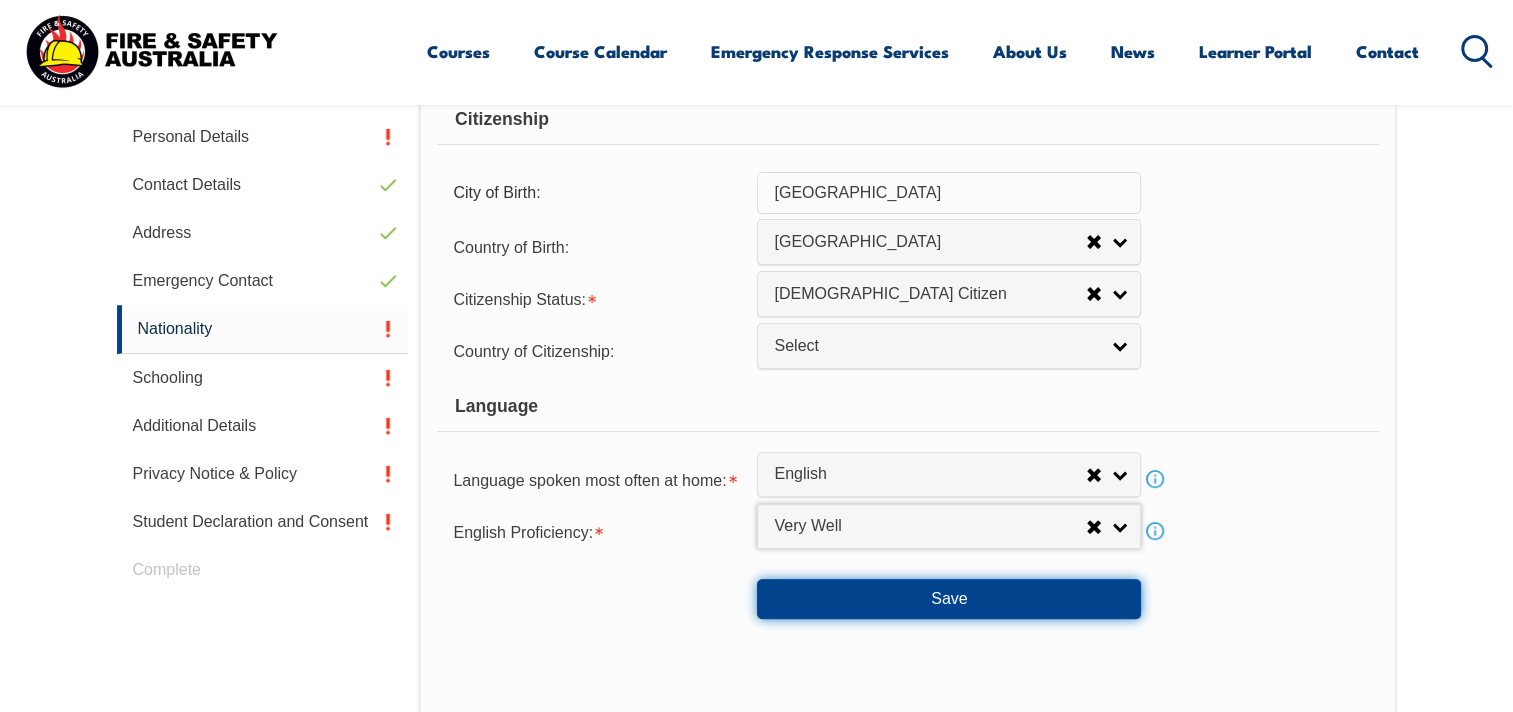 click on "Save" at bounding box center (949, 599) 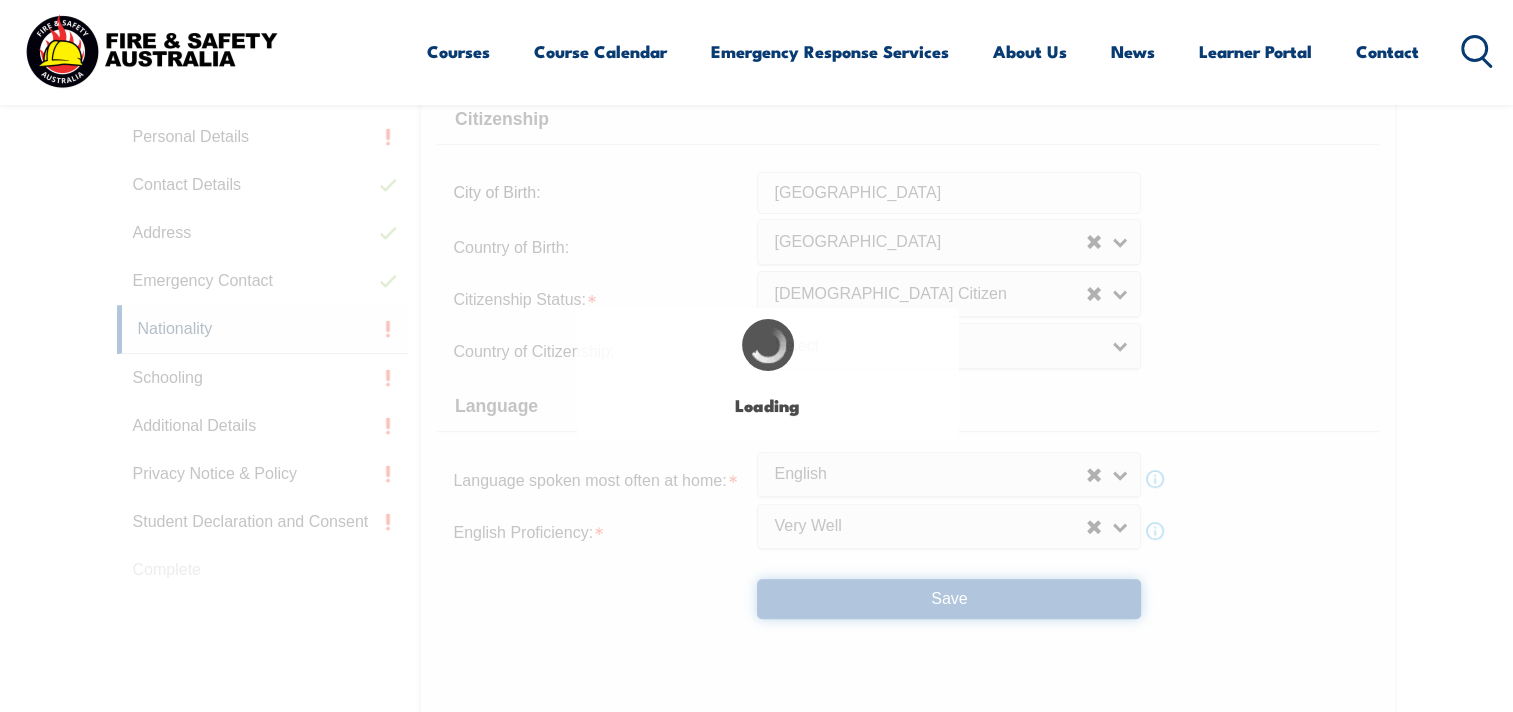 scroll, scrollTop: 0, scrollLeft: 0, axis: both 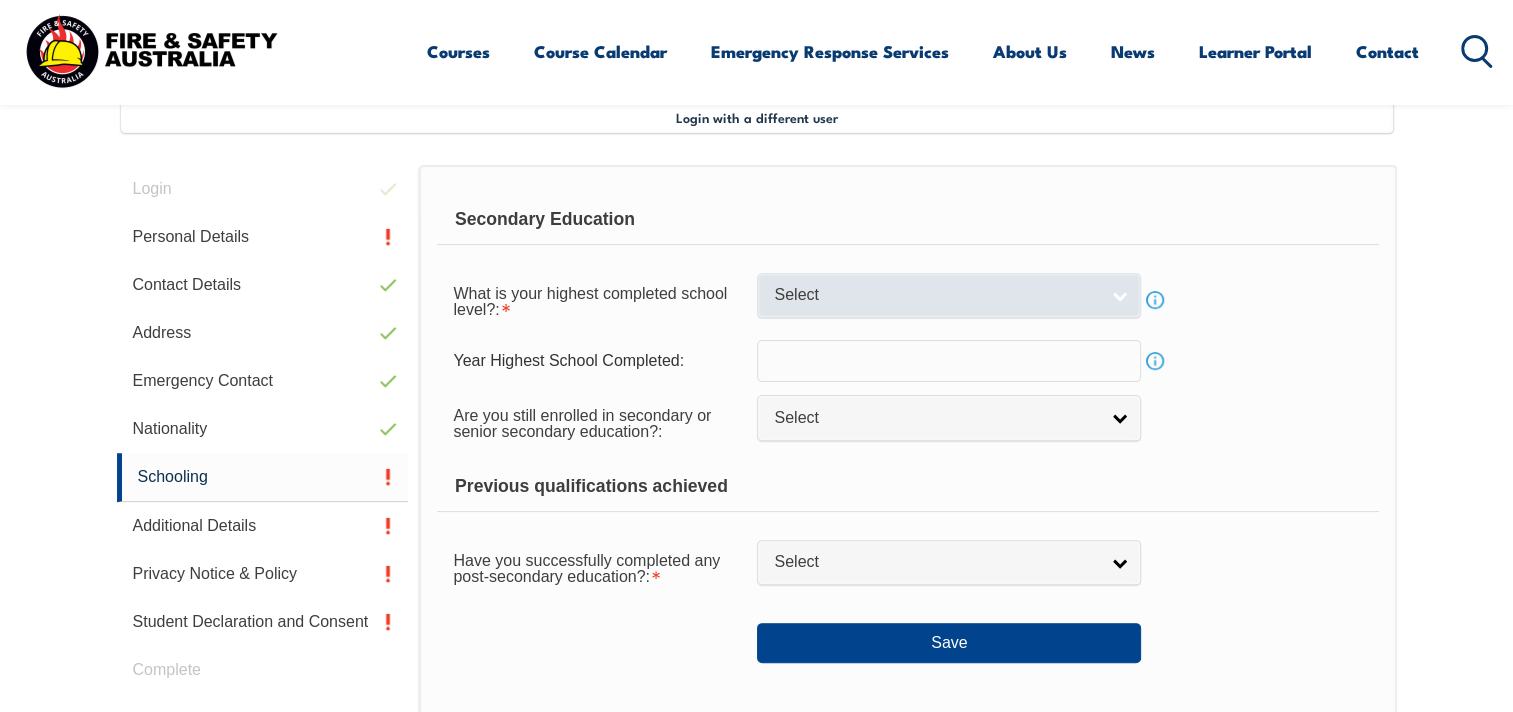 click on "Select" at bounding box center [936, 295] 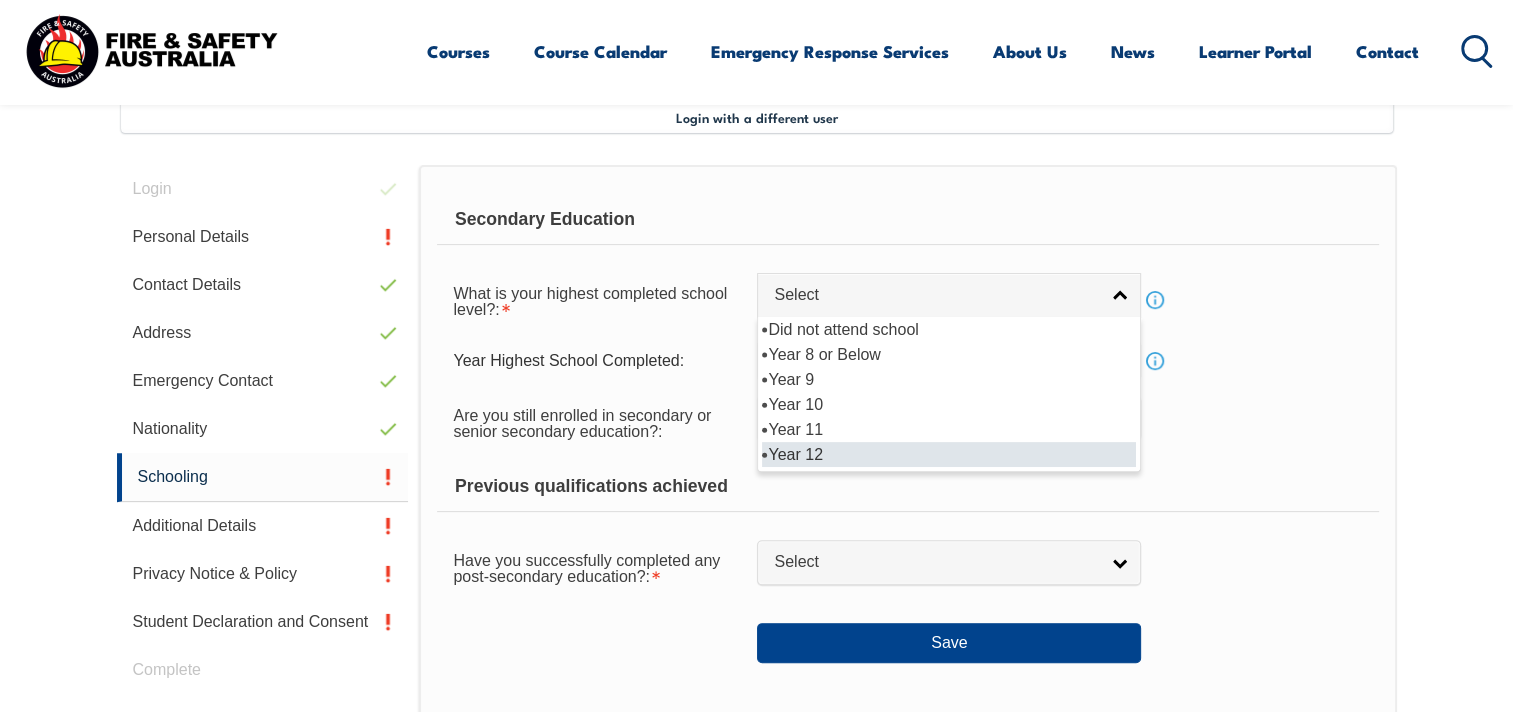 click on "Year 12" at bounding box center [949, 454] 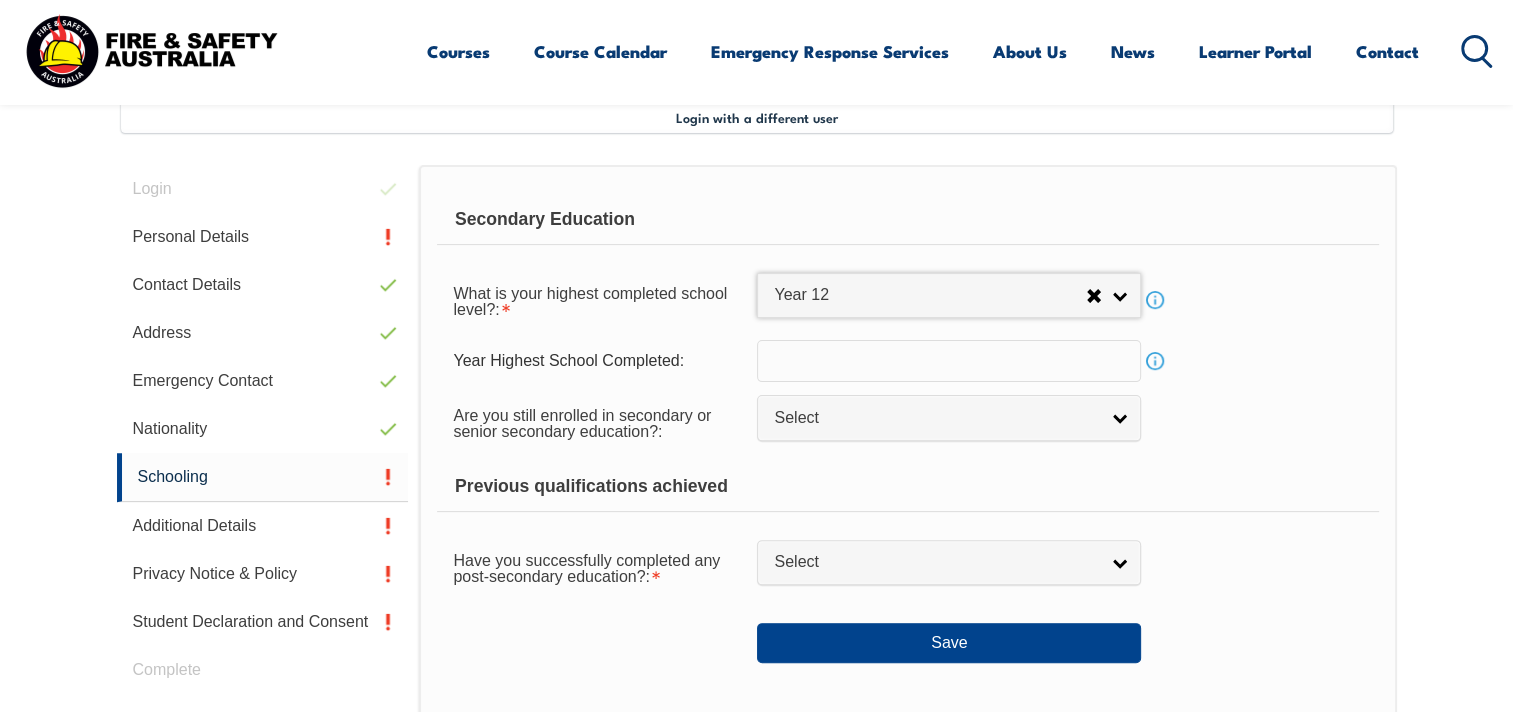 click at bounding box center [949, 361] 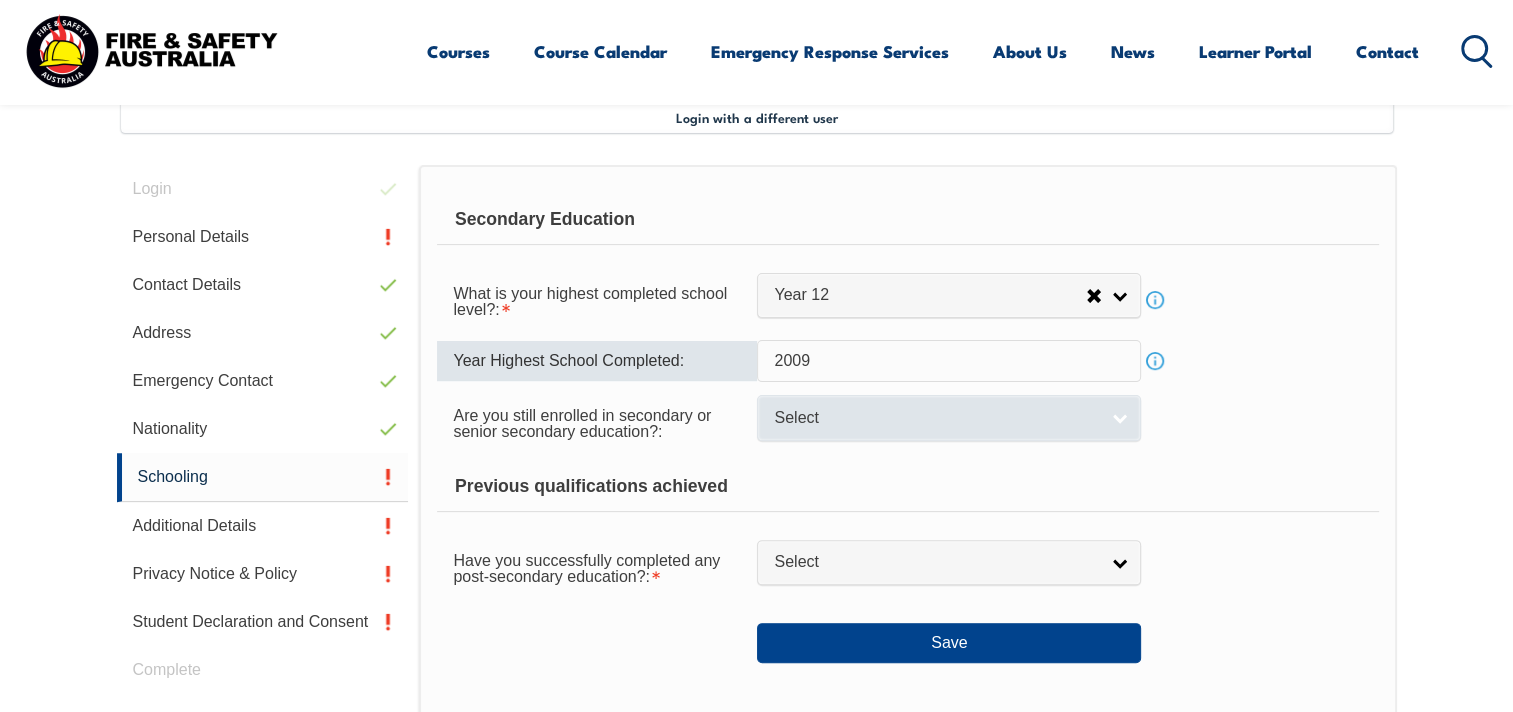 type on "2009" 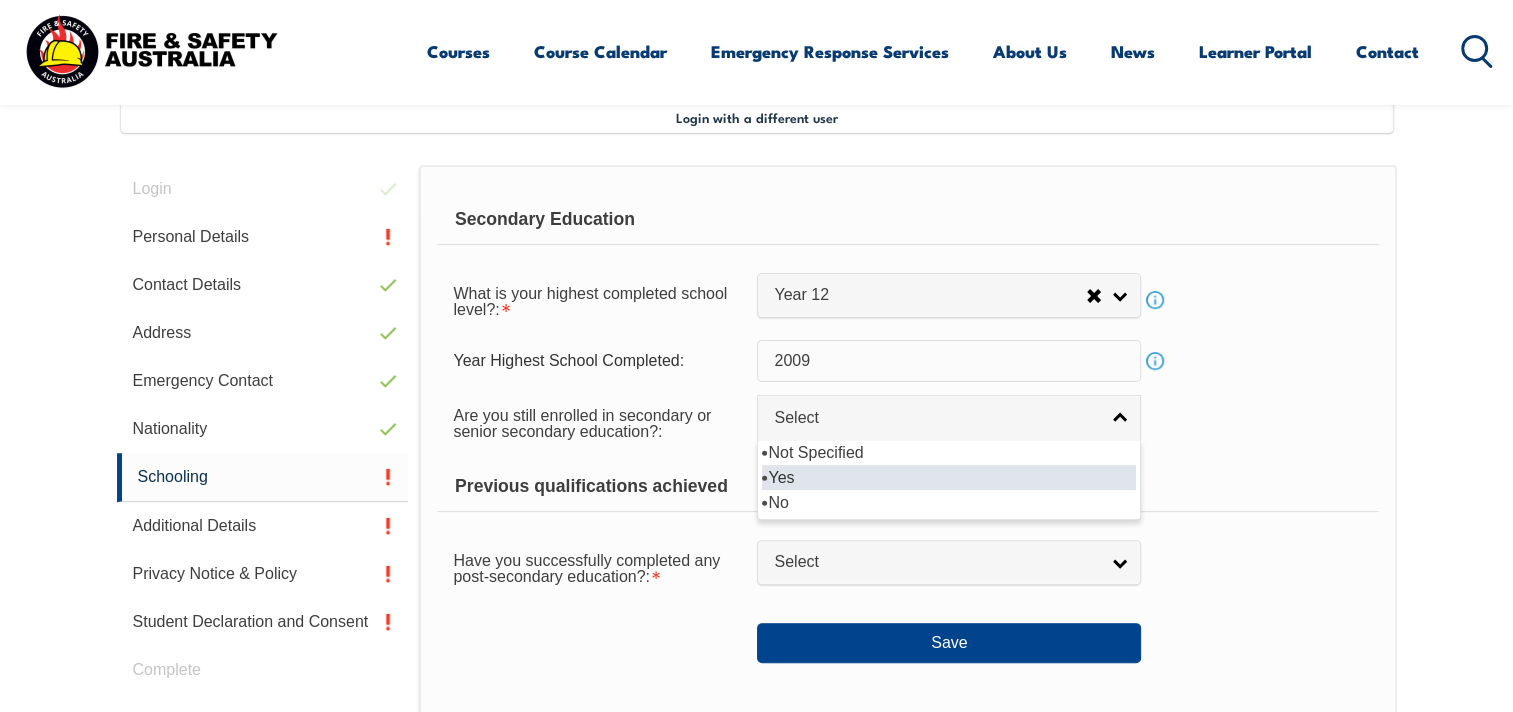 click on "Yes" at bounding box center [949, 477] 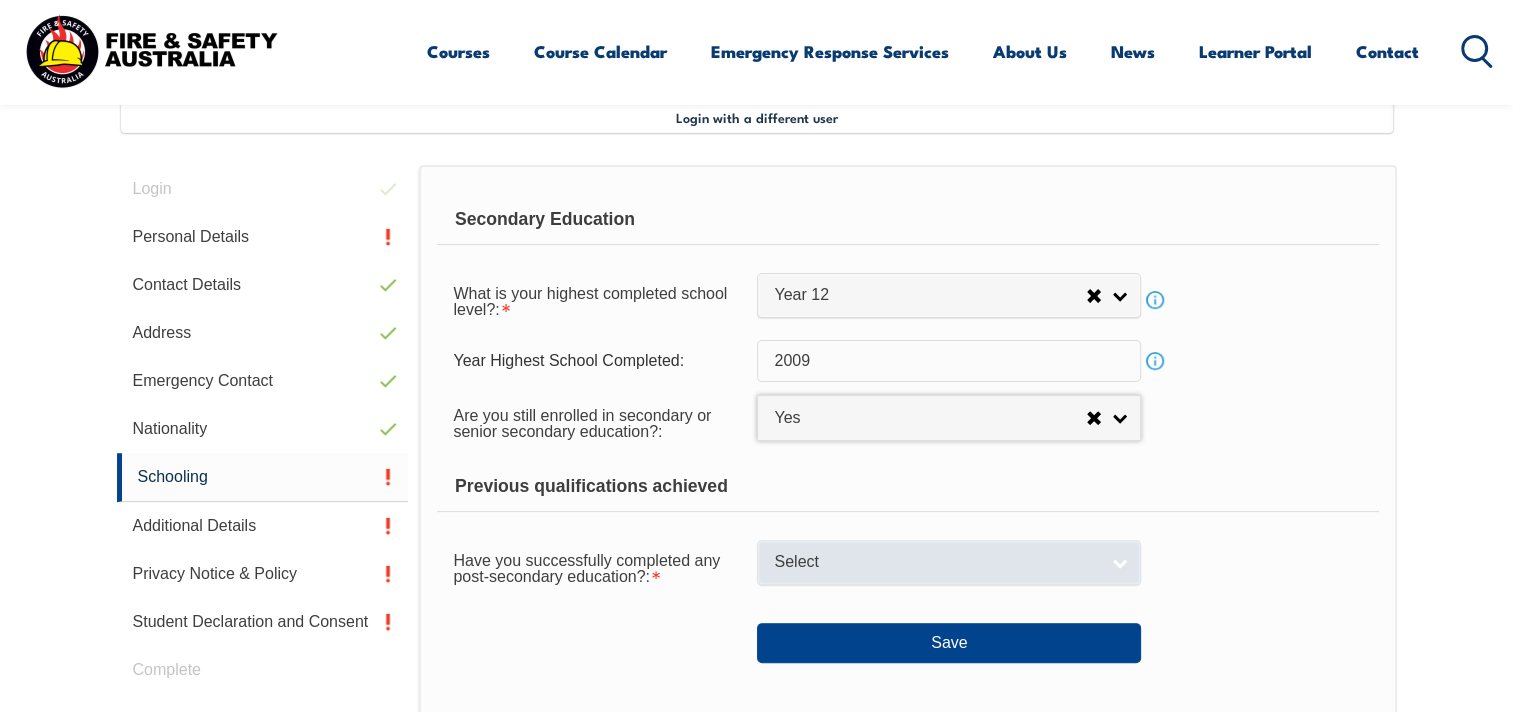 click on "Select" at bounding box center (936, 562) 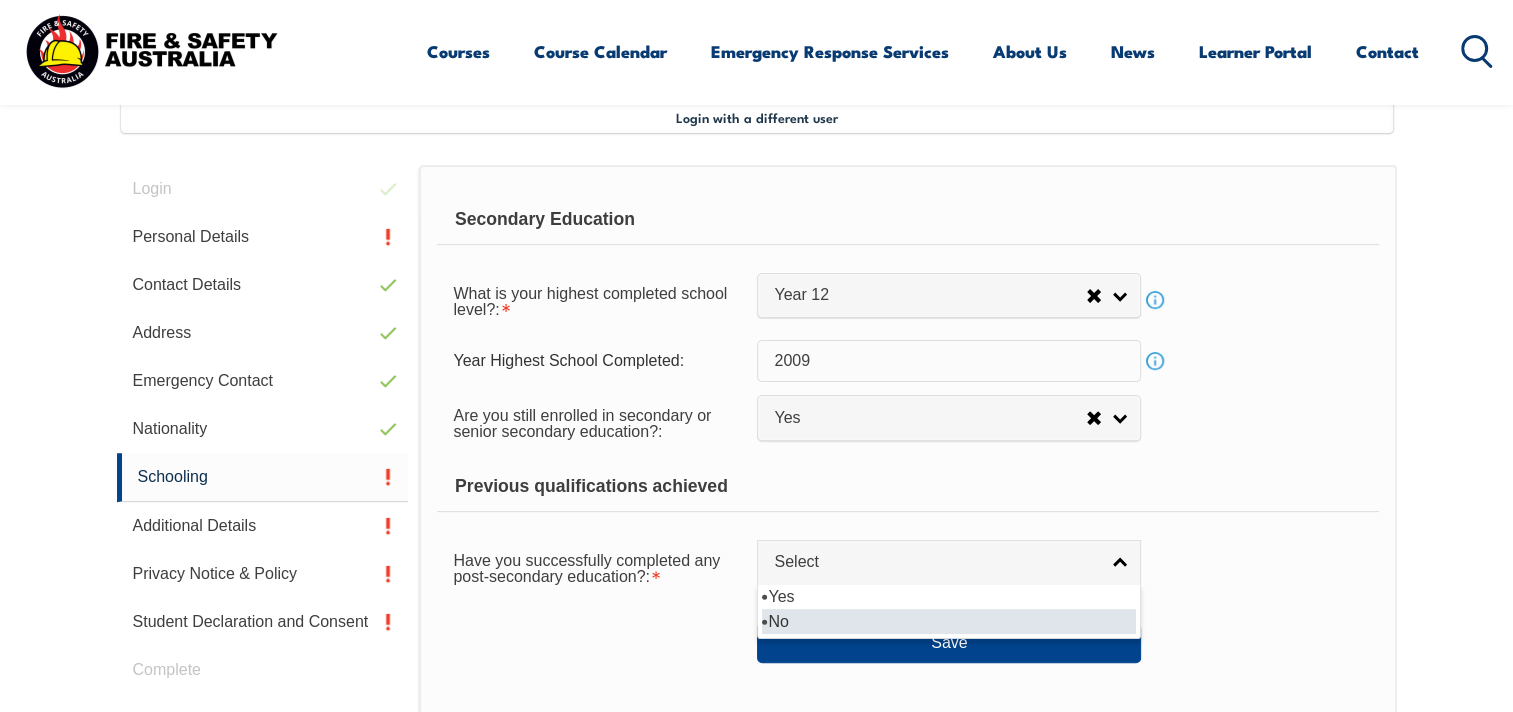 click on "Yes" at bounding box center (949, 596) 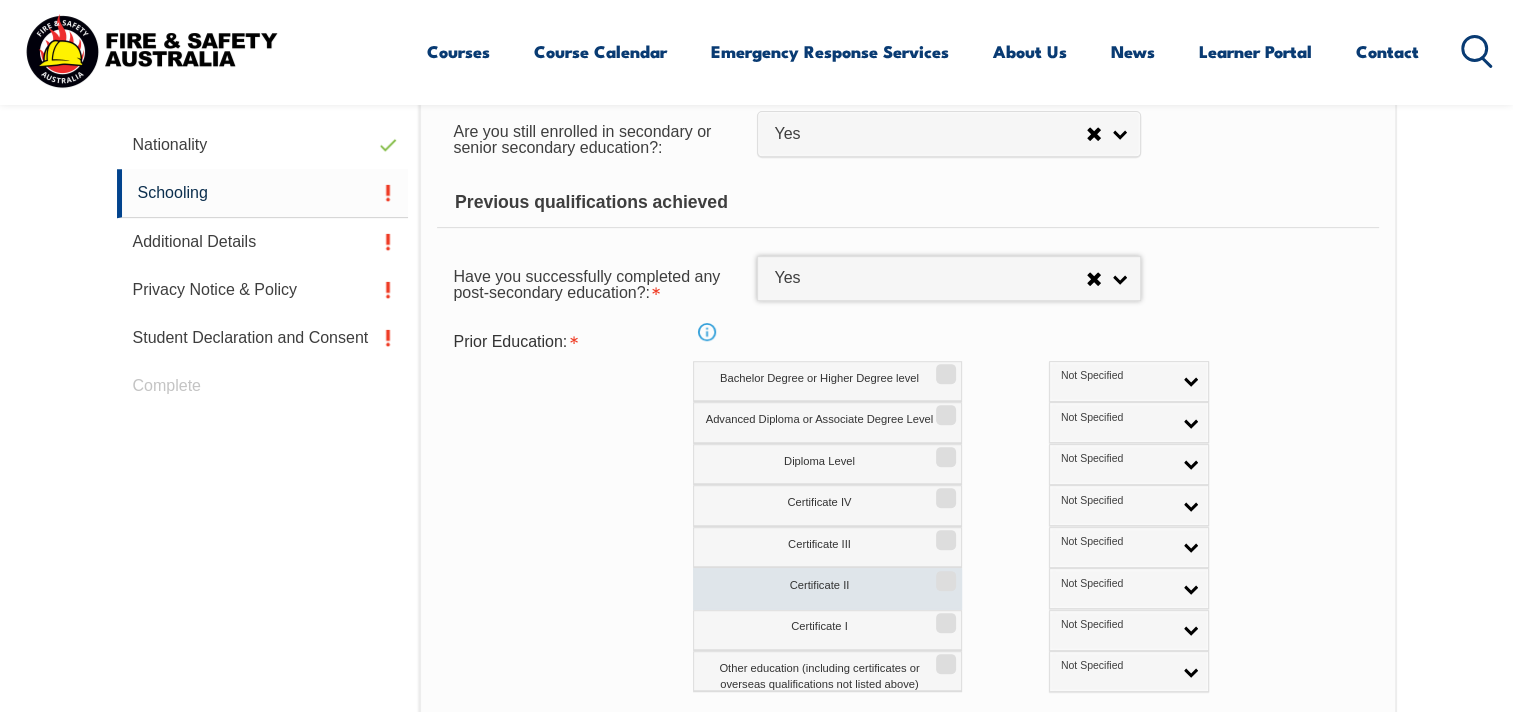 scroll, scrollTop: 844, scrollLeft: 0, axis: vertical 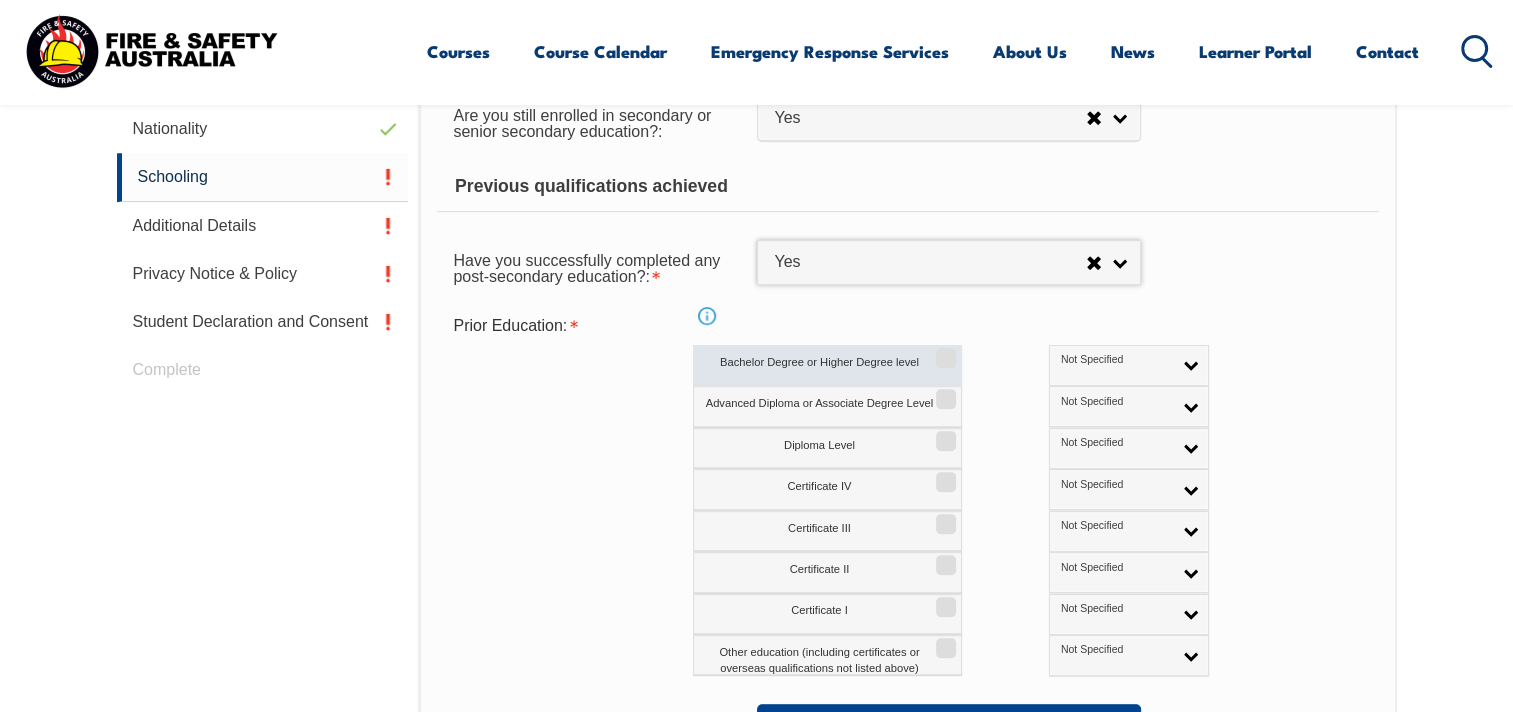 click on "Bachelor Degree or Higher Degree level" at bounding box center [943, 351] 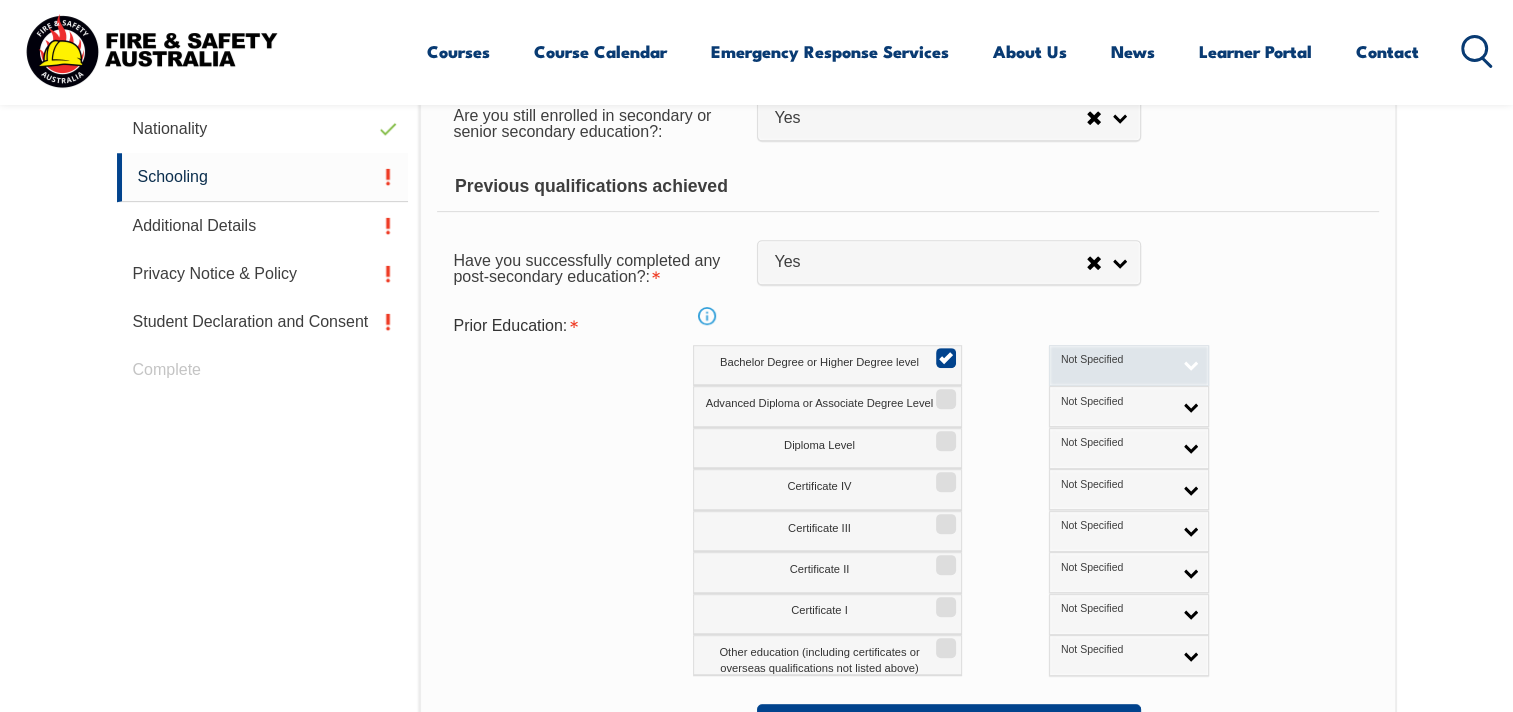 click on "Not Specified" at bounding box center (1129, 365) 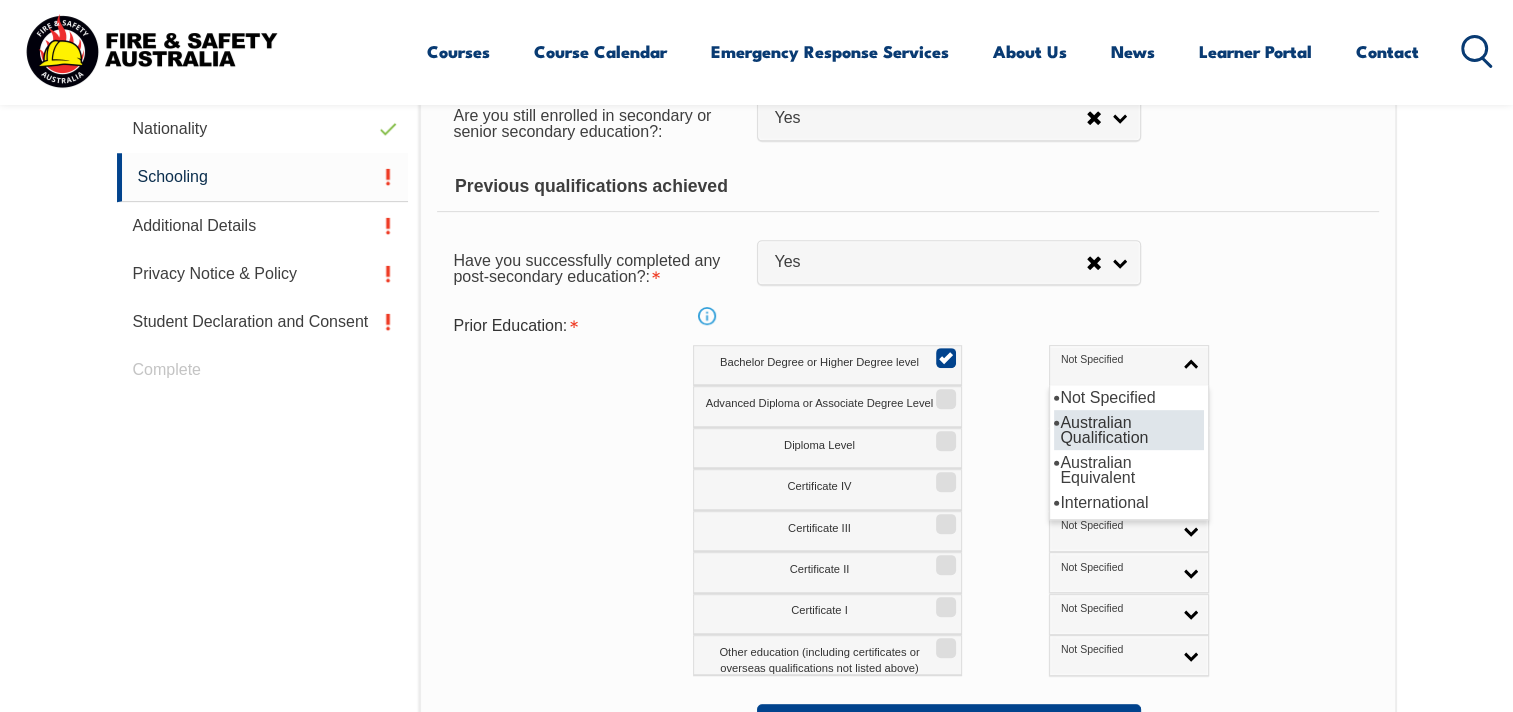 click on "Australian Qualification" at bounding box center [1129, 430] 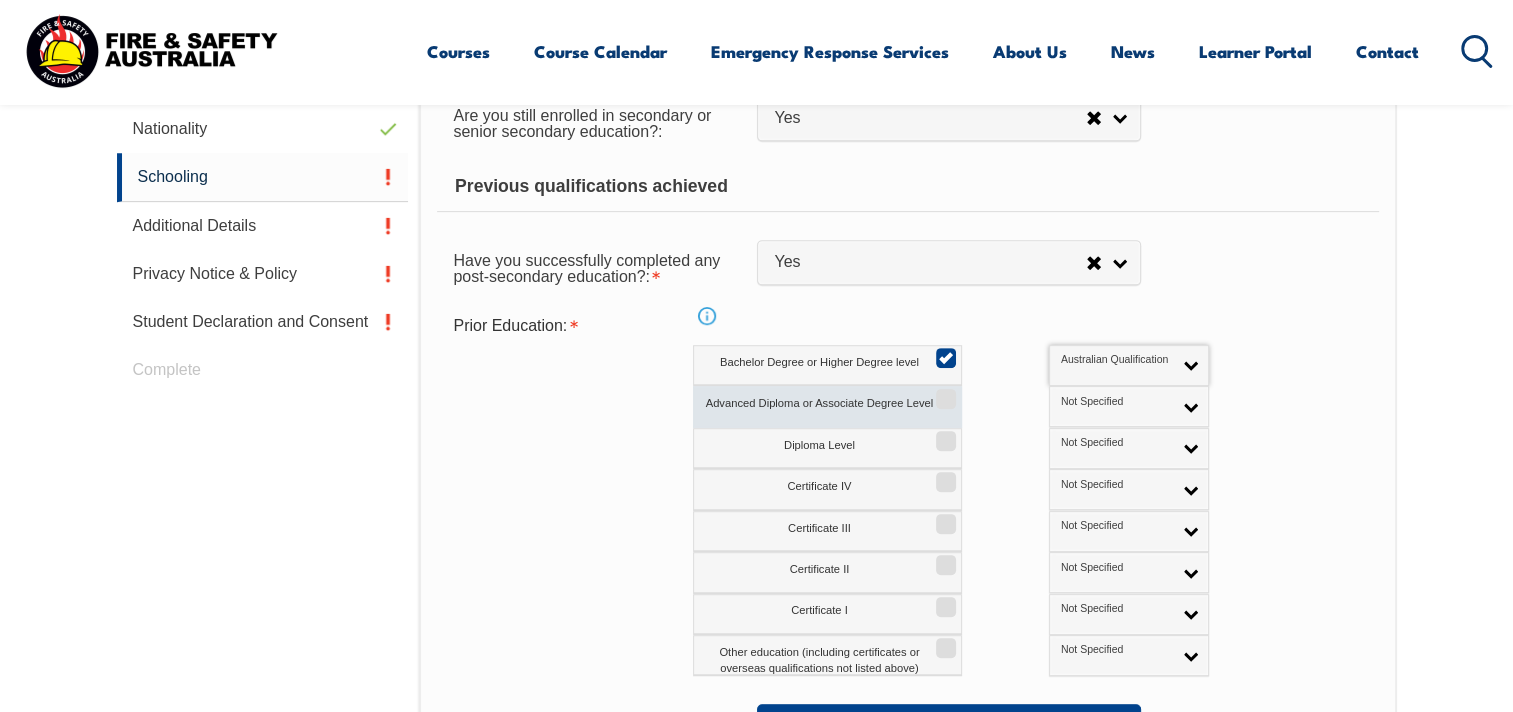 click on "Advanced Diploma or Associate Degree Level" at bounding box center (943, 392) 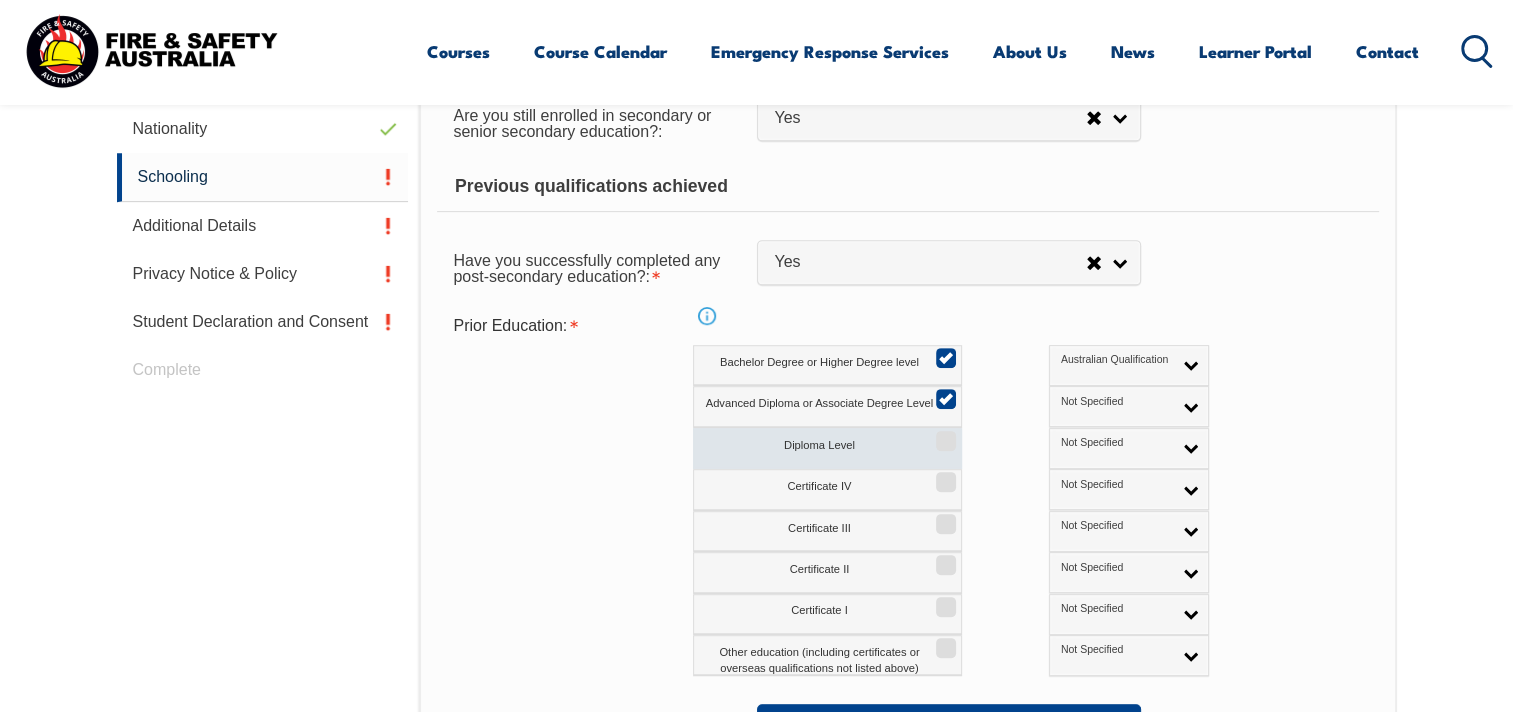 click on "Diploma Level" at bounding box center [943, 434] 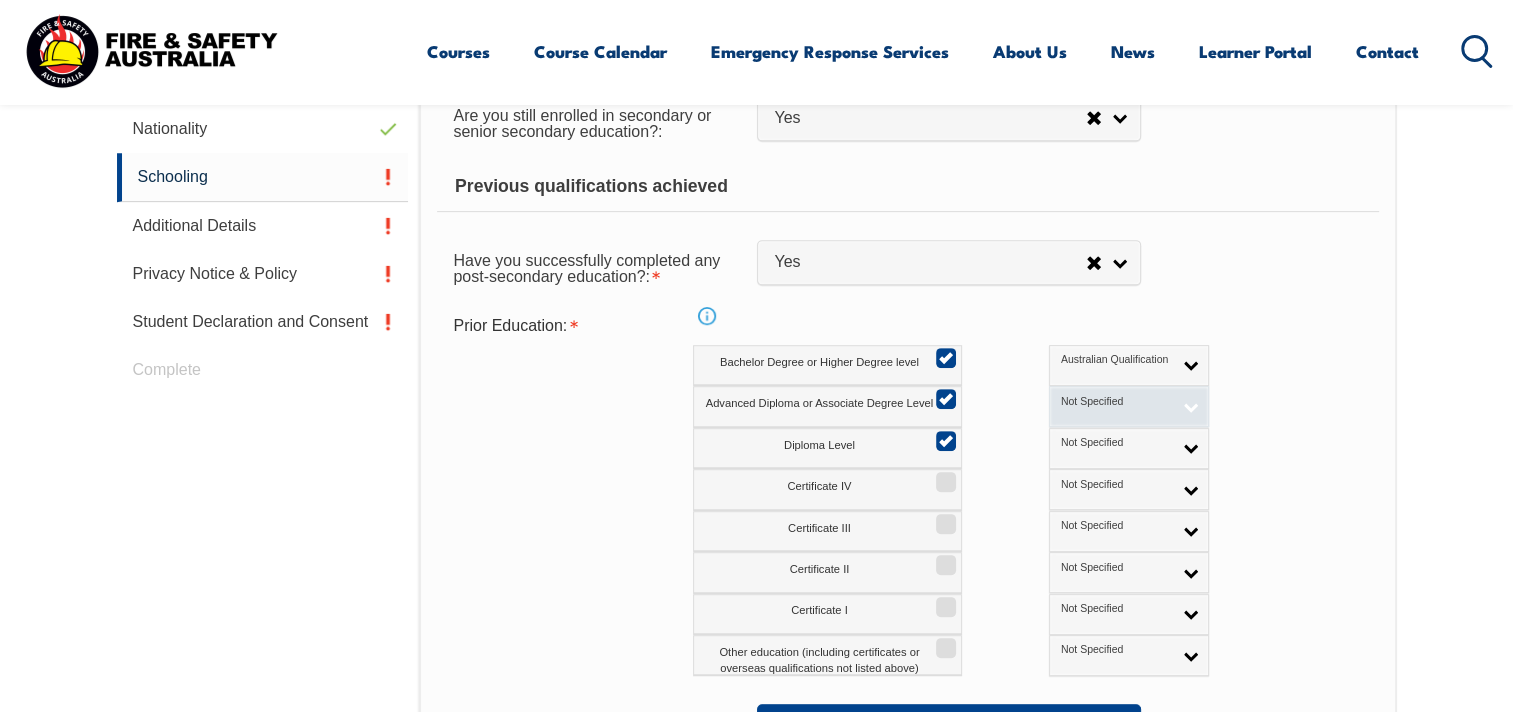 click on "Not Specified" at bounding box center [1116, 402] 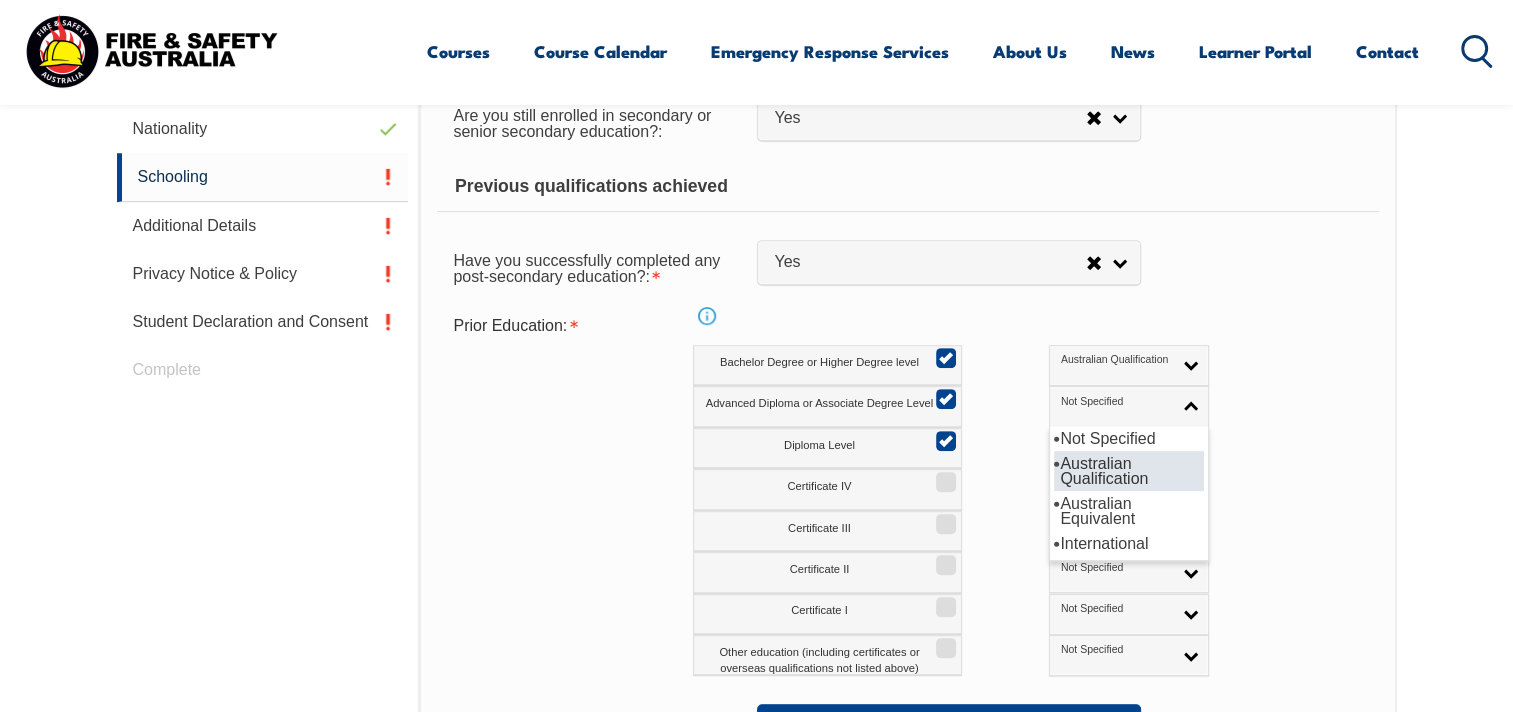 click on "Australian Qualification" at bounding box center (1129, 471) 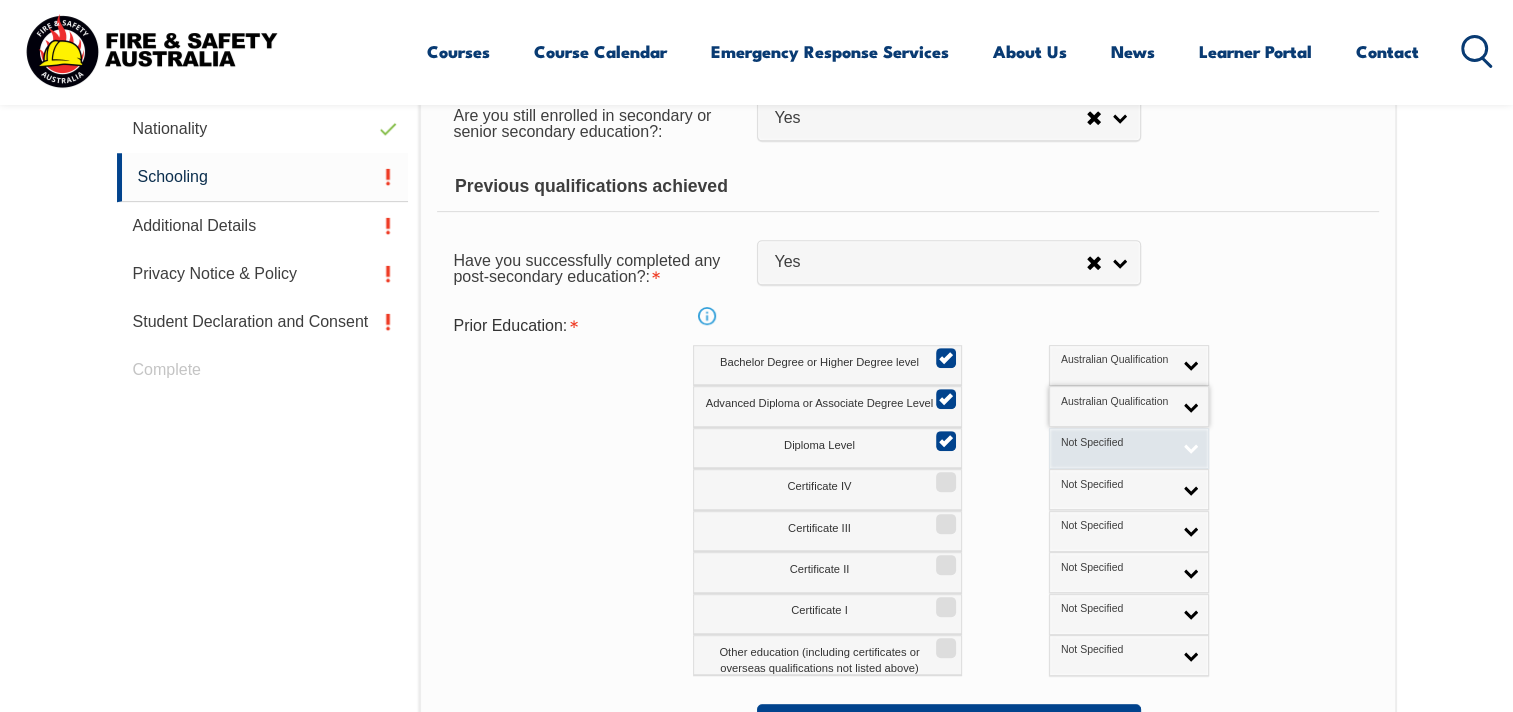 click on "Not Specified" at bounding box center [1116, 443] 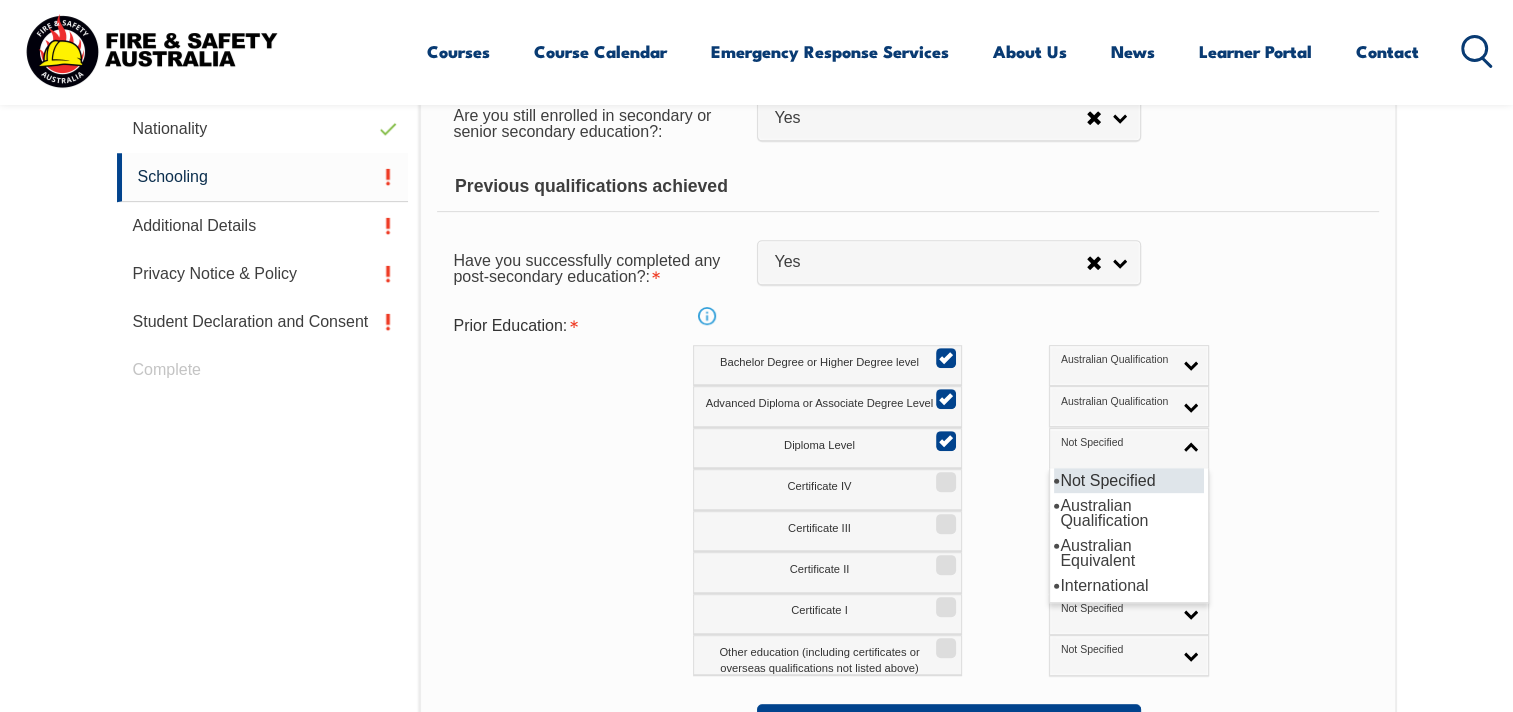 click on "Not Specified" at bounding box center [1129, 480] 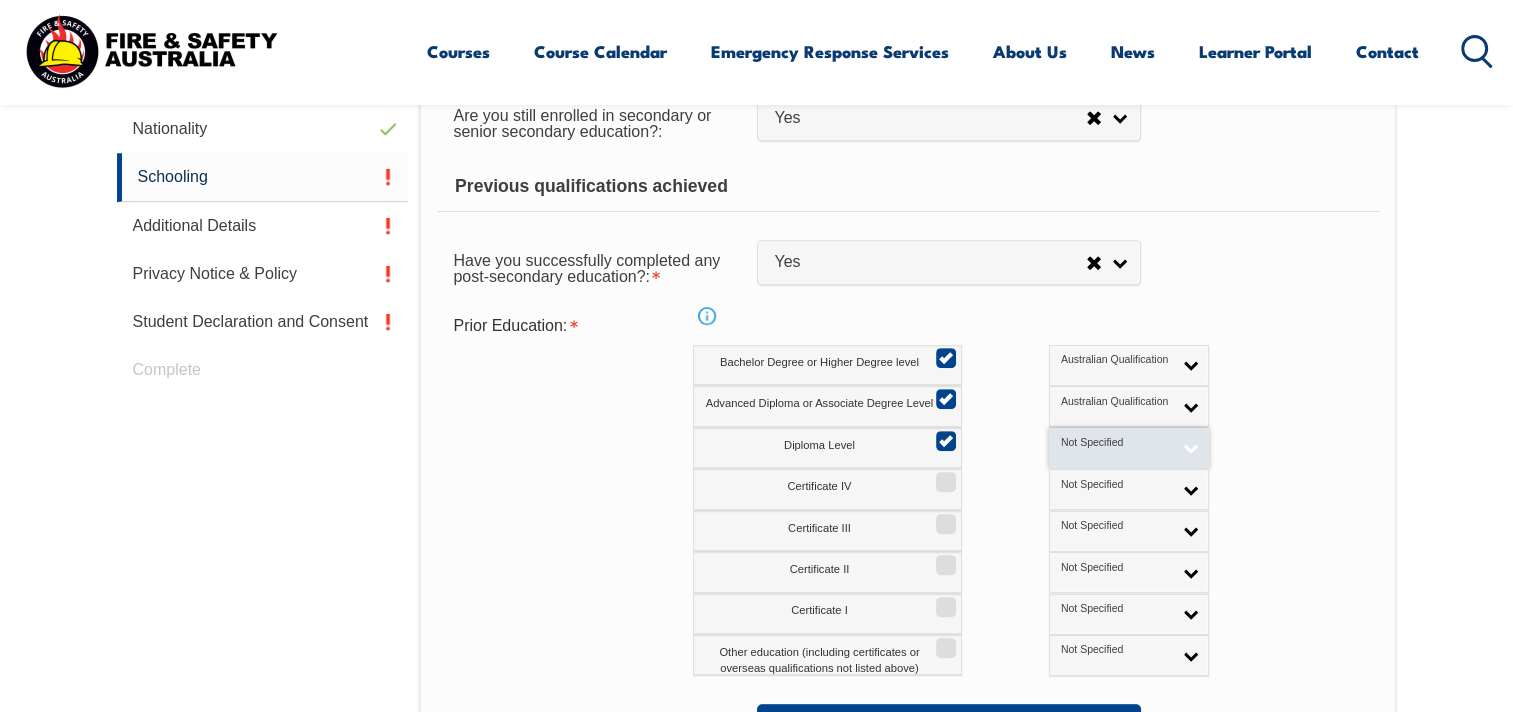 click on "Not Specified" at bounding box center (1116, 443) 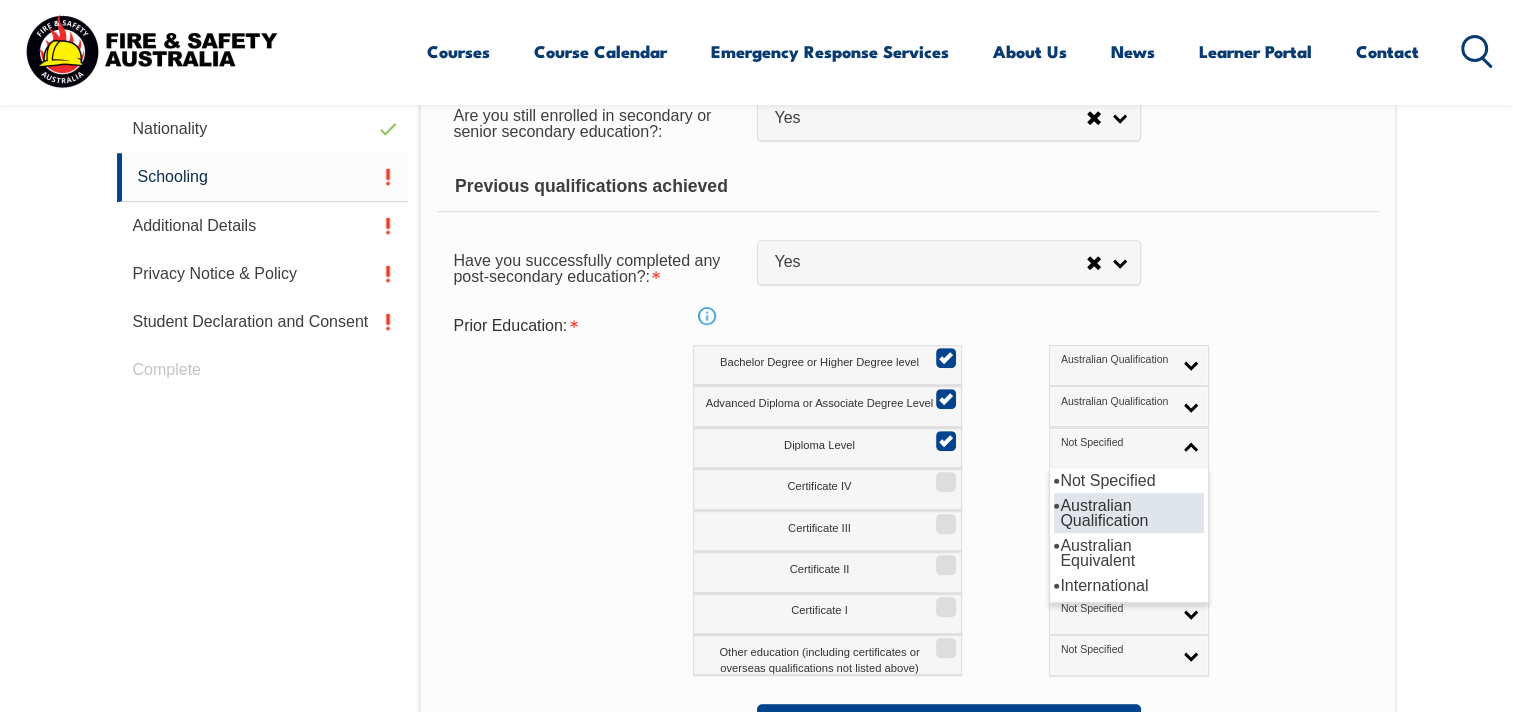 click on "Australian Qualification" at bounding box center [1129, 513] 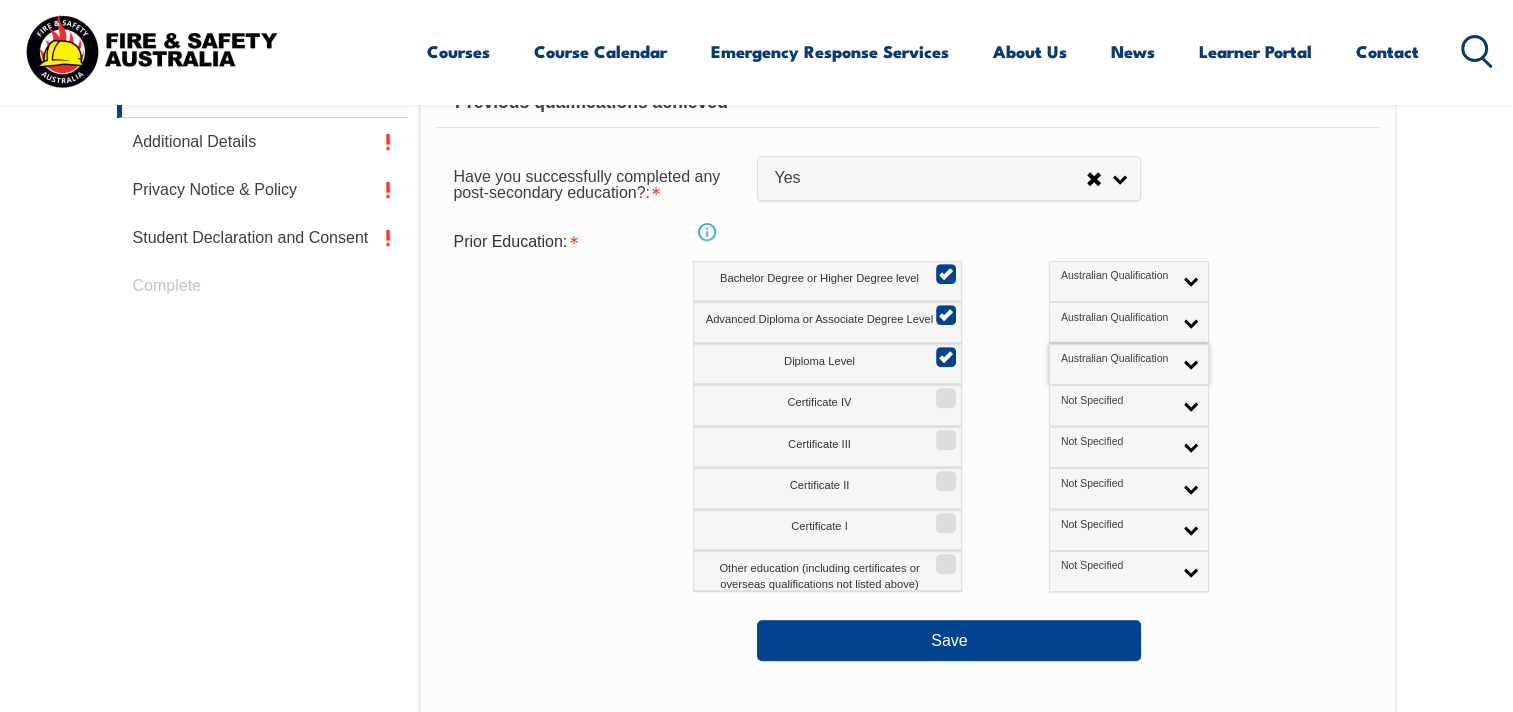 scroll, scrollTop: 1044, scrollLeft: 0, axis: vertical 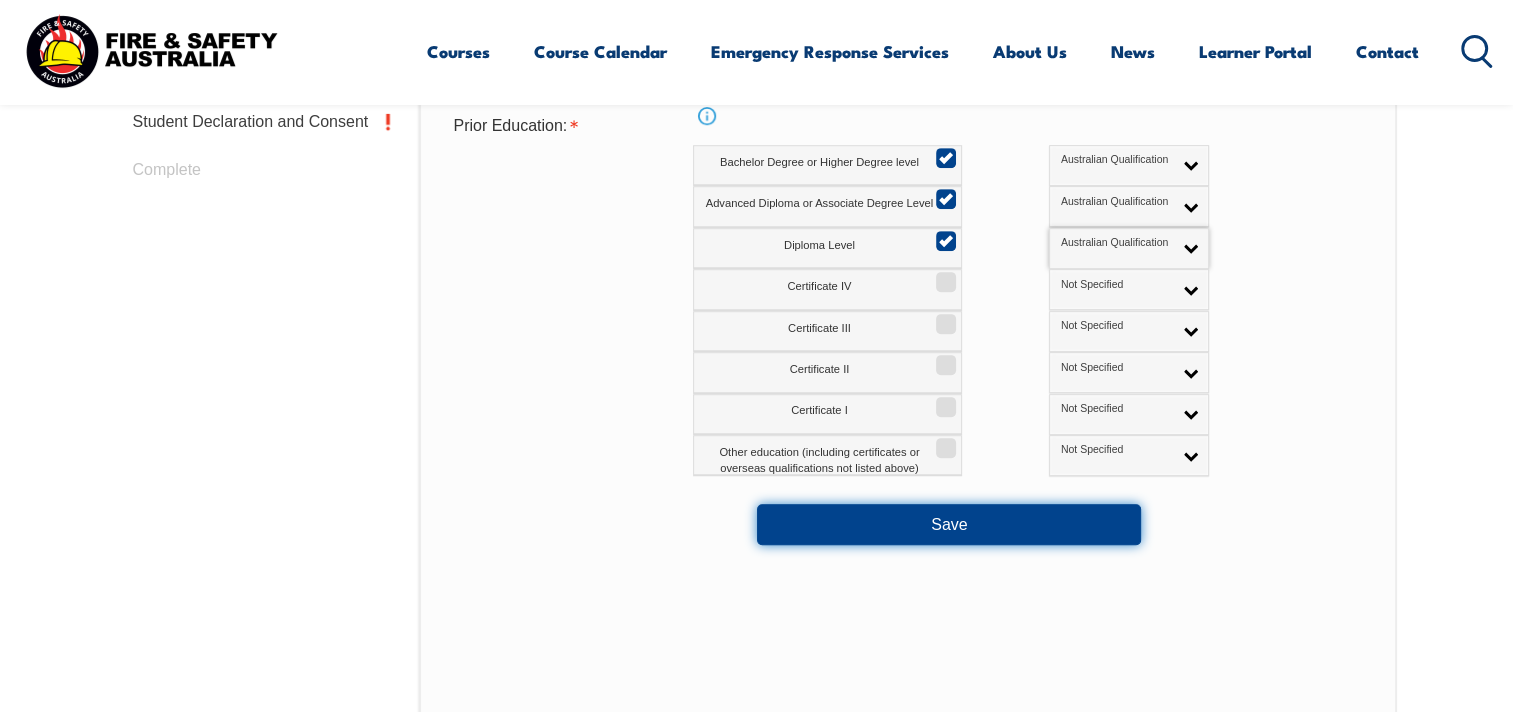 click on "Save" at bounding box center [949, 524] 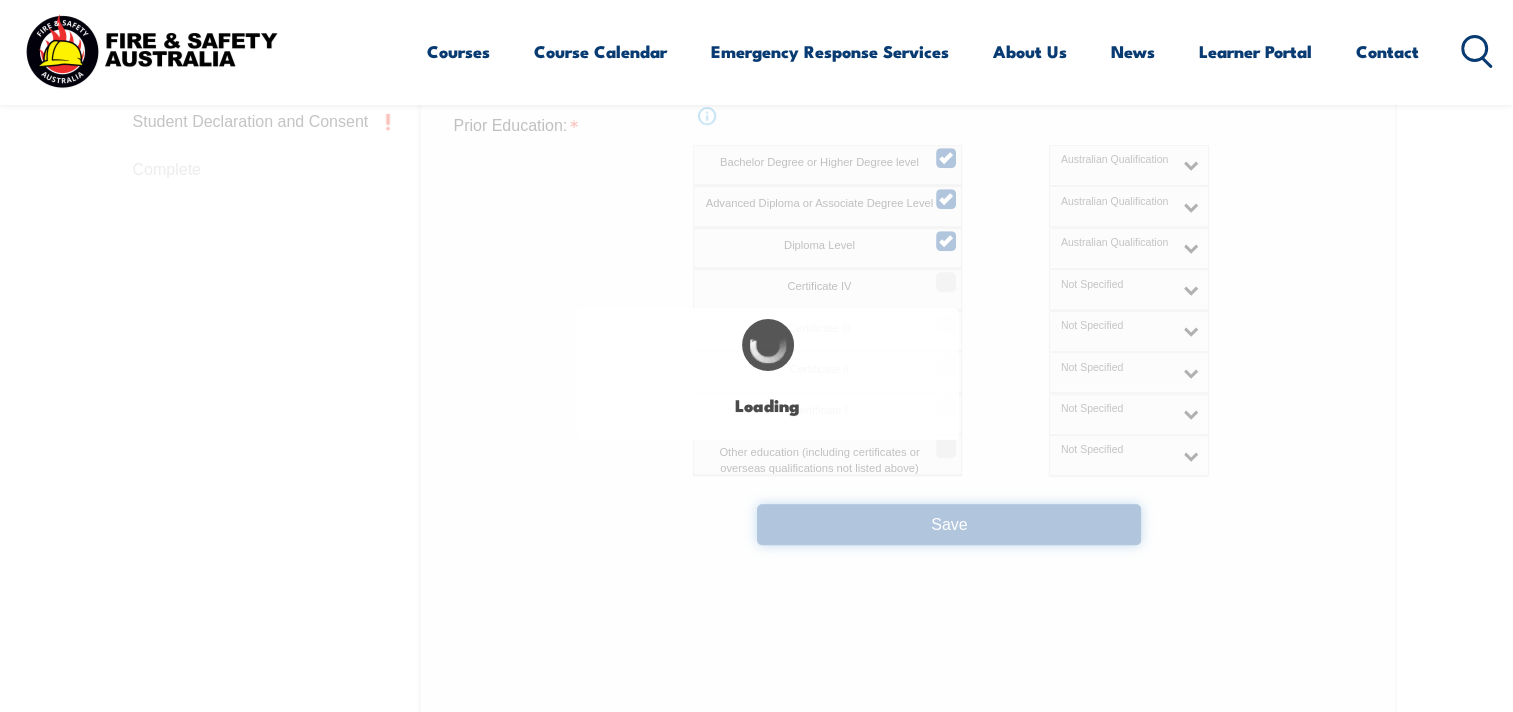 select 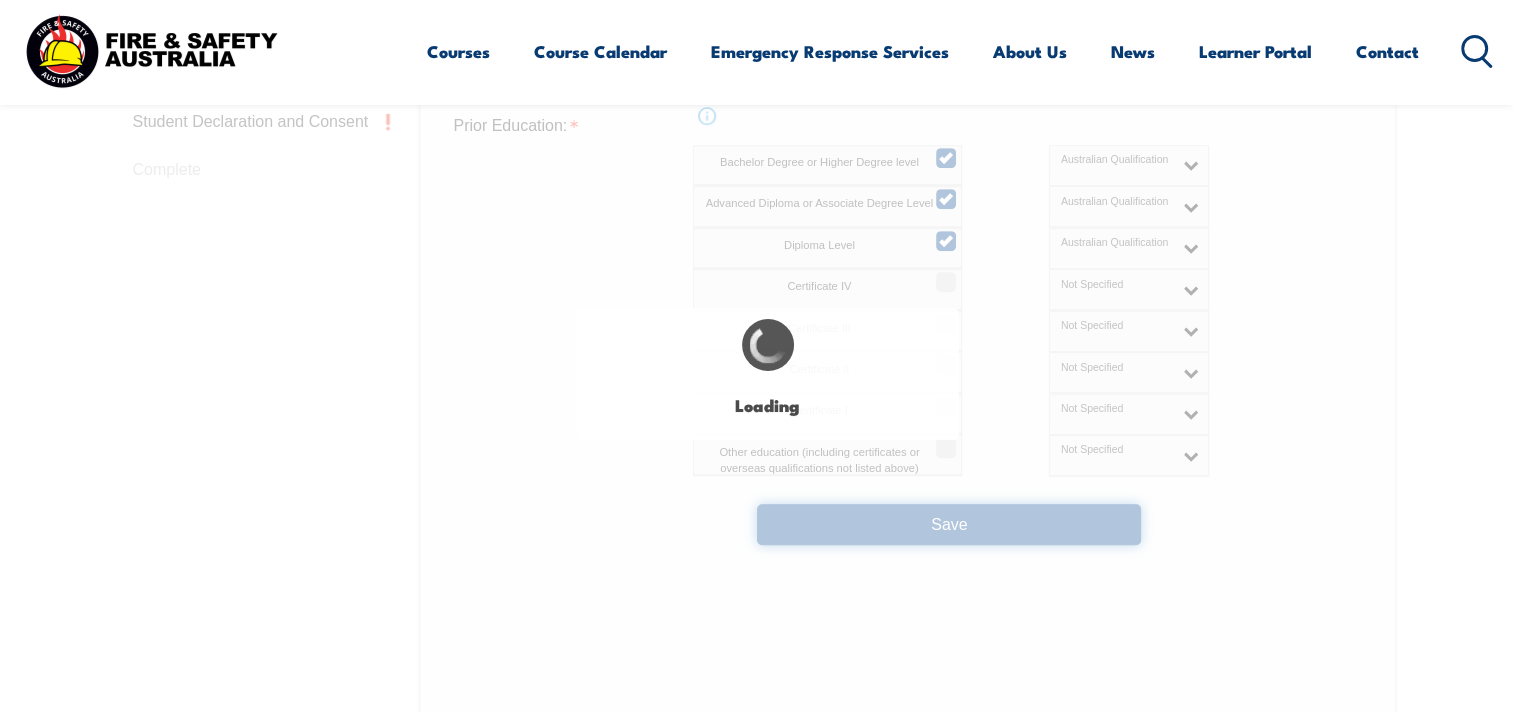 select on "true" 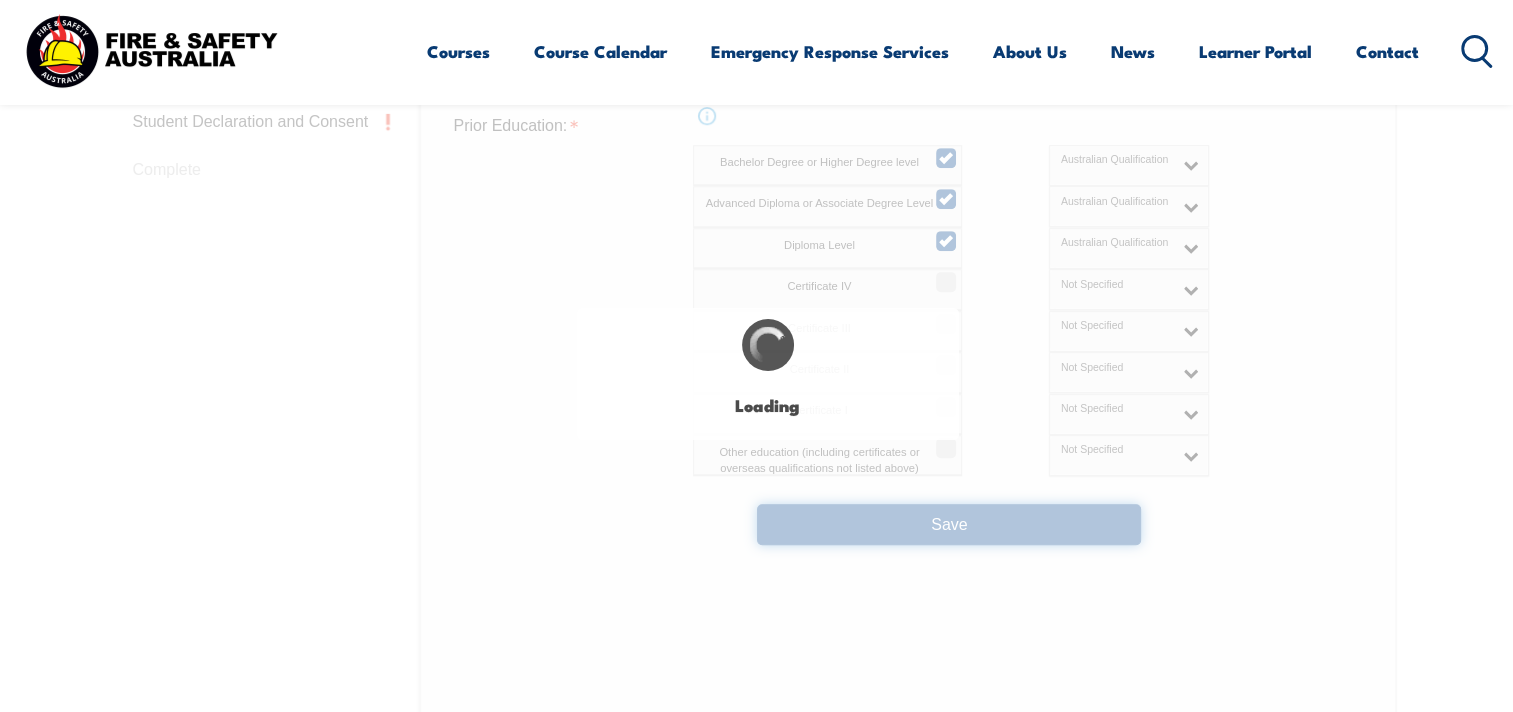 select on "true" 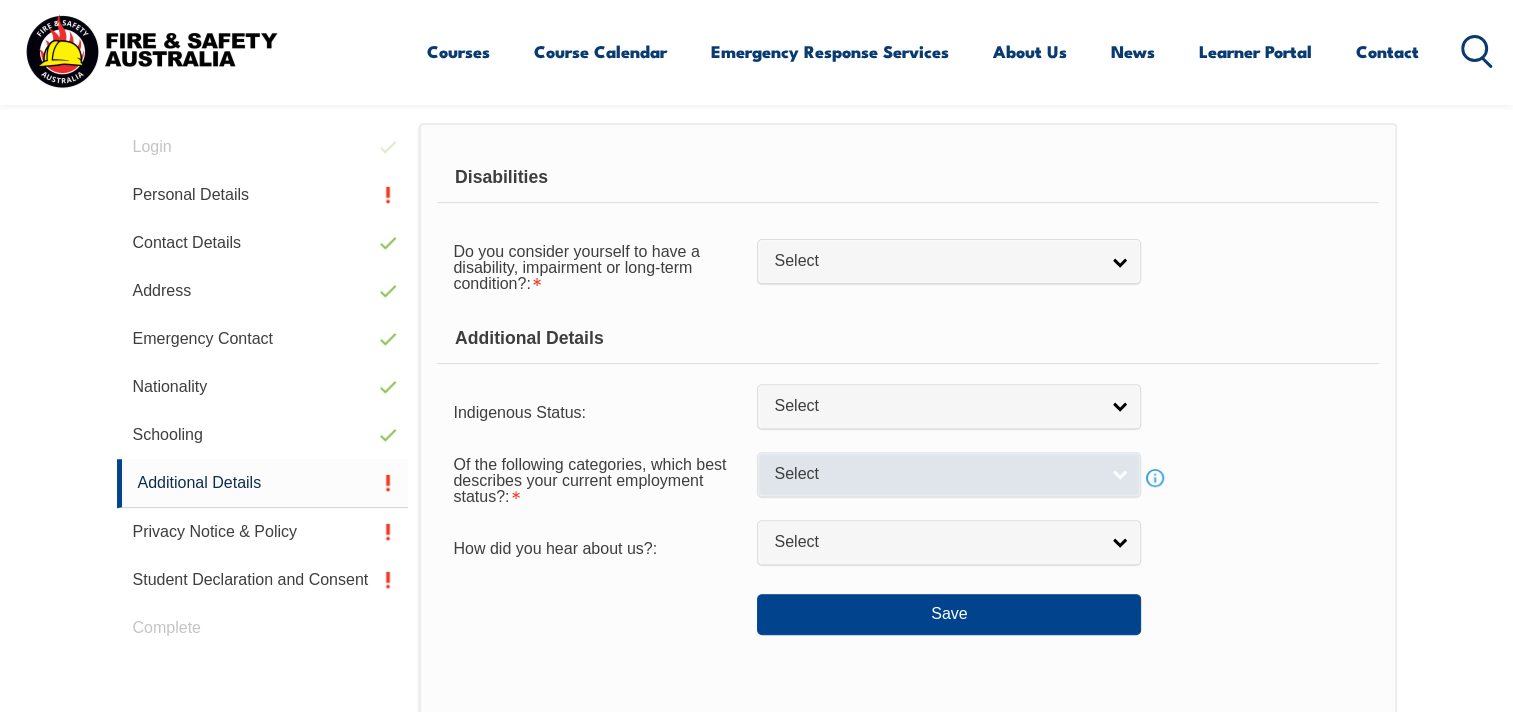 scroll, scrollTop: 544, scrollLeft: 0, axis: vertical 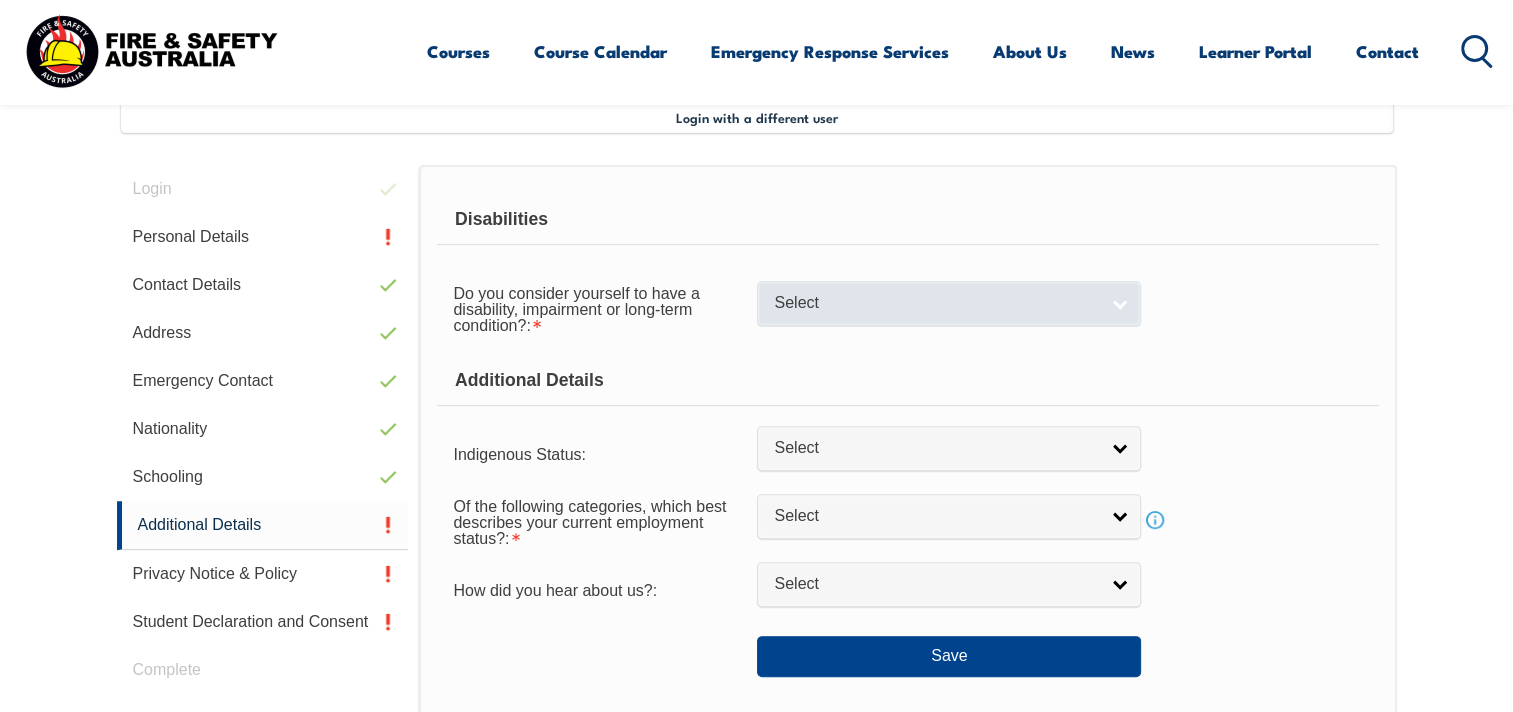 click on "Select" at bounding box center [936, 303] 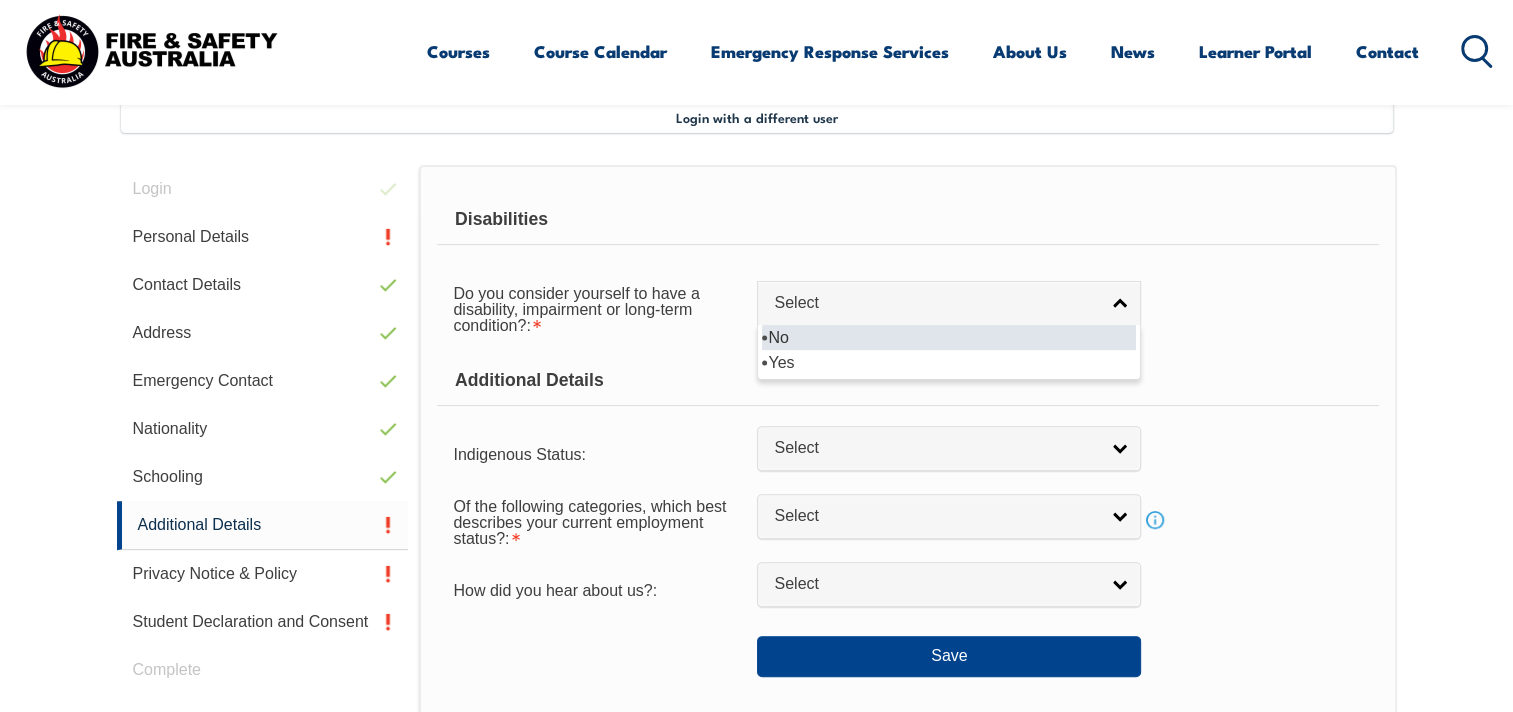 click on "No" at bounding box center [949, 337] 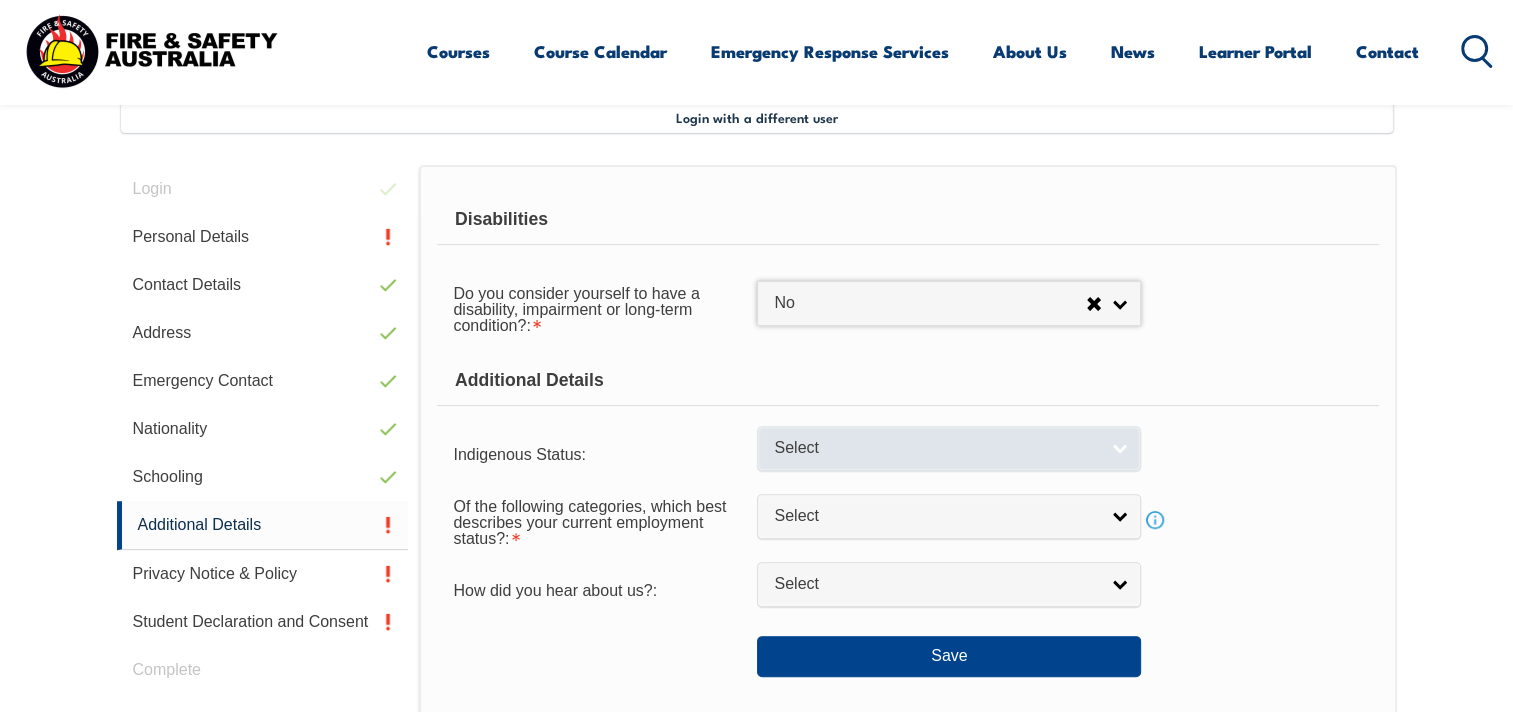 click on "Select" at bounding box center (936, 448) 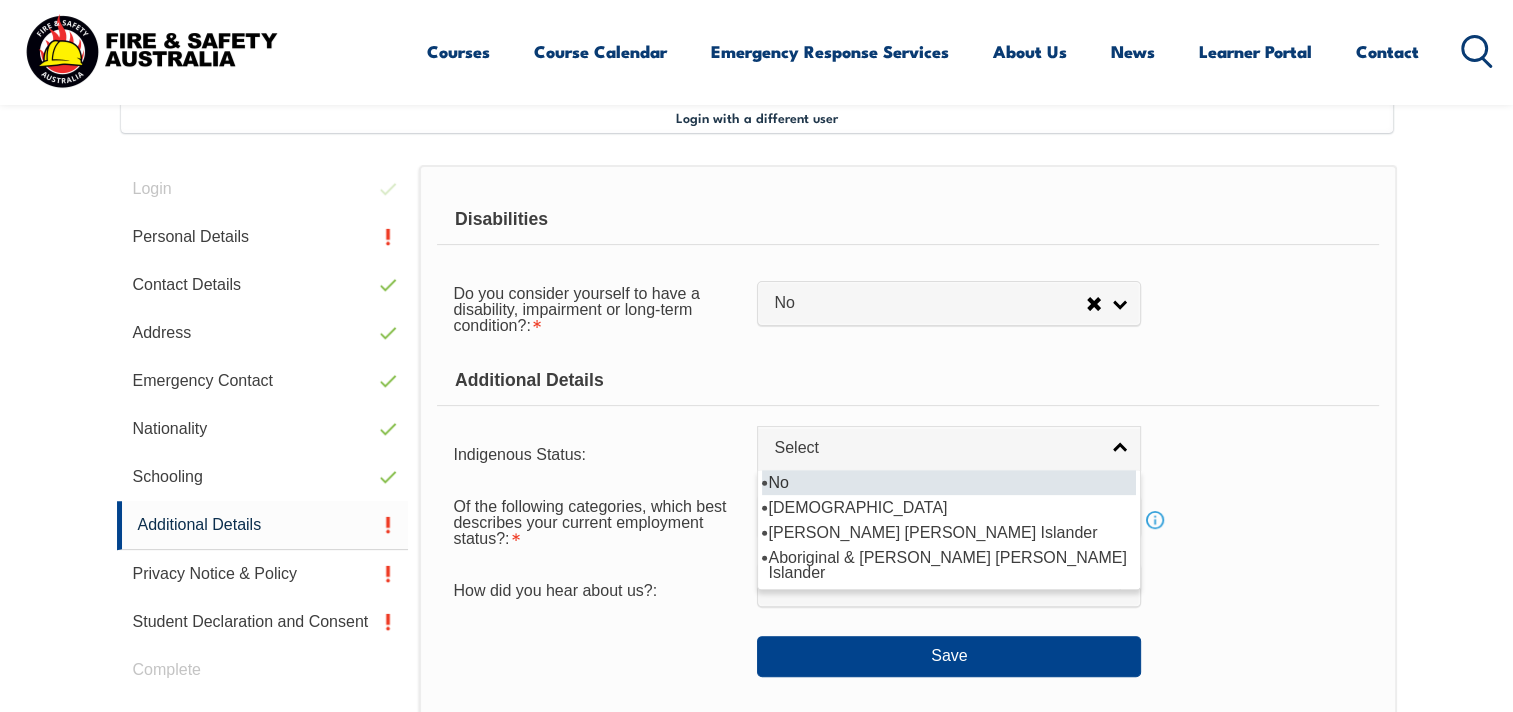 click on "No" at bounding box center [949, 482] 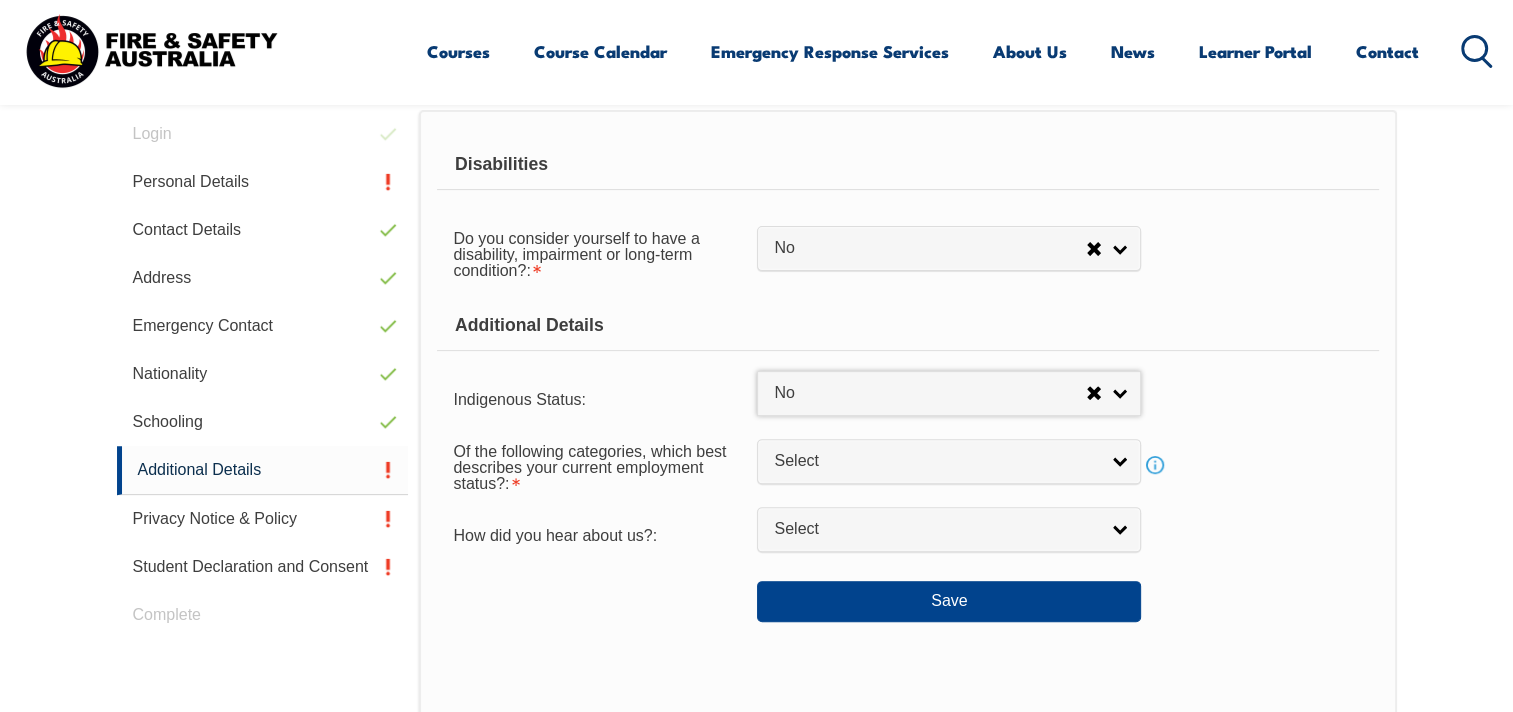 scroll, scrollTop: 644, scrollLeft: 0, axis: vertical 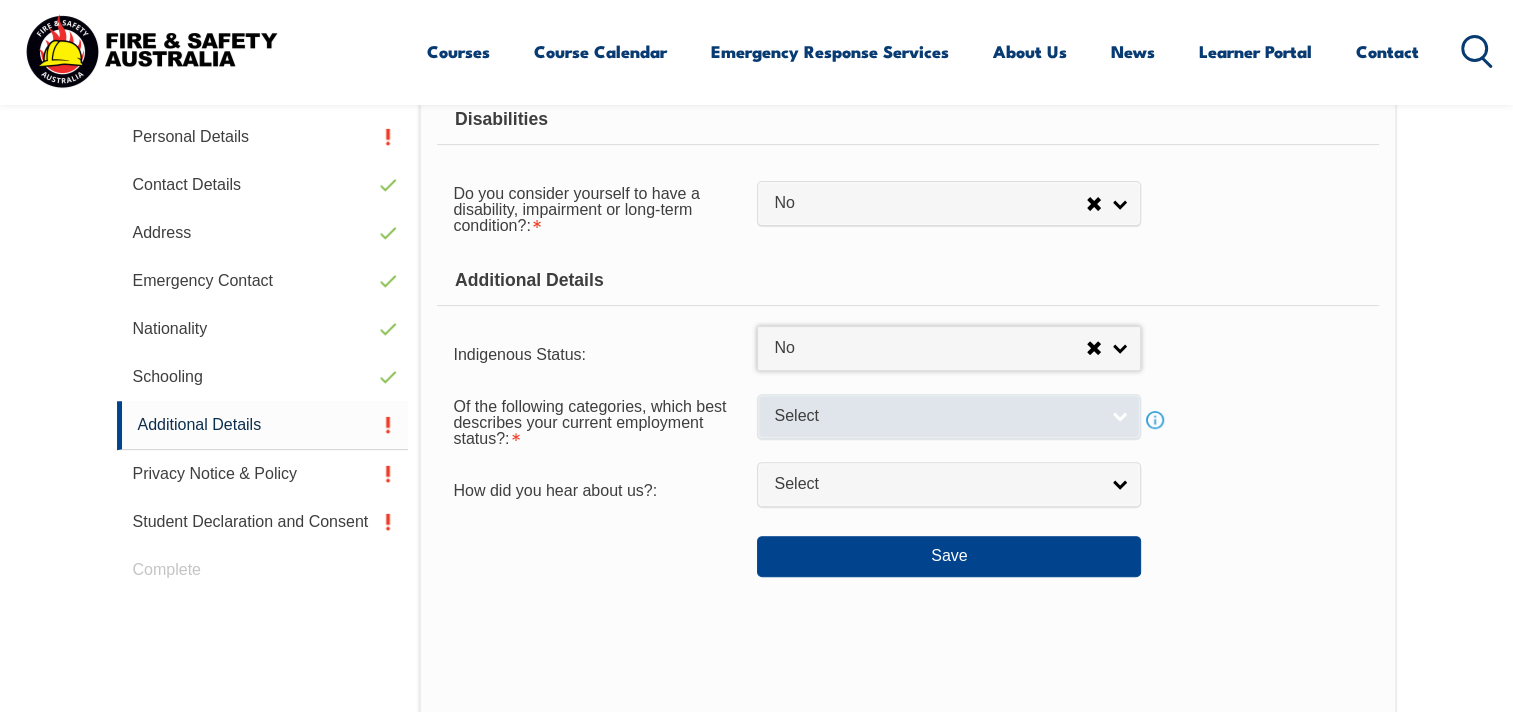 click on "Select" at bounding box center (949, 416) 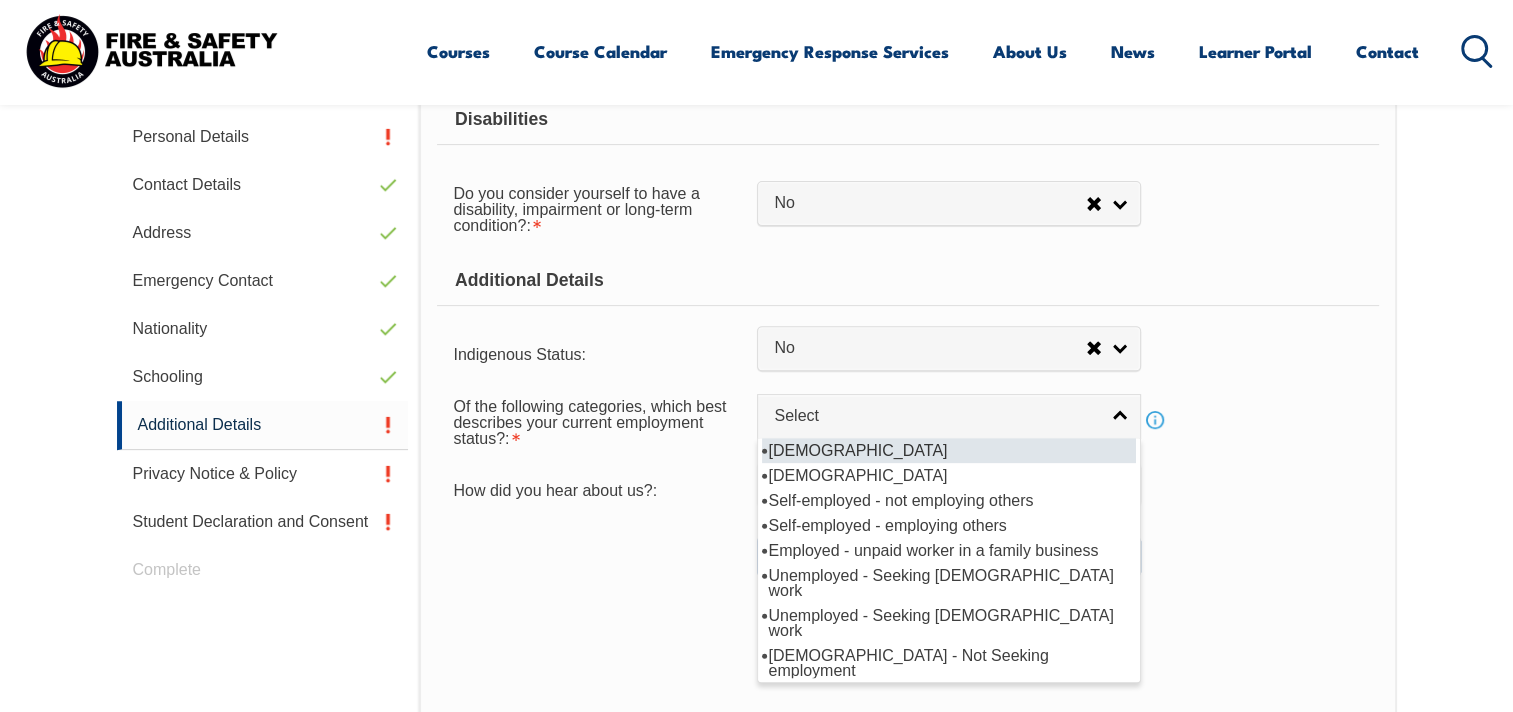 click on "[DEMOGRAPHIC_DATA]" at bounding box center (949, 450) 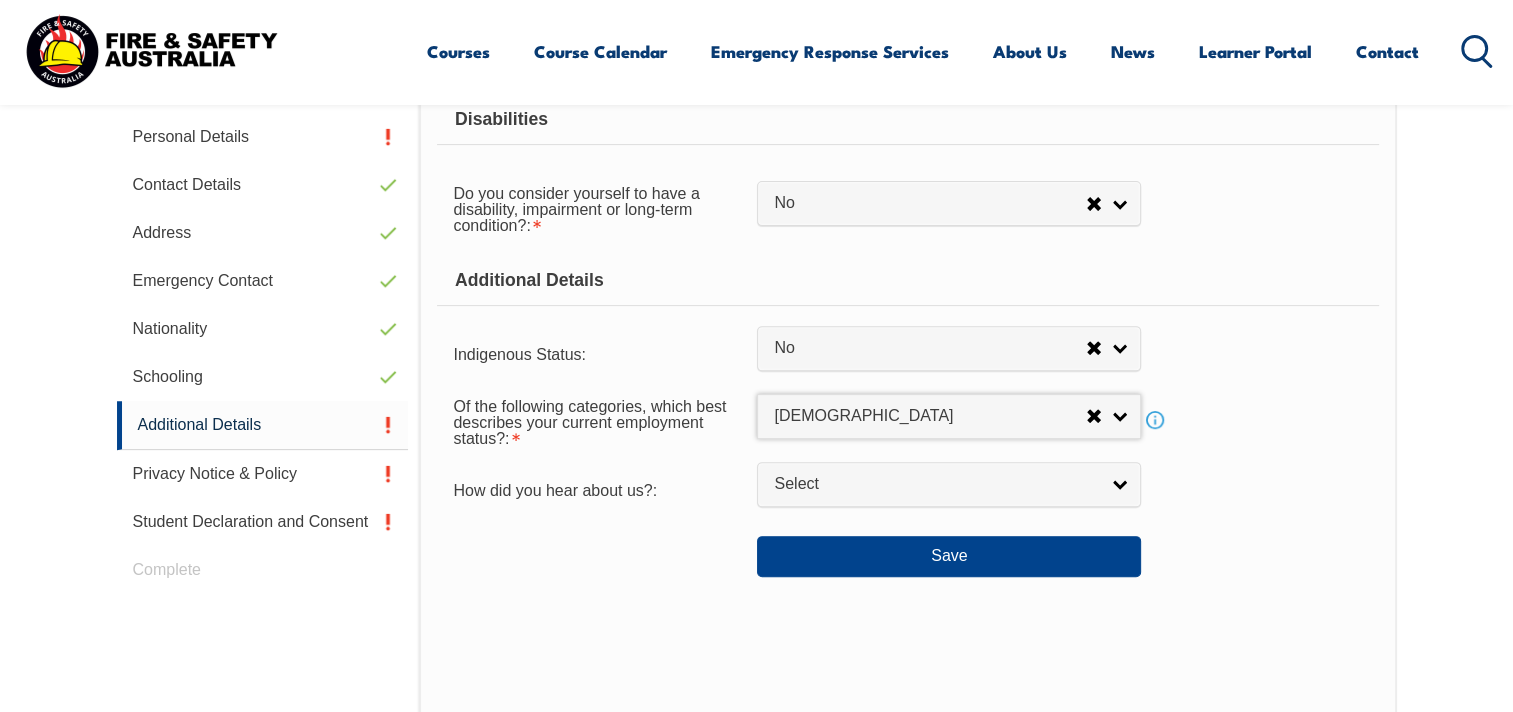 select on "1" 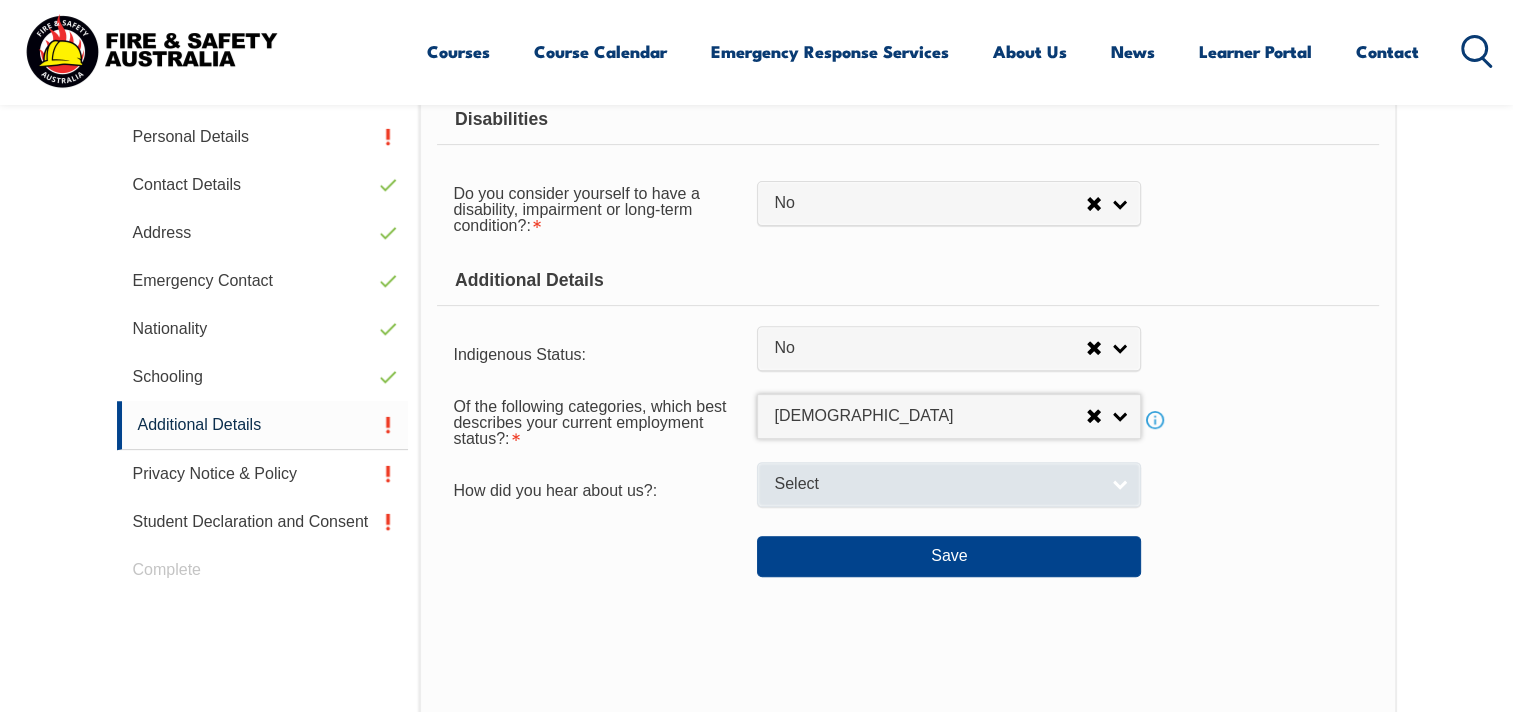 click on "Select" at bounding box center (949, 484) 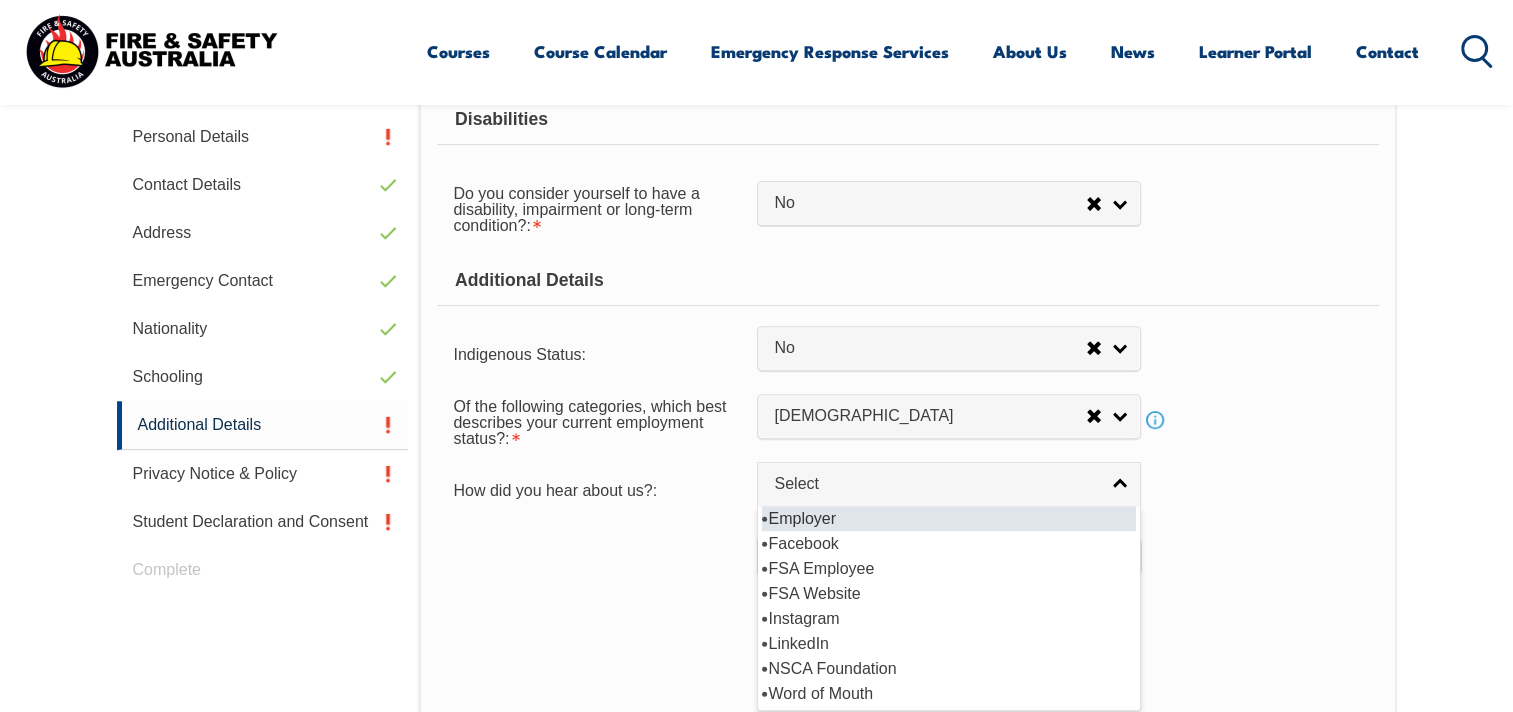 click on "Employer" at bounding box center (949, 518) 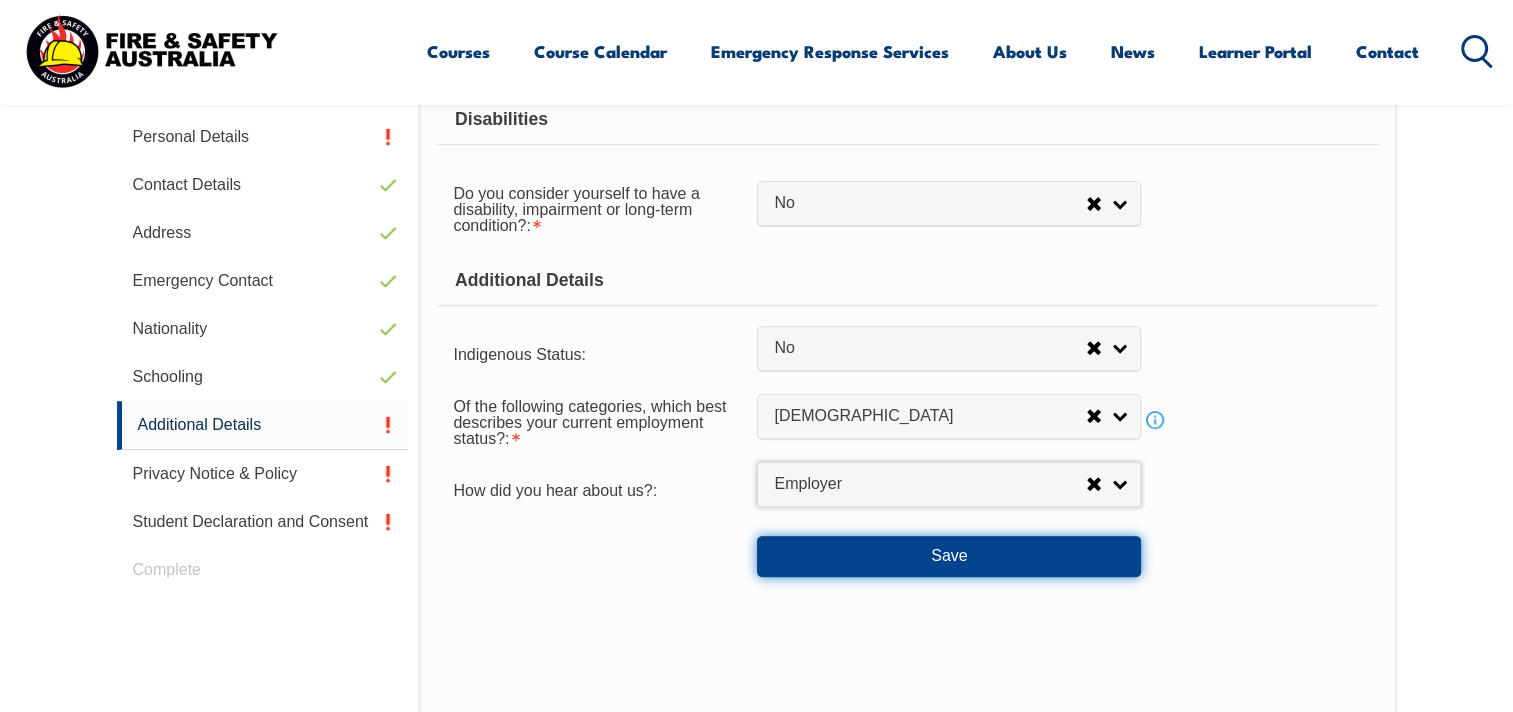 click on "Save" at bounding box center [949, 556] 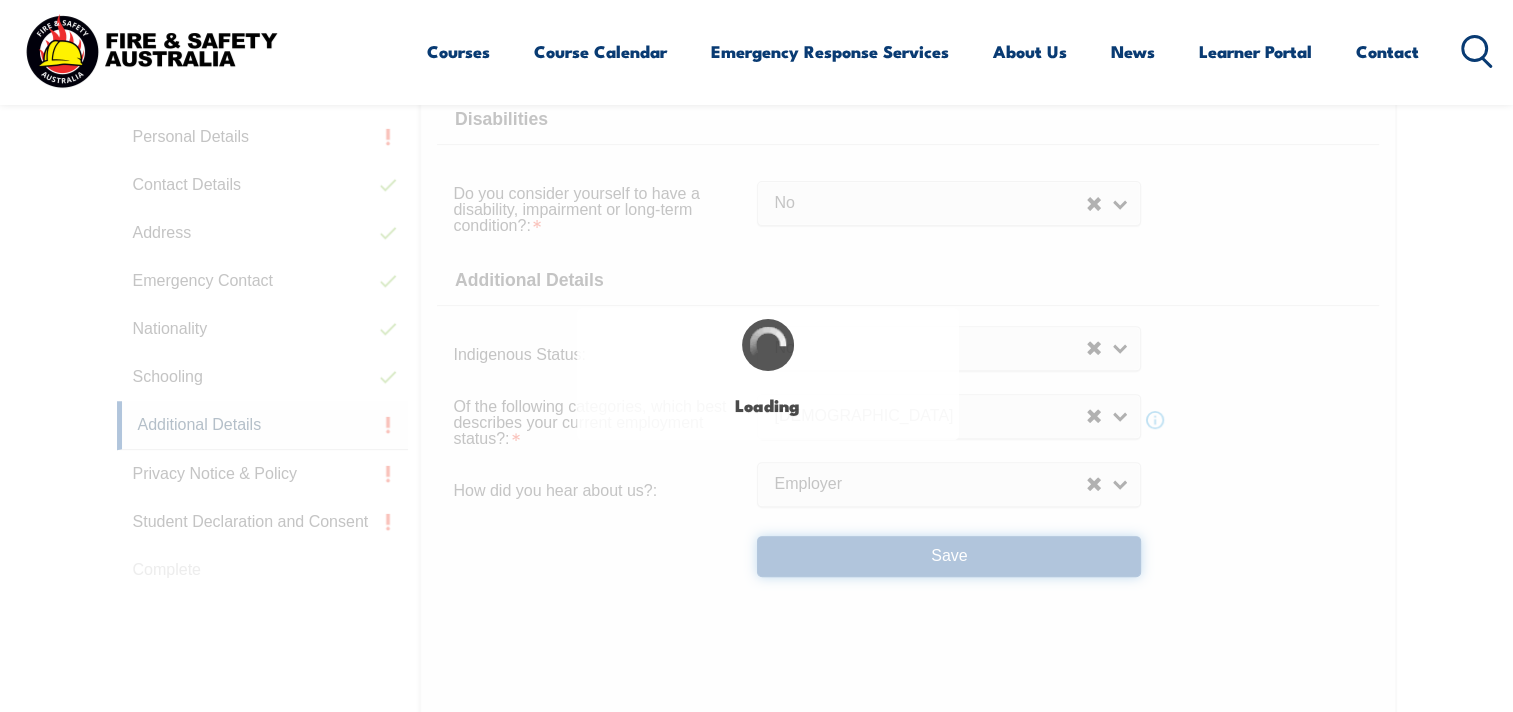select on "false" 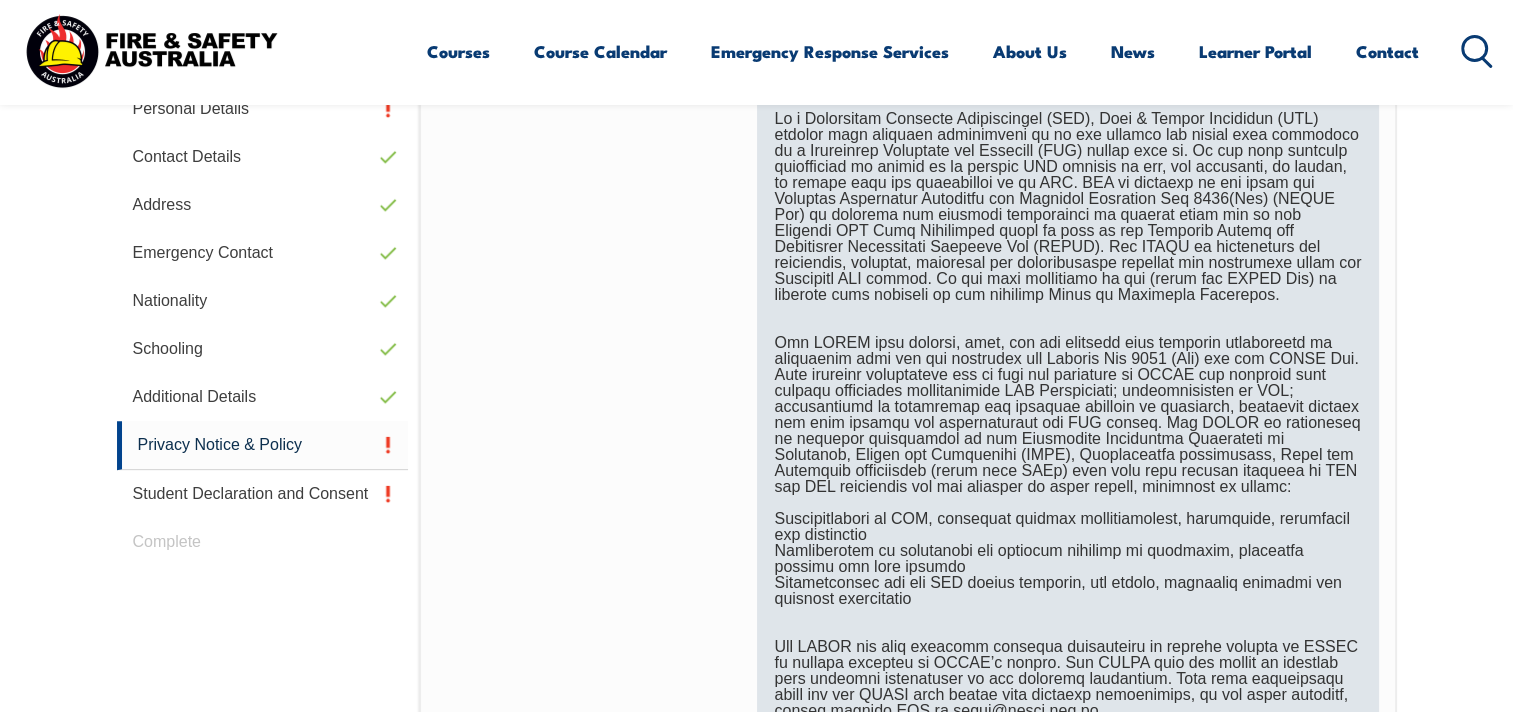 scroll, scrollTop: 1252, scrollLeft: 0, axis: vertical 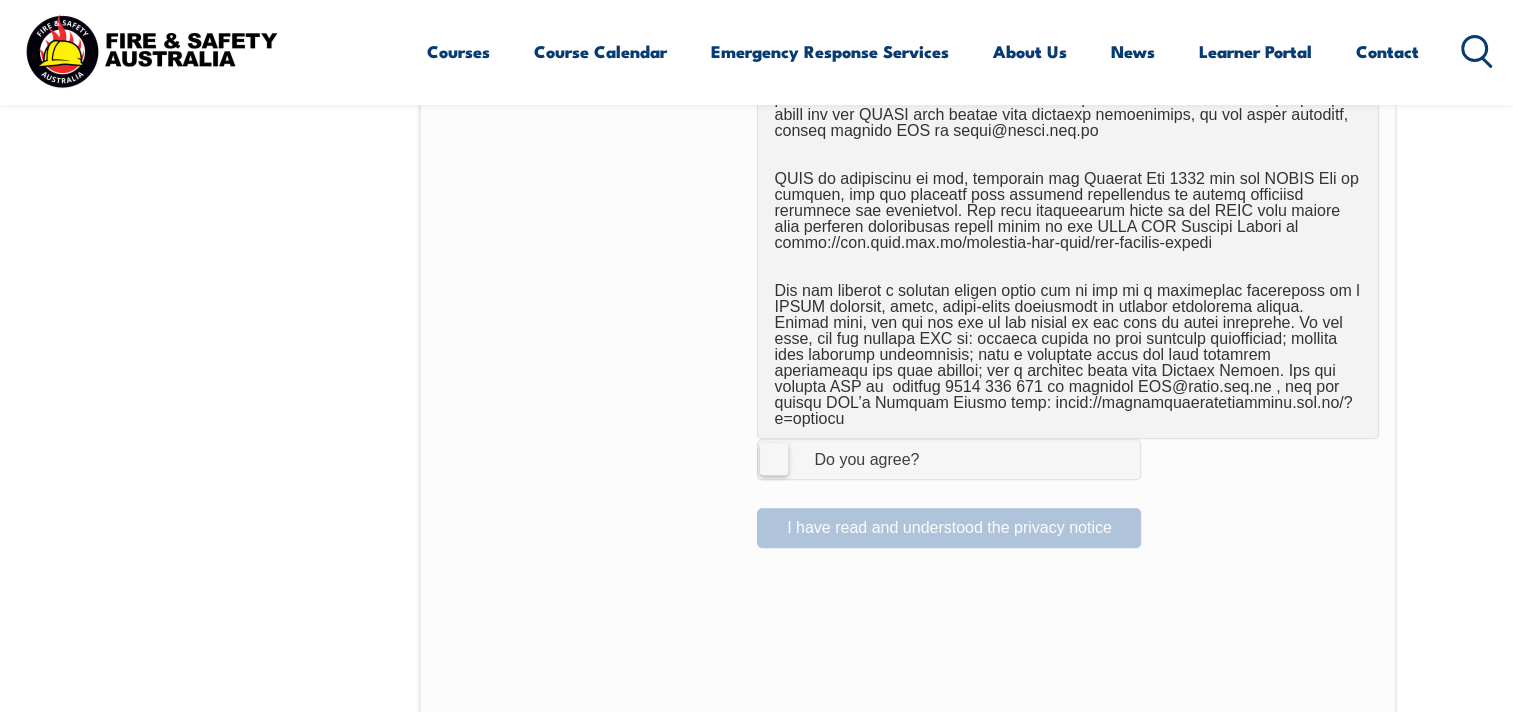 click on "Do you agree?" at bounding box center (846, 460) 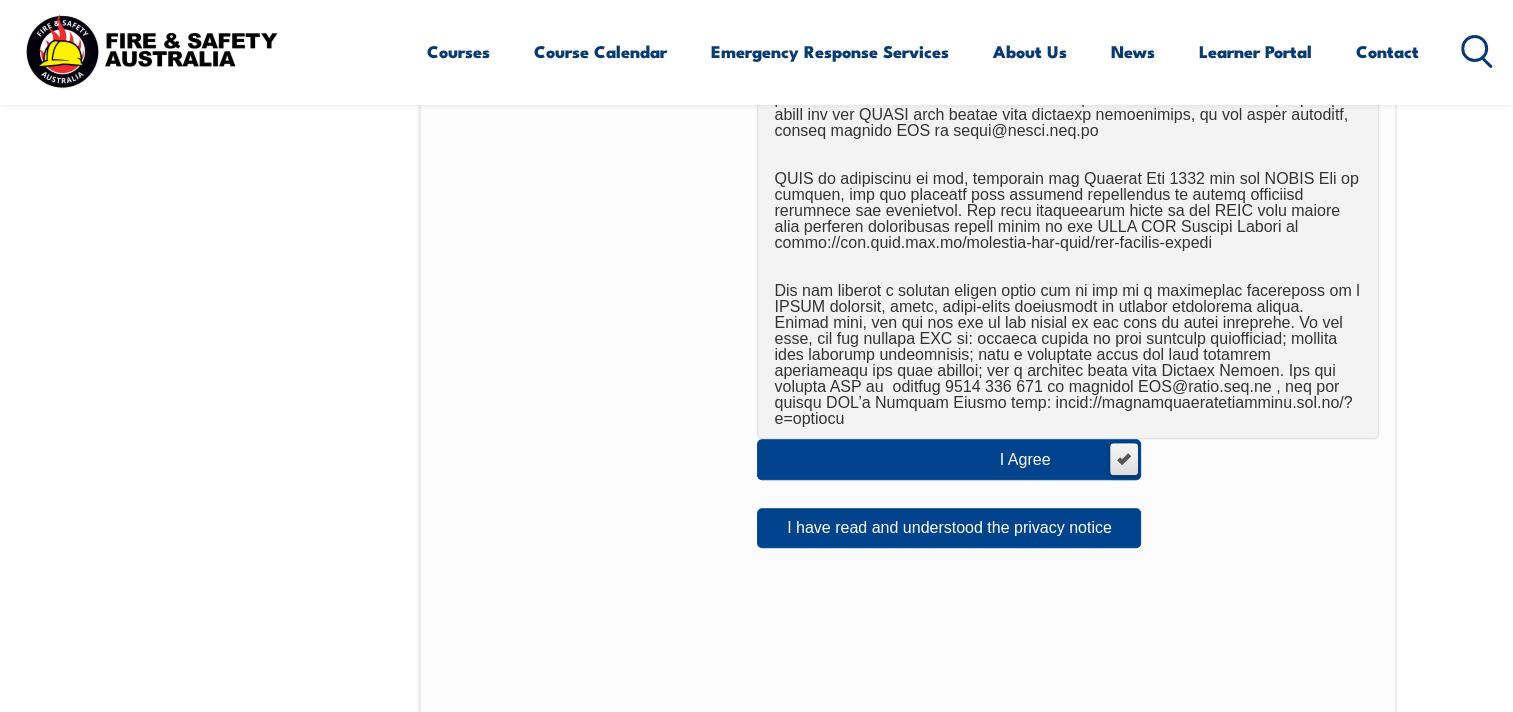 click on "I Agree Do you agree?" at bounding box center [949, 459] 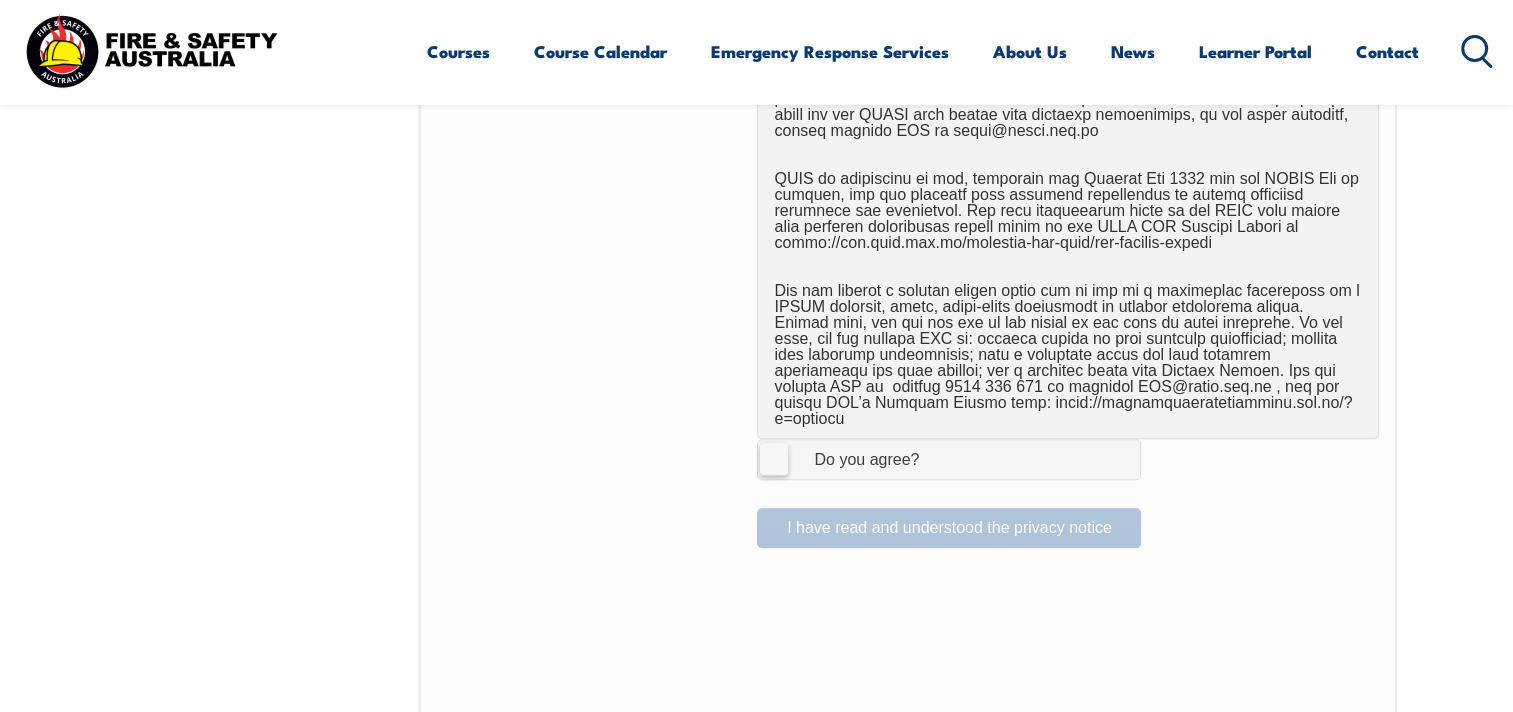 click on "Do you agree?" at bounding box center (846, 460) 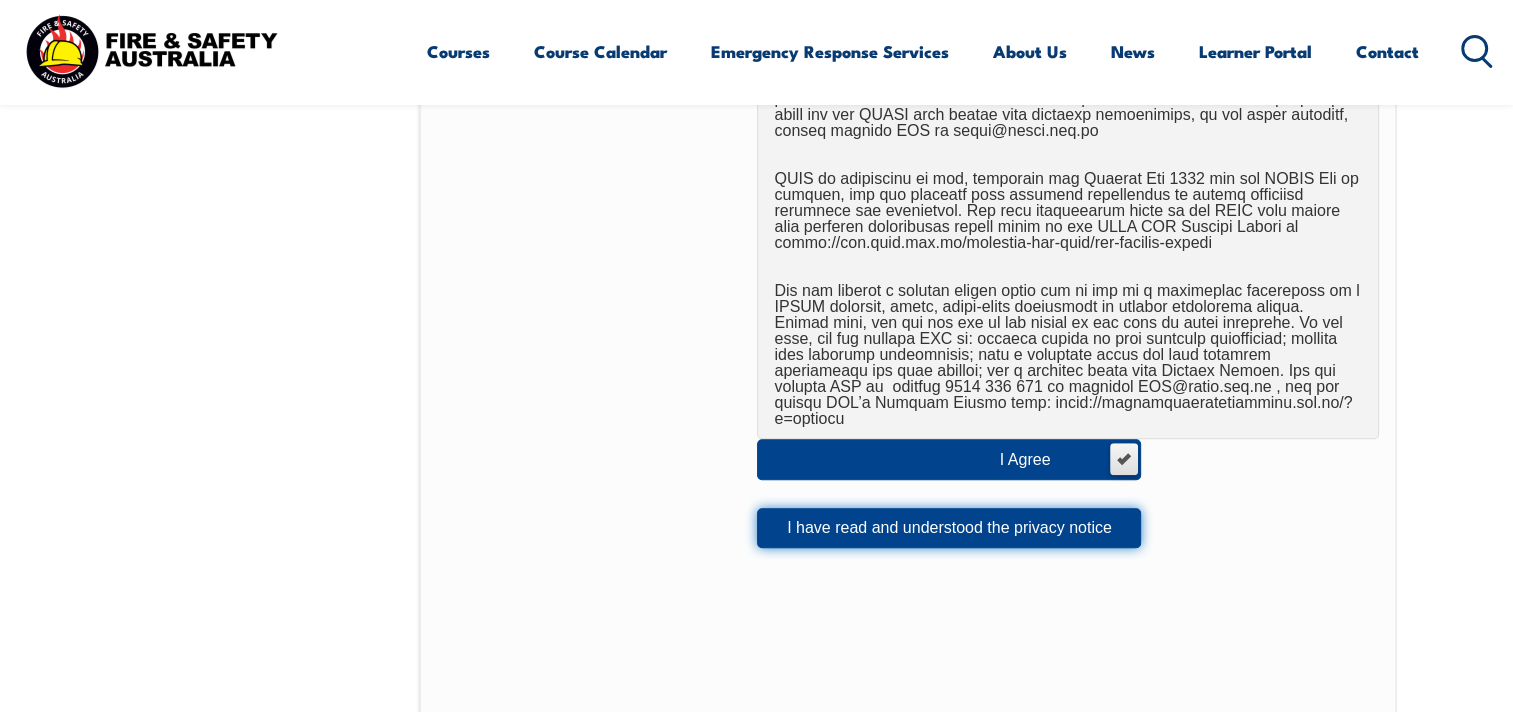 click on "I have read and understood the privacy notice" at bounding box center [949, 528] 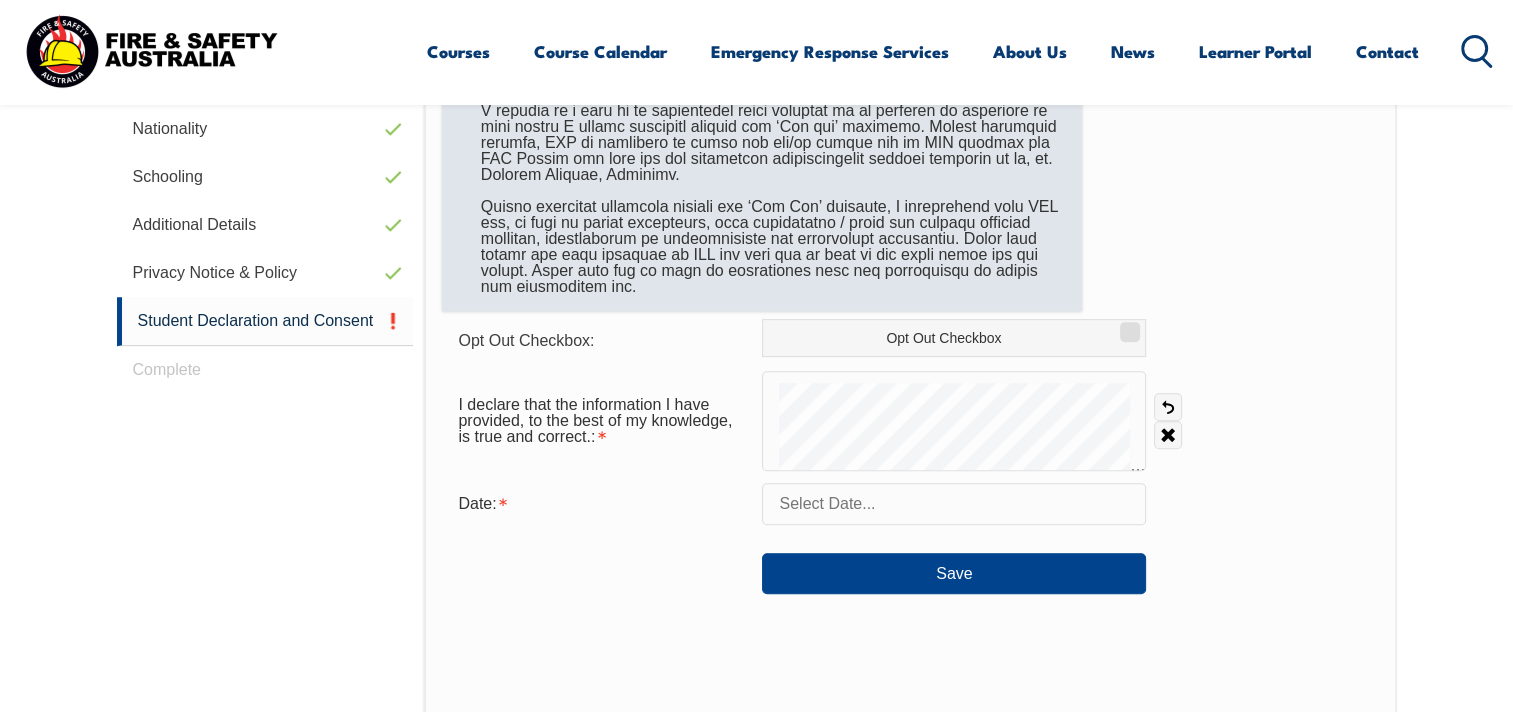 scroll, scrollTop: 844, scrollLeft: 0, axis: vertical 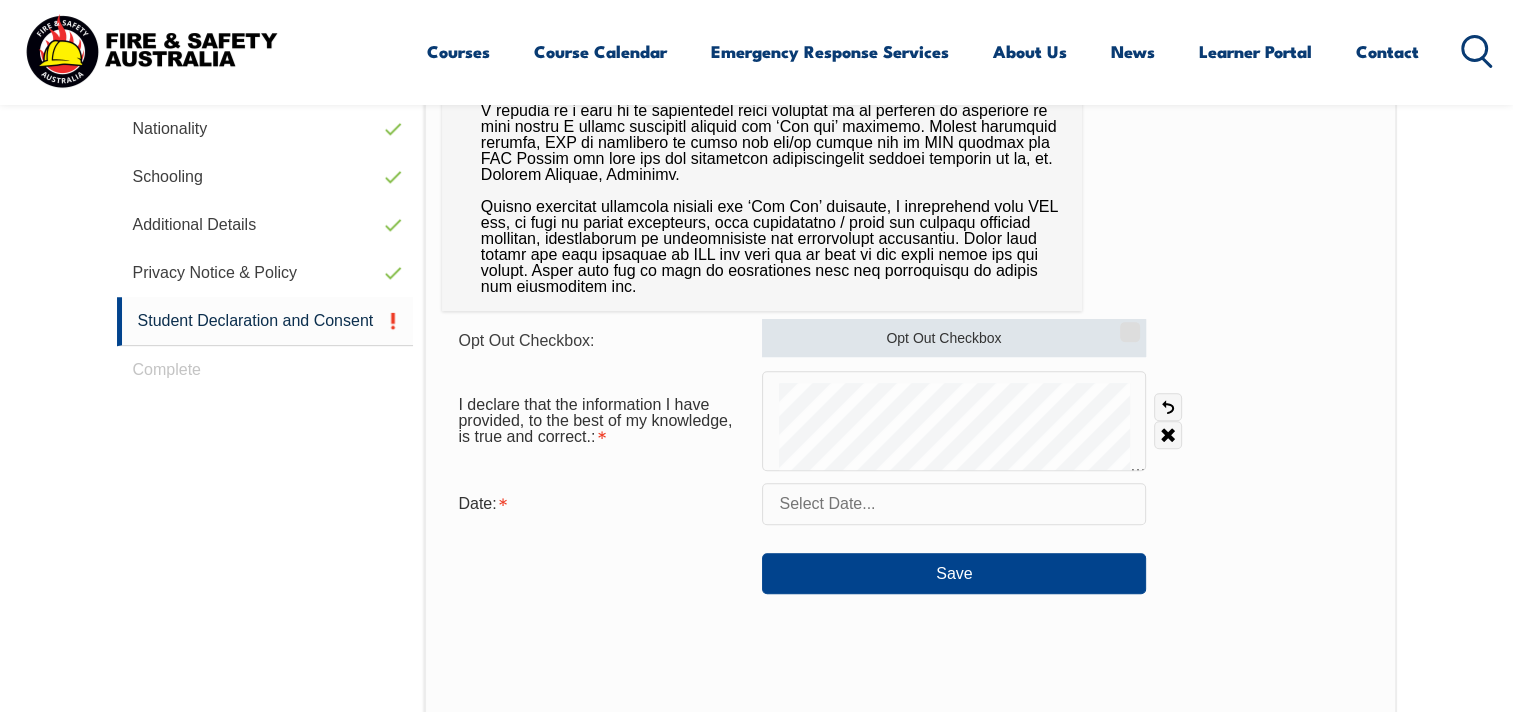 click on "Opt Out Checkbox" at bounding box center (954, 338) 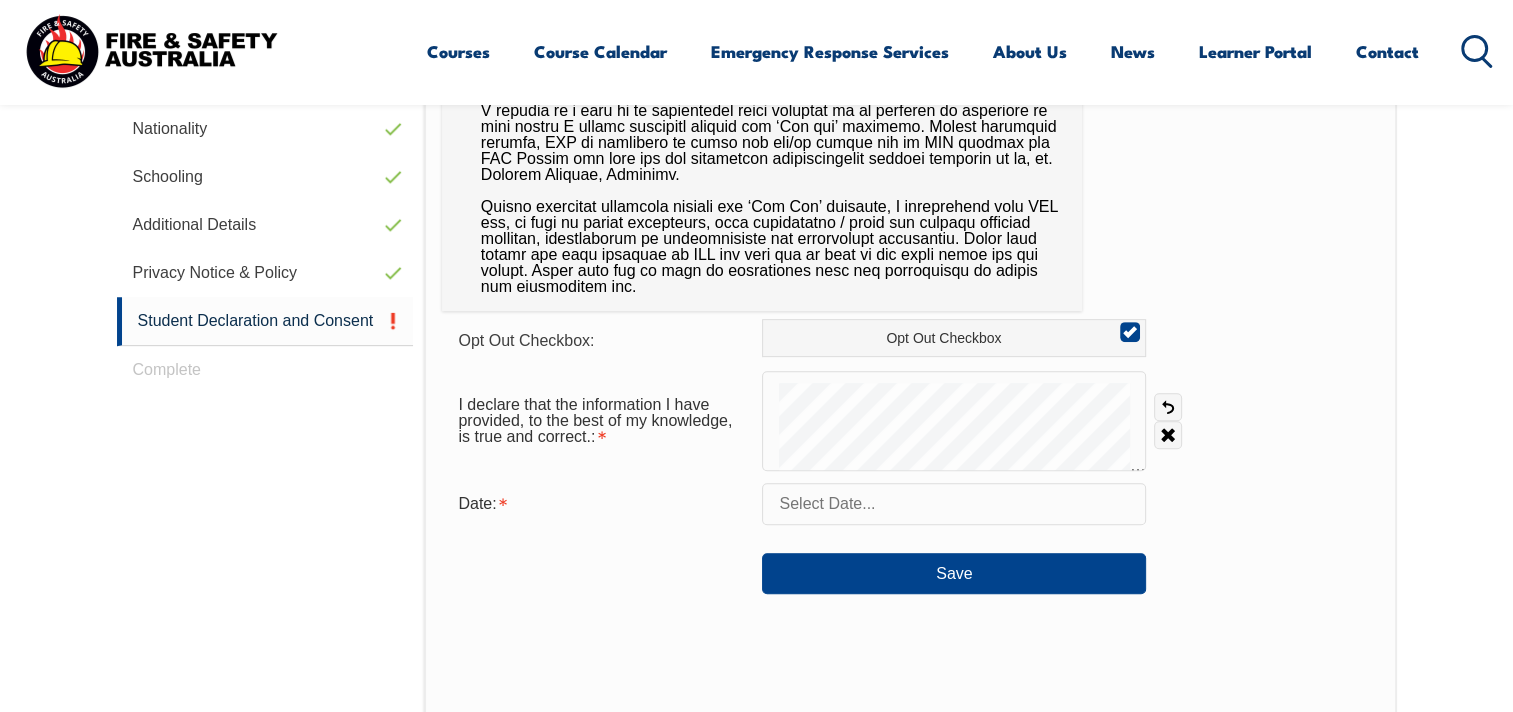 click at bounding box center (954, 504) 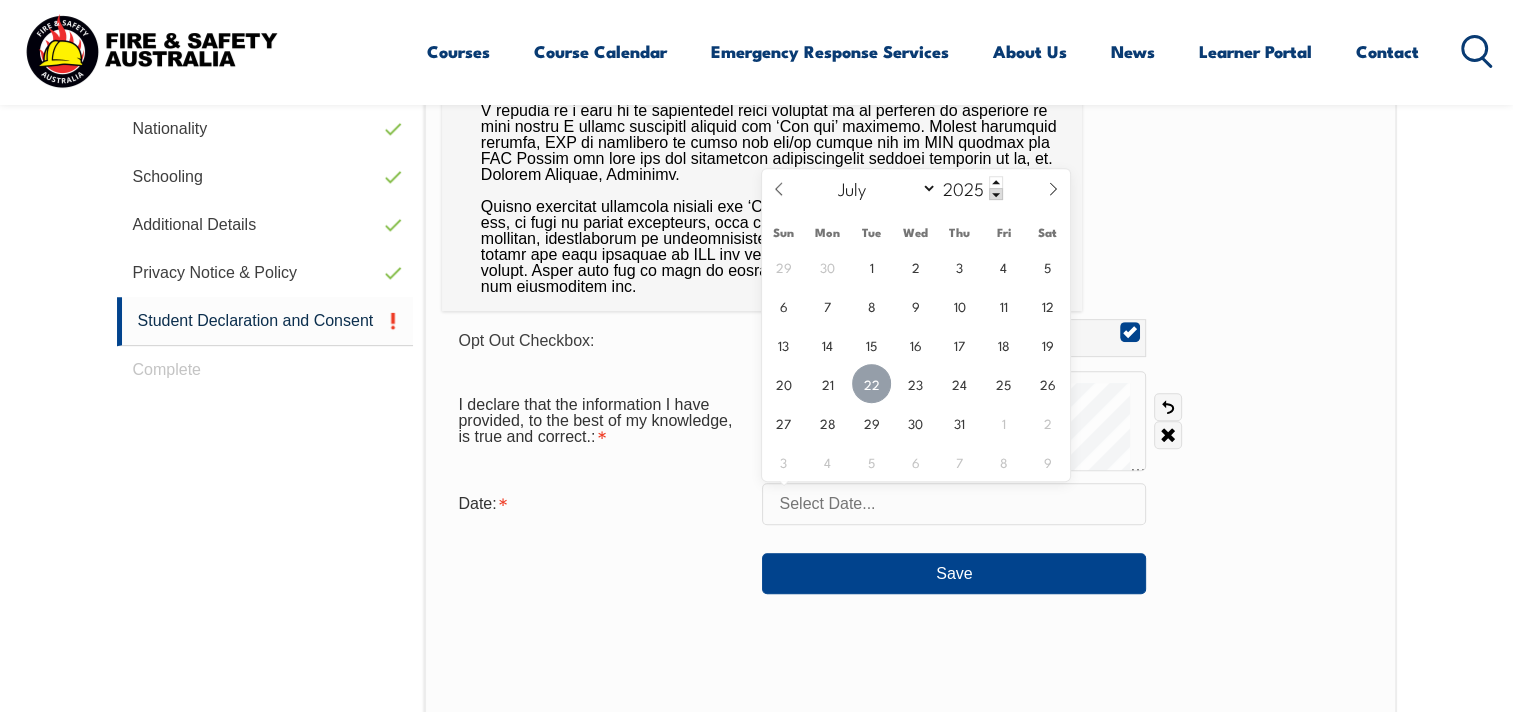 click on "22" at bounding box center [871, 383] 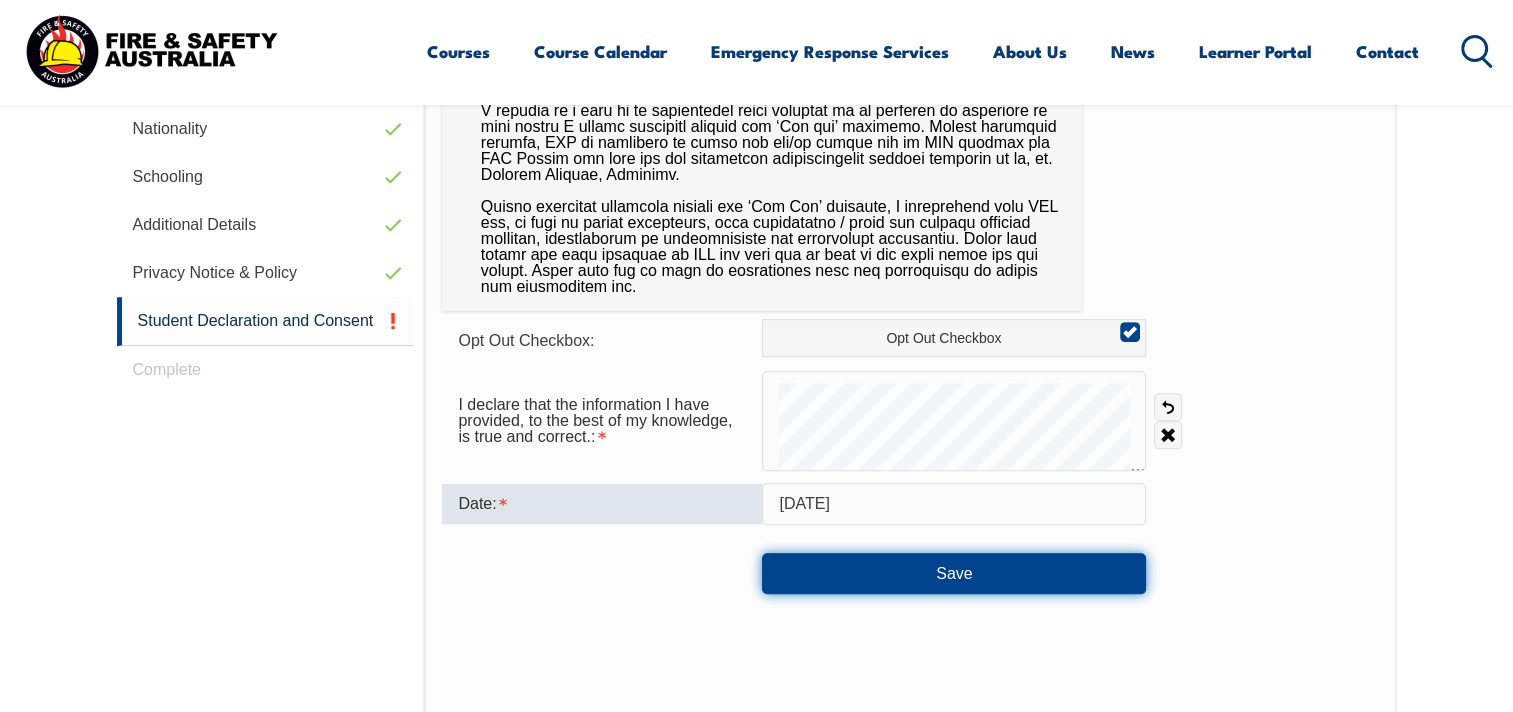 click on "Save" at bounding box center (954, 573) 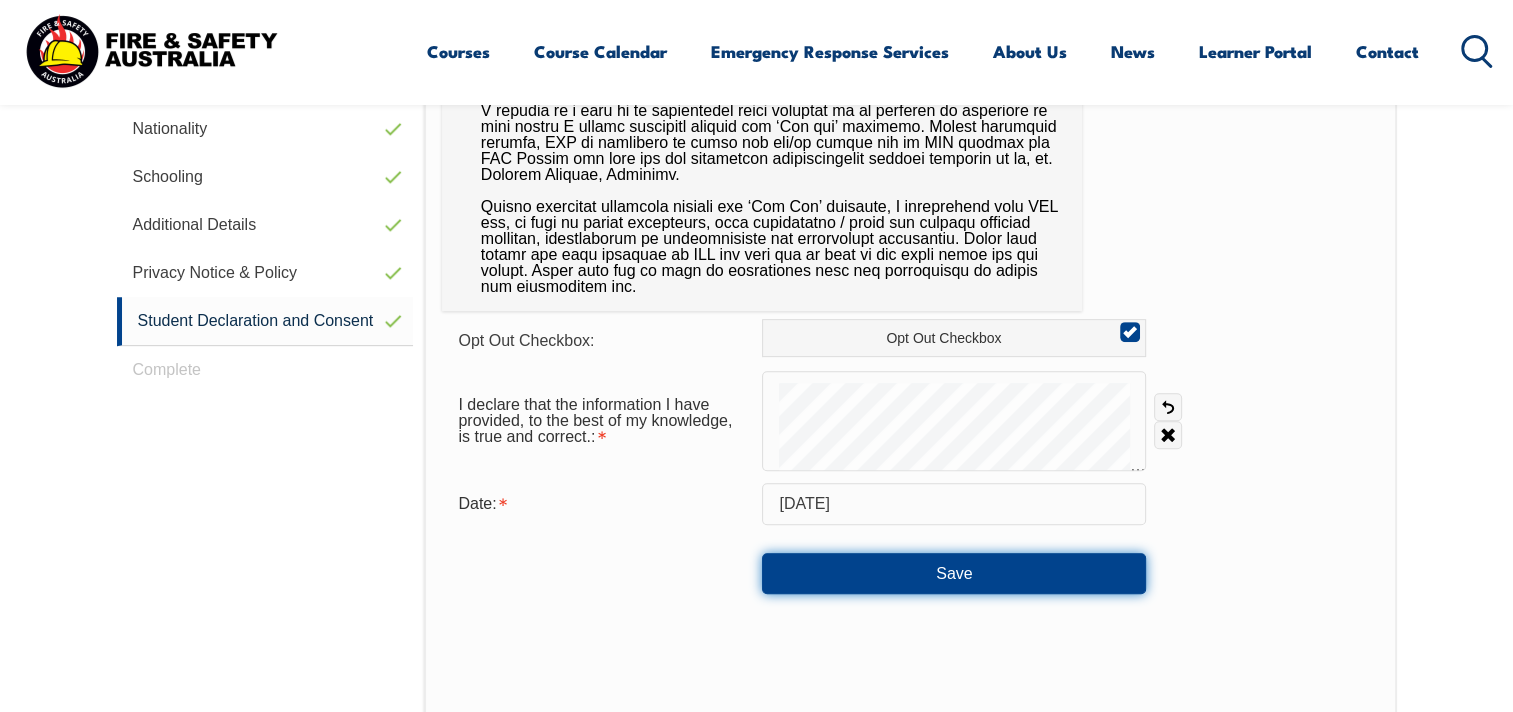 click on "Save" at bounding box center [954, 573] 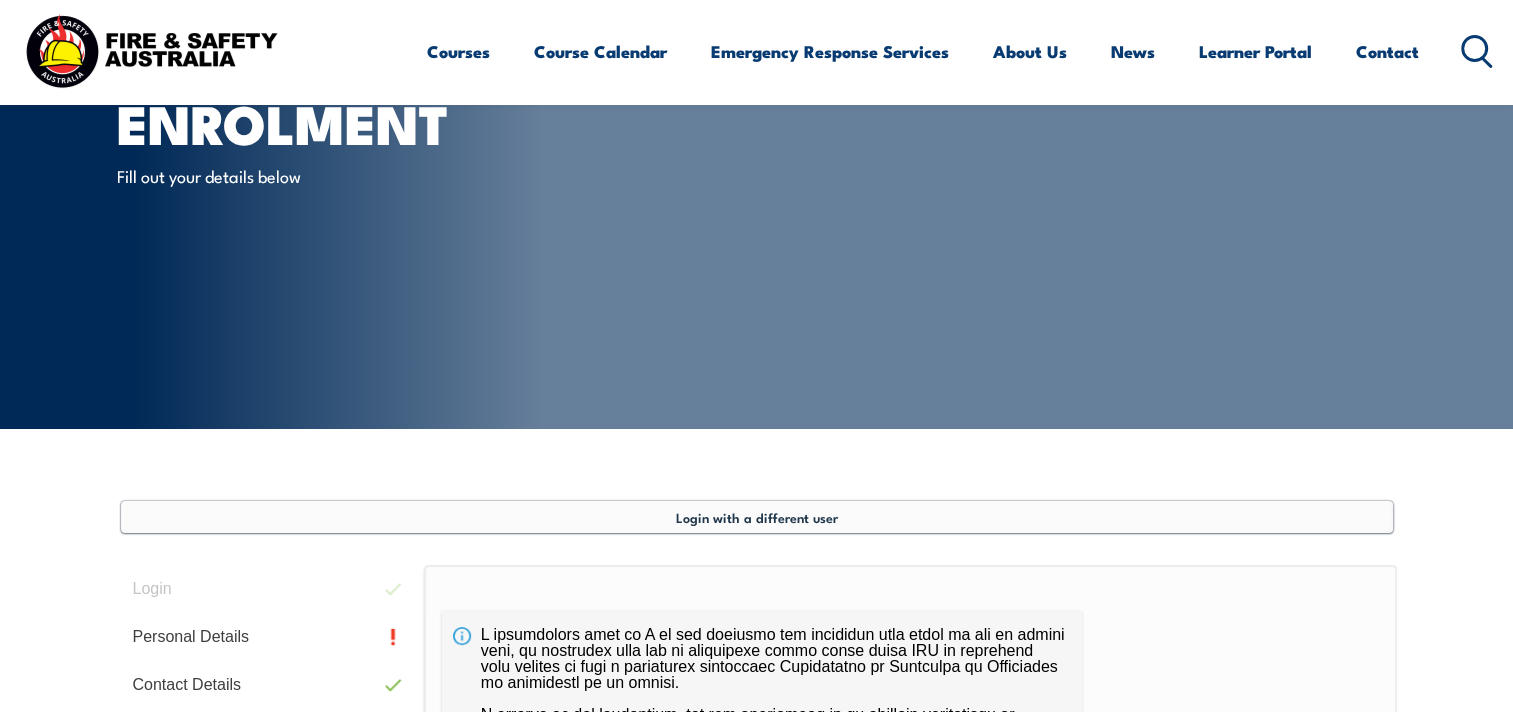 scroll, scrollTop: 644, scrollLeft: 0, axis: vertical 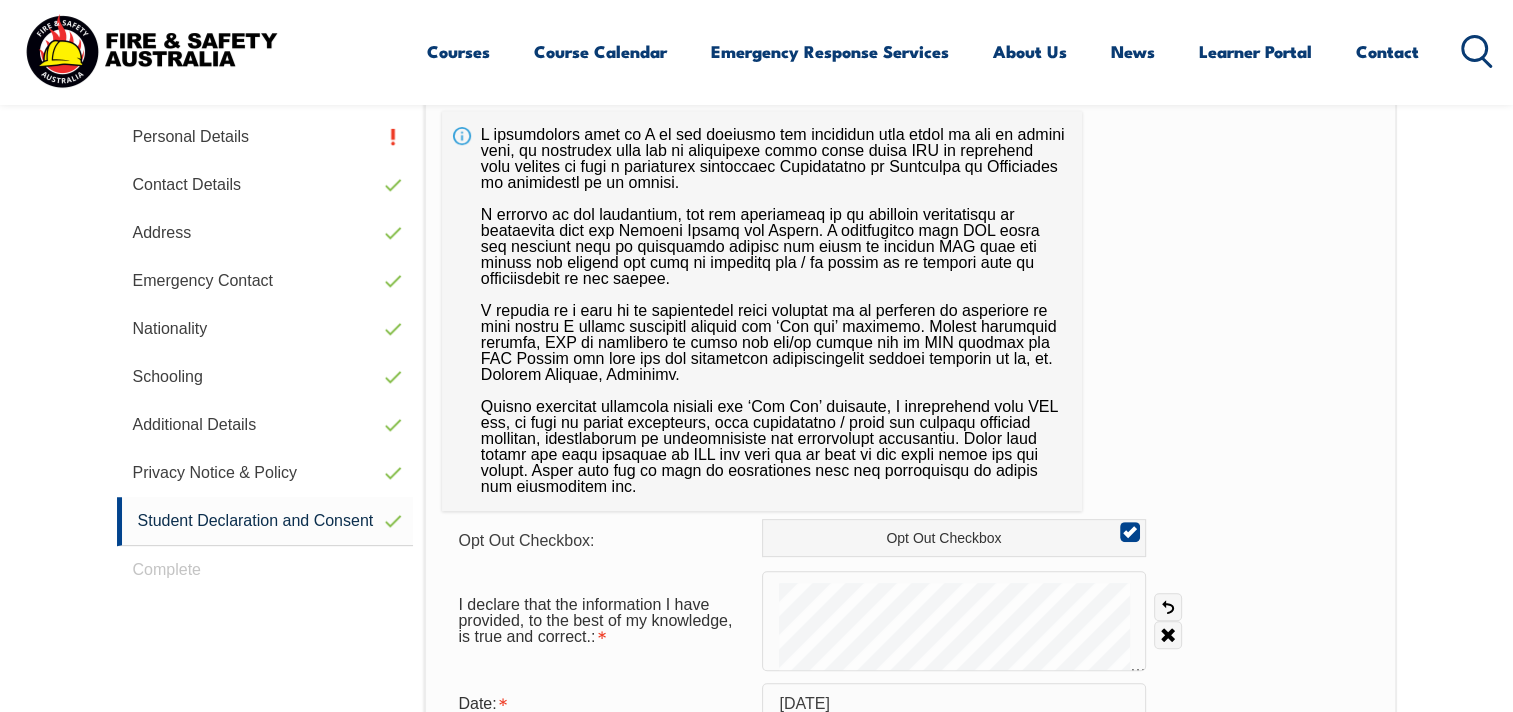 click on "Login Personal Details Contact Details Address Emergency Contact Nationality  Schooling Additional Details Privacy Notice & Policy Student Declaration and Consent Complete" at bounding box center [271, 652] 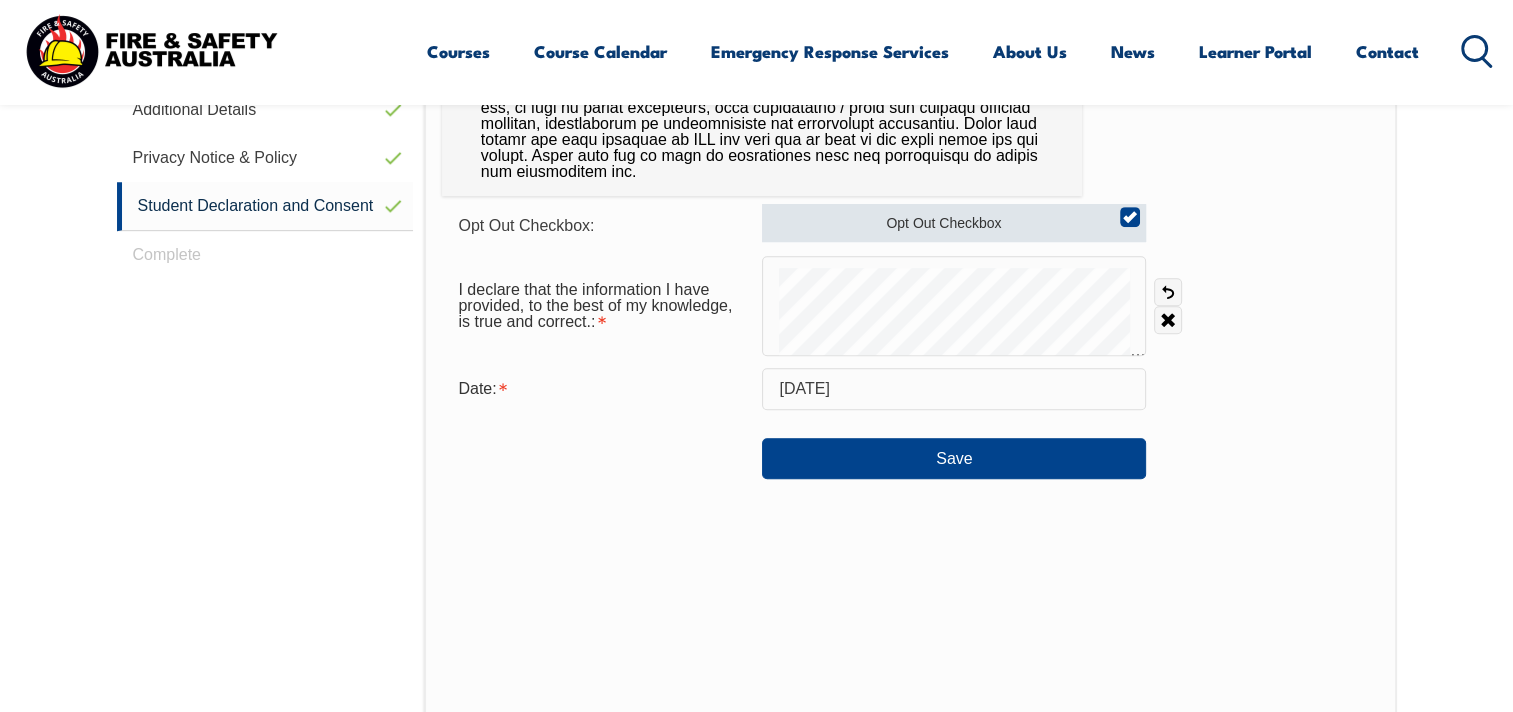 scroll, scrollTop: 1300, scrollLeft: 0, axis: vertical 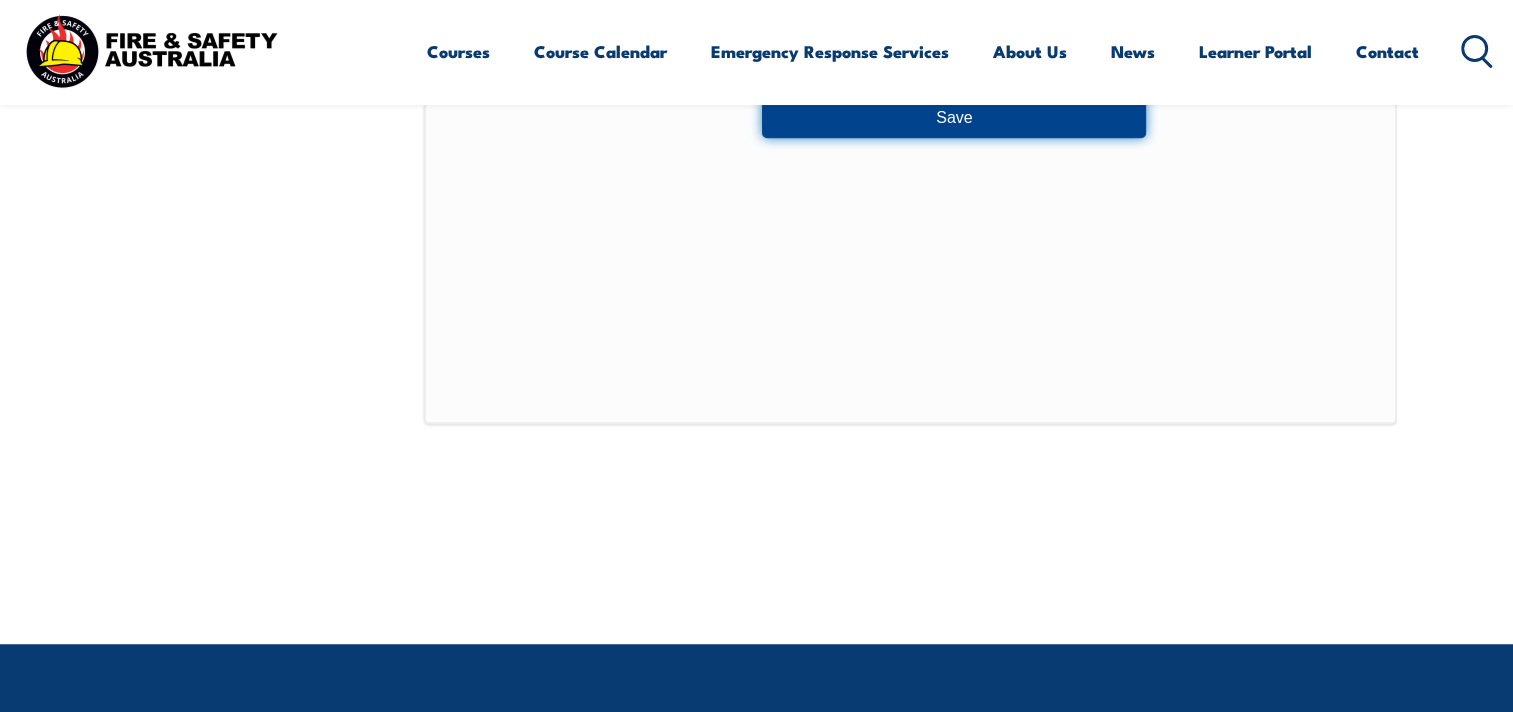 click on "Save" at bounding box center (954, 117) 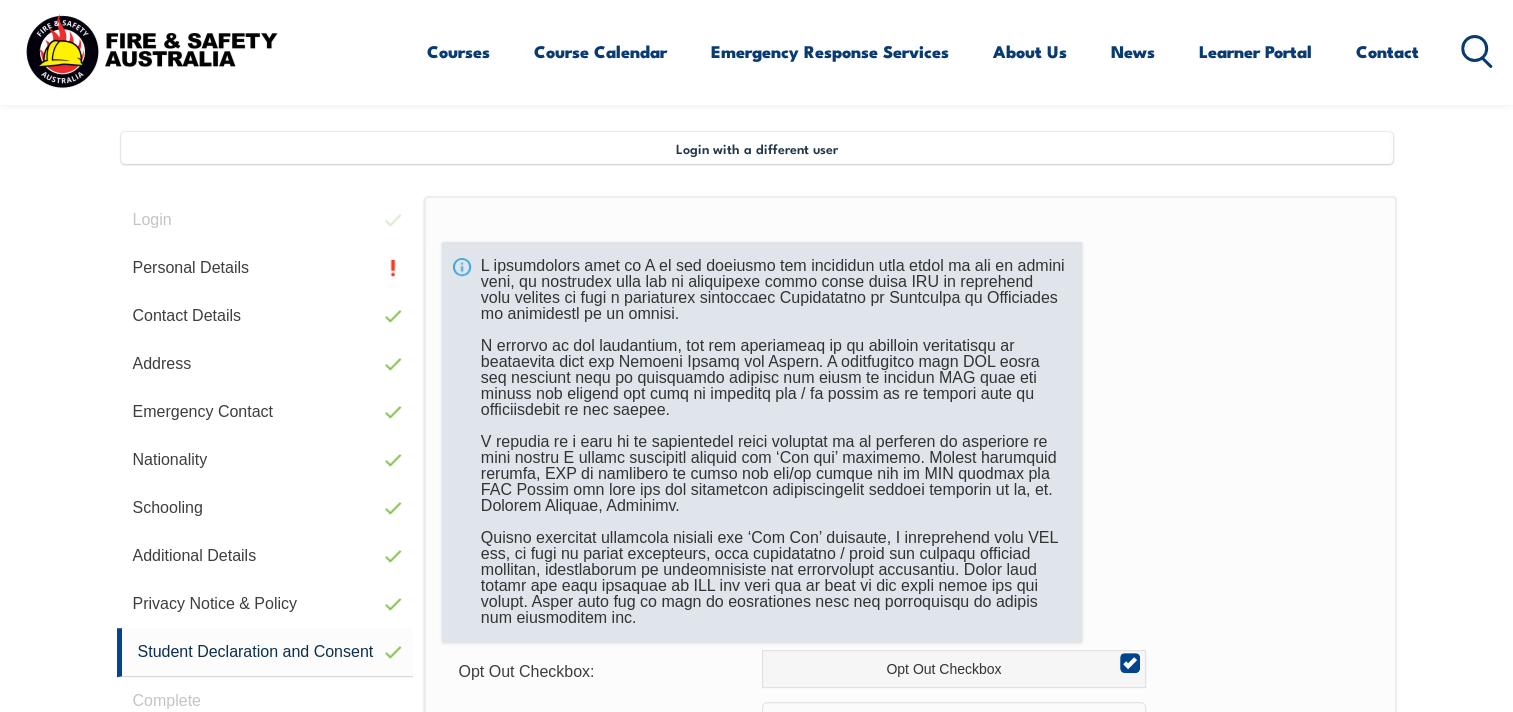 scroll, scrollTop: 600, scrollLeft: 0, axis: vertical 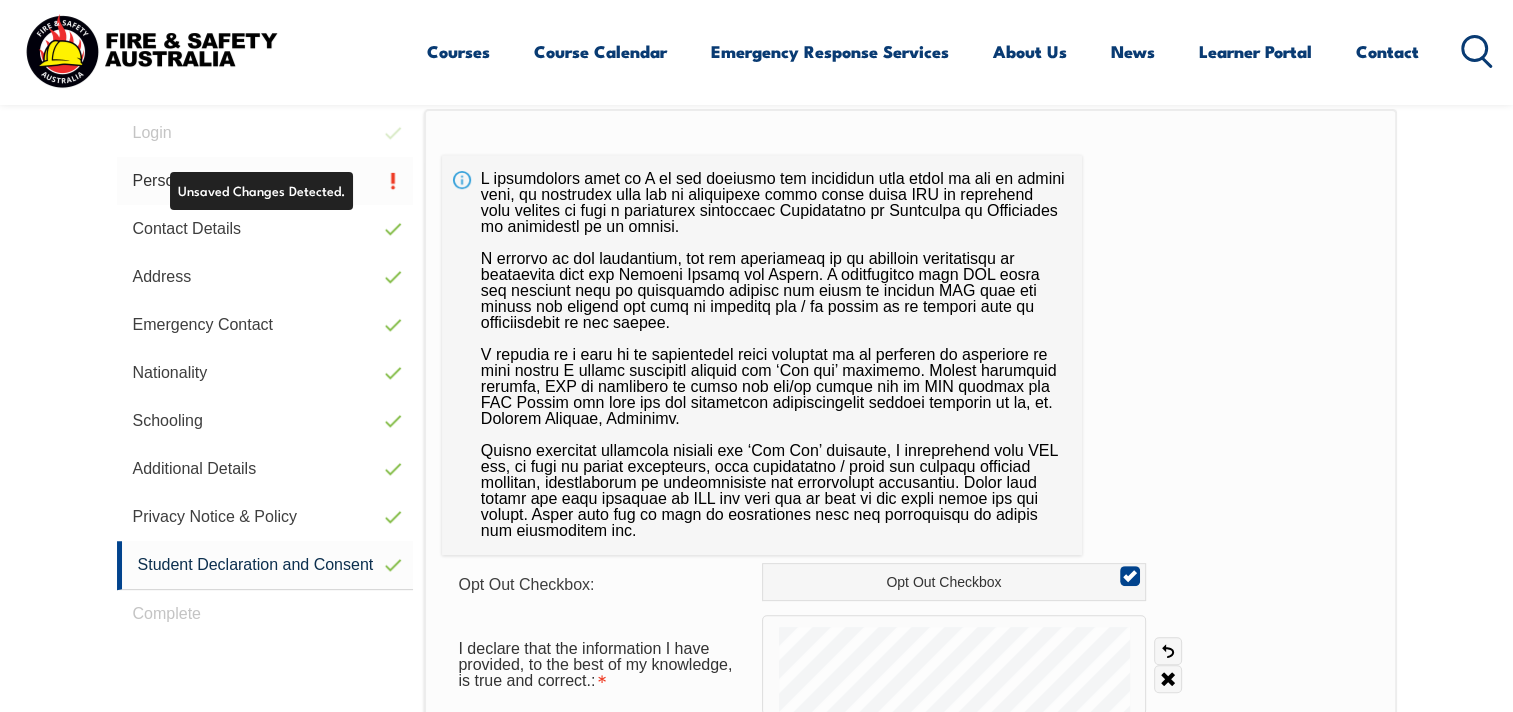 click on "Personal Details" at bounding box center [265, 181] 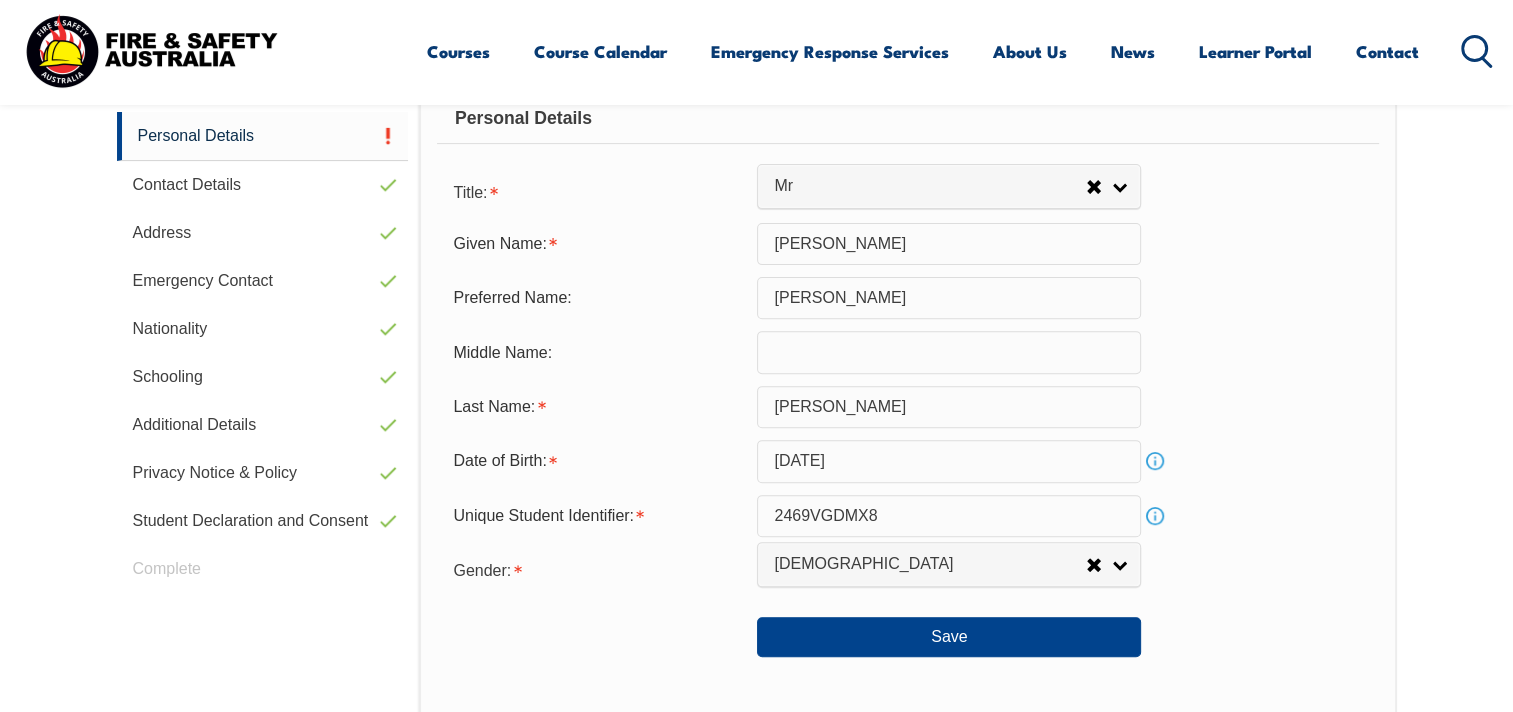 scroll, scrollTop: 644, scrollLeft: 0, axis: vertical 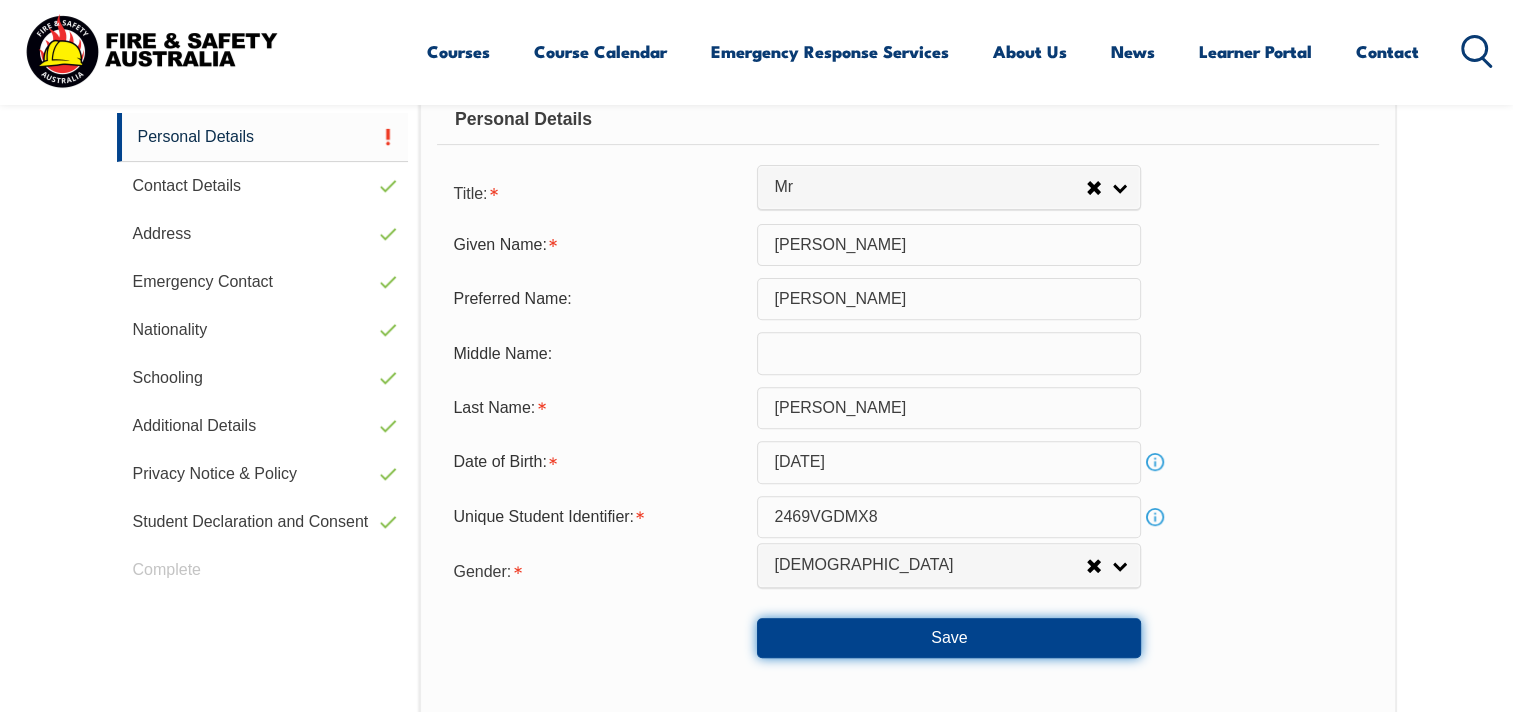 click on "Save" at bounding box center (949, 638) 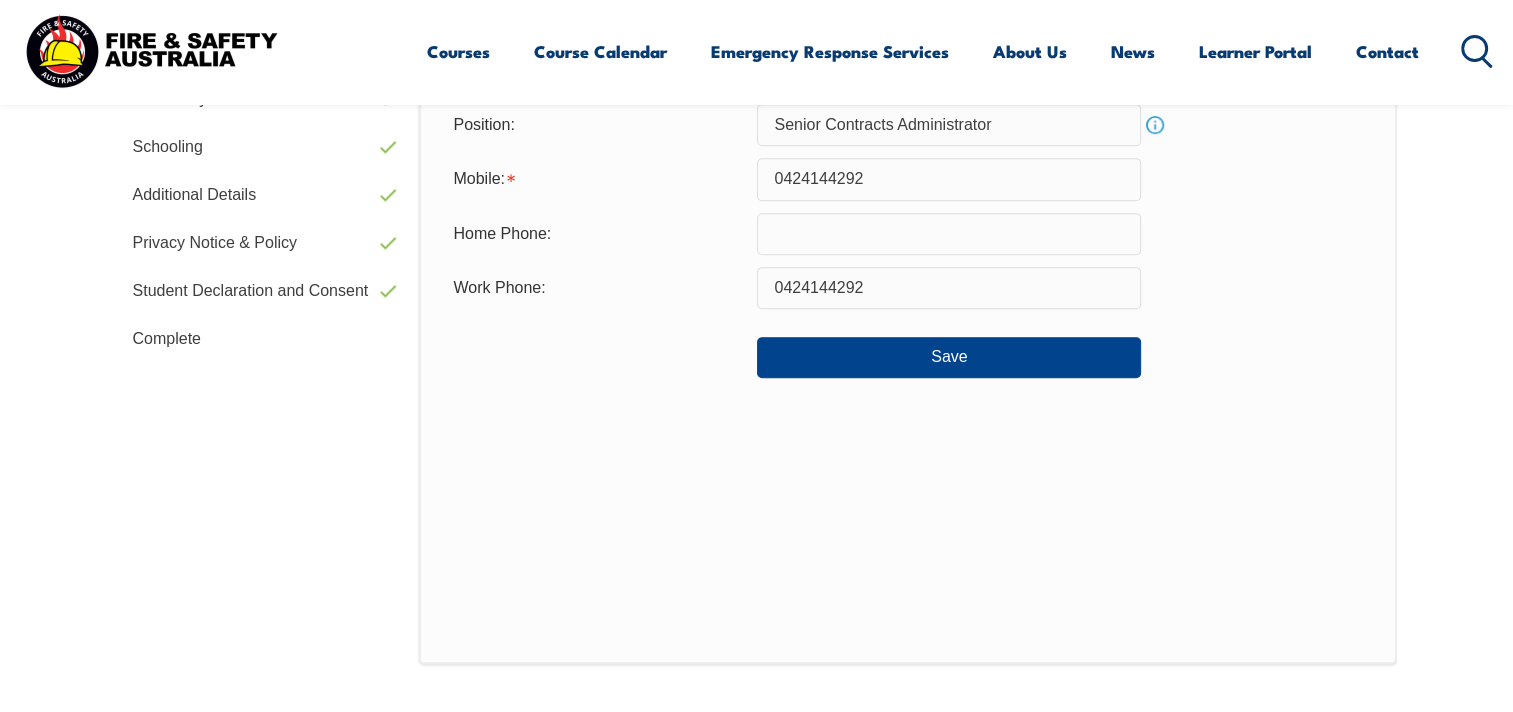 scroll, scrollTop: 944, scrollLeft: 0, axis: vertical 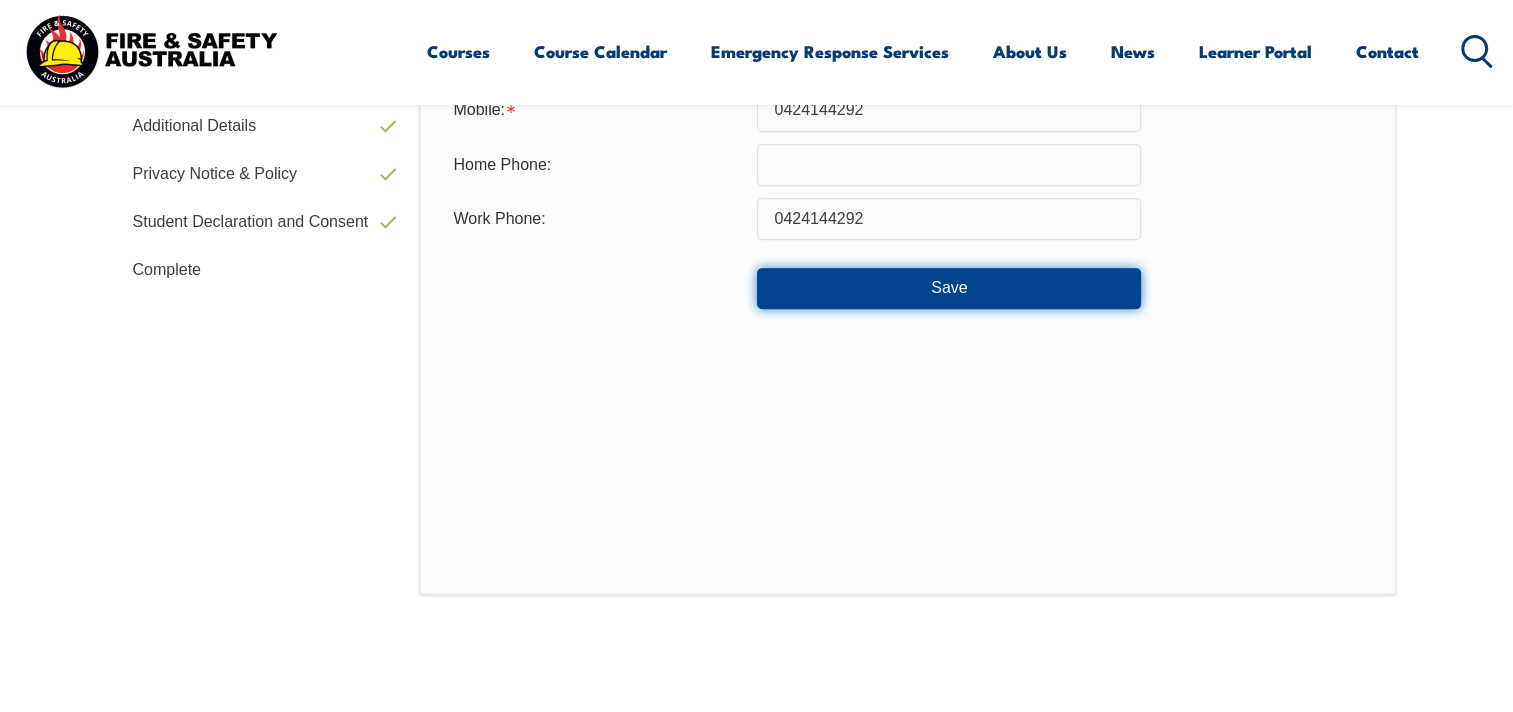 click on "Save" at bounding box center [949, 288] 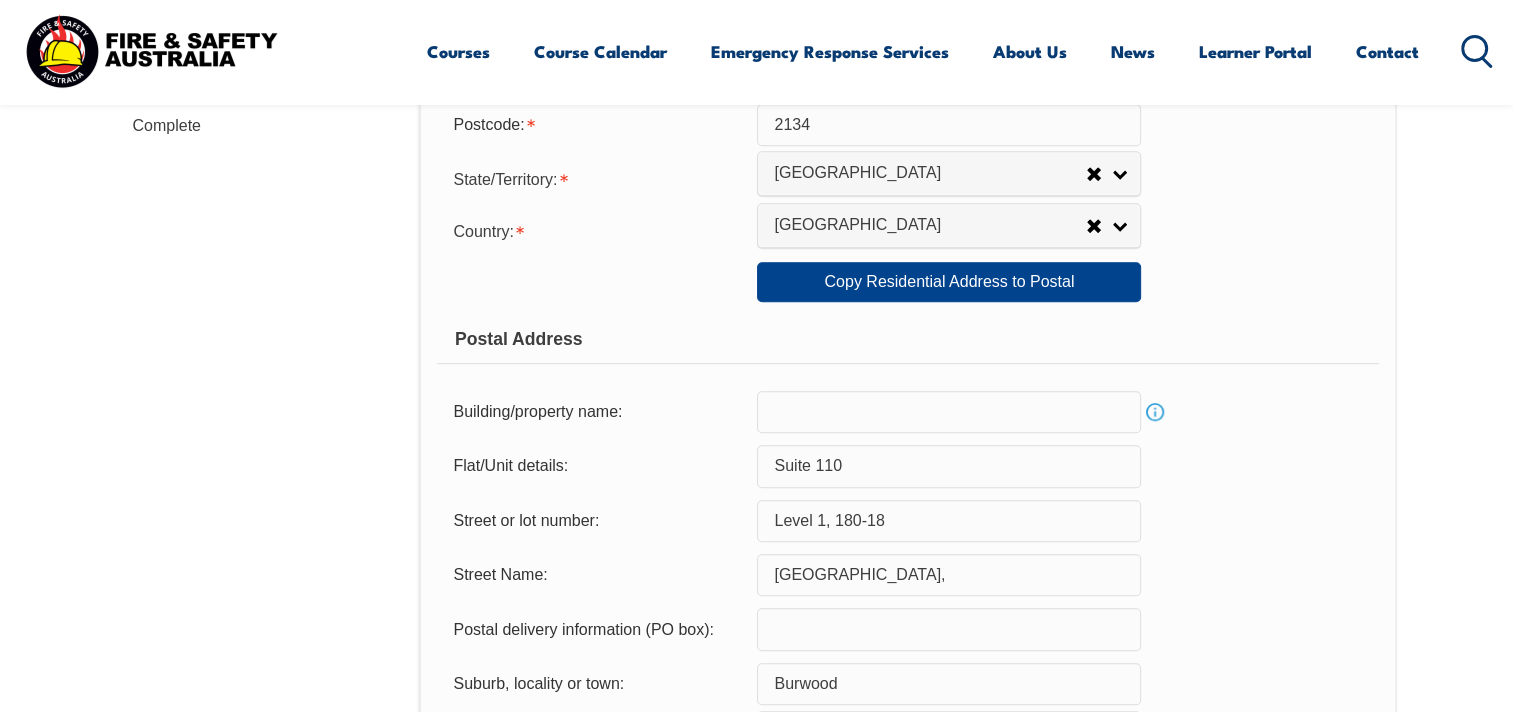 scroll, scrollTop: 1080, scrollLeft: 0, axis: vertical 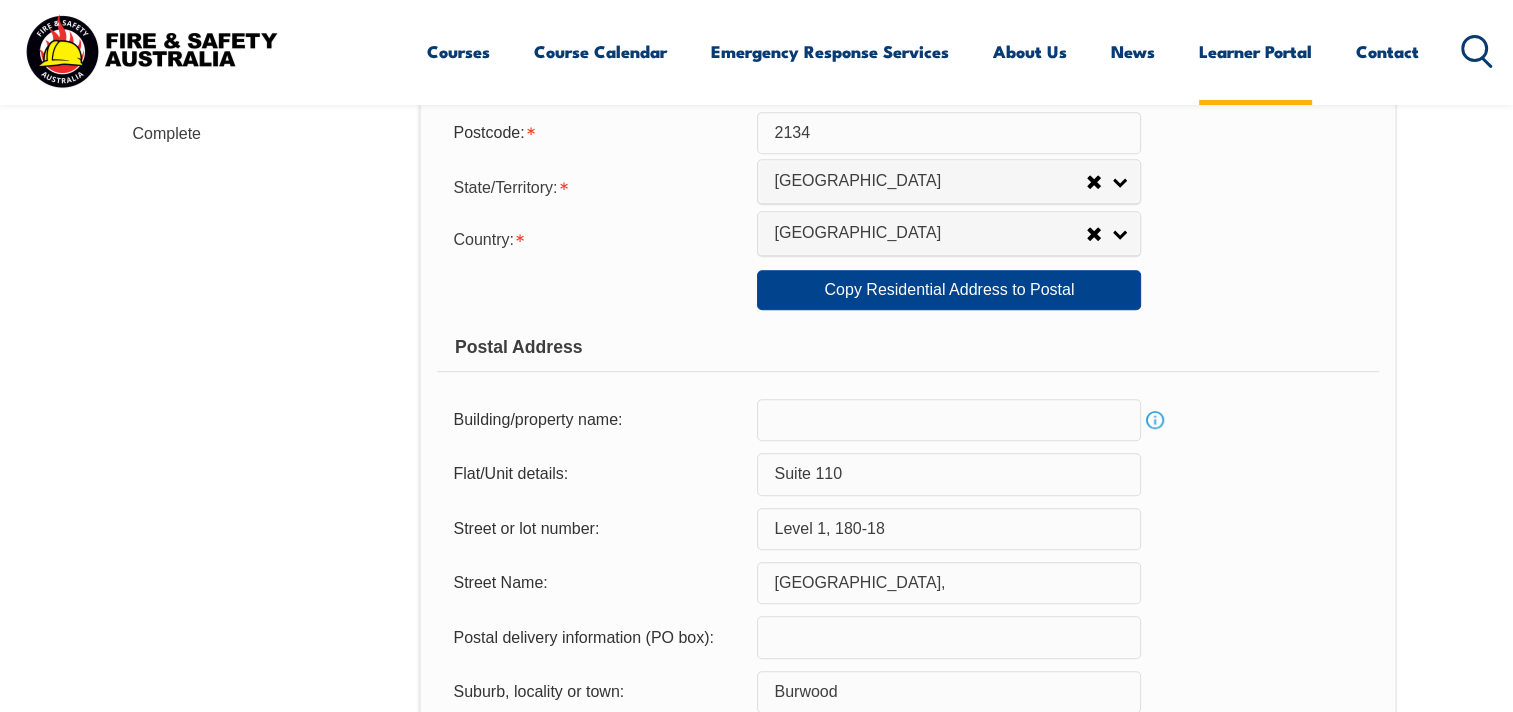 click on "Learner Portal" at bounding box center (1255, 51) 